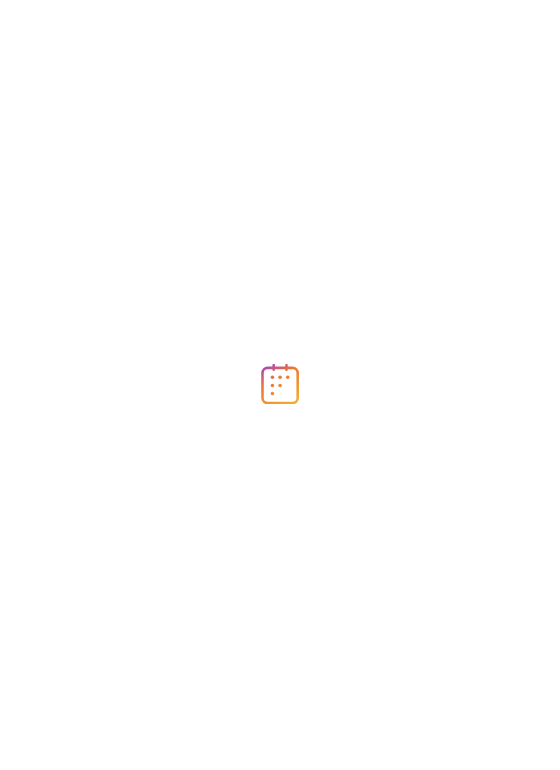 scroll, scrollTop: 0, scrollLeft: 0, axis: both 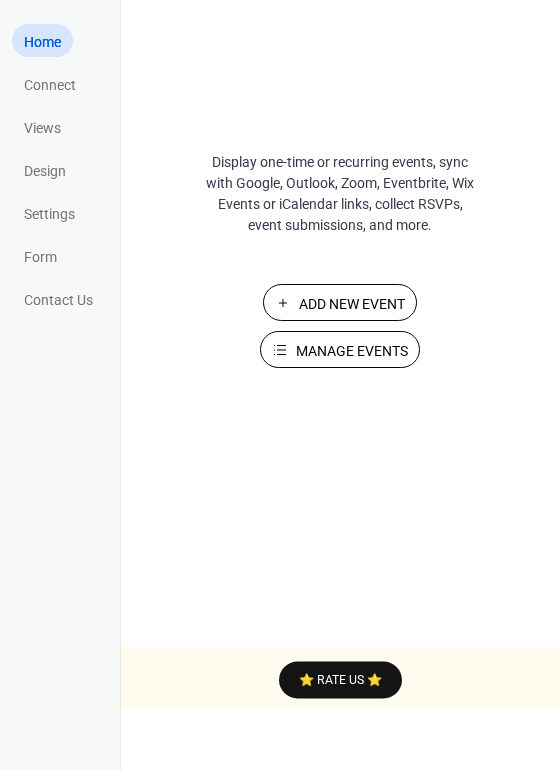 click on "Add New Event" at bounding box center [352, 304] 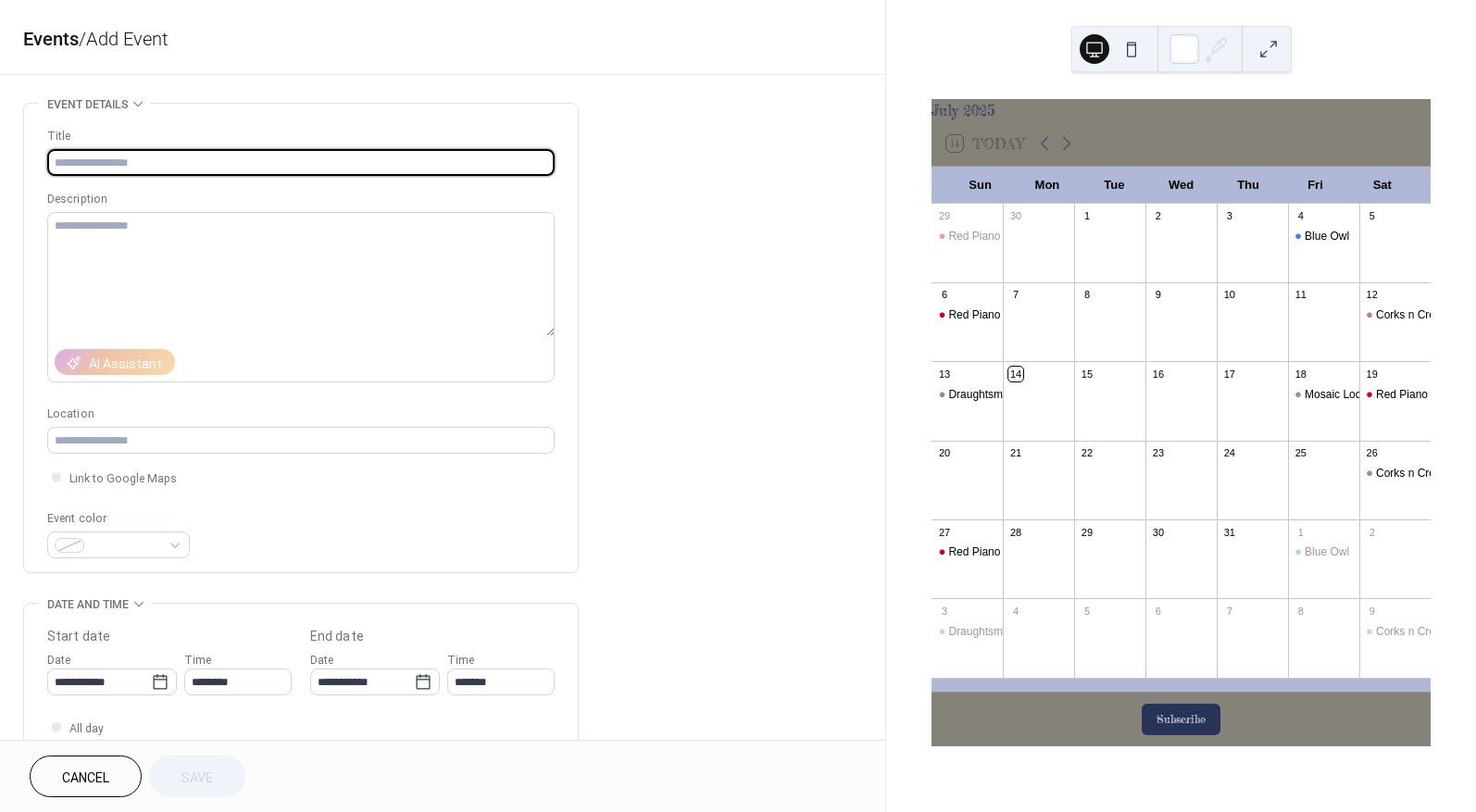 scroll, scrollTop: 0, scrollLeft: 0, axis: both 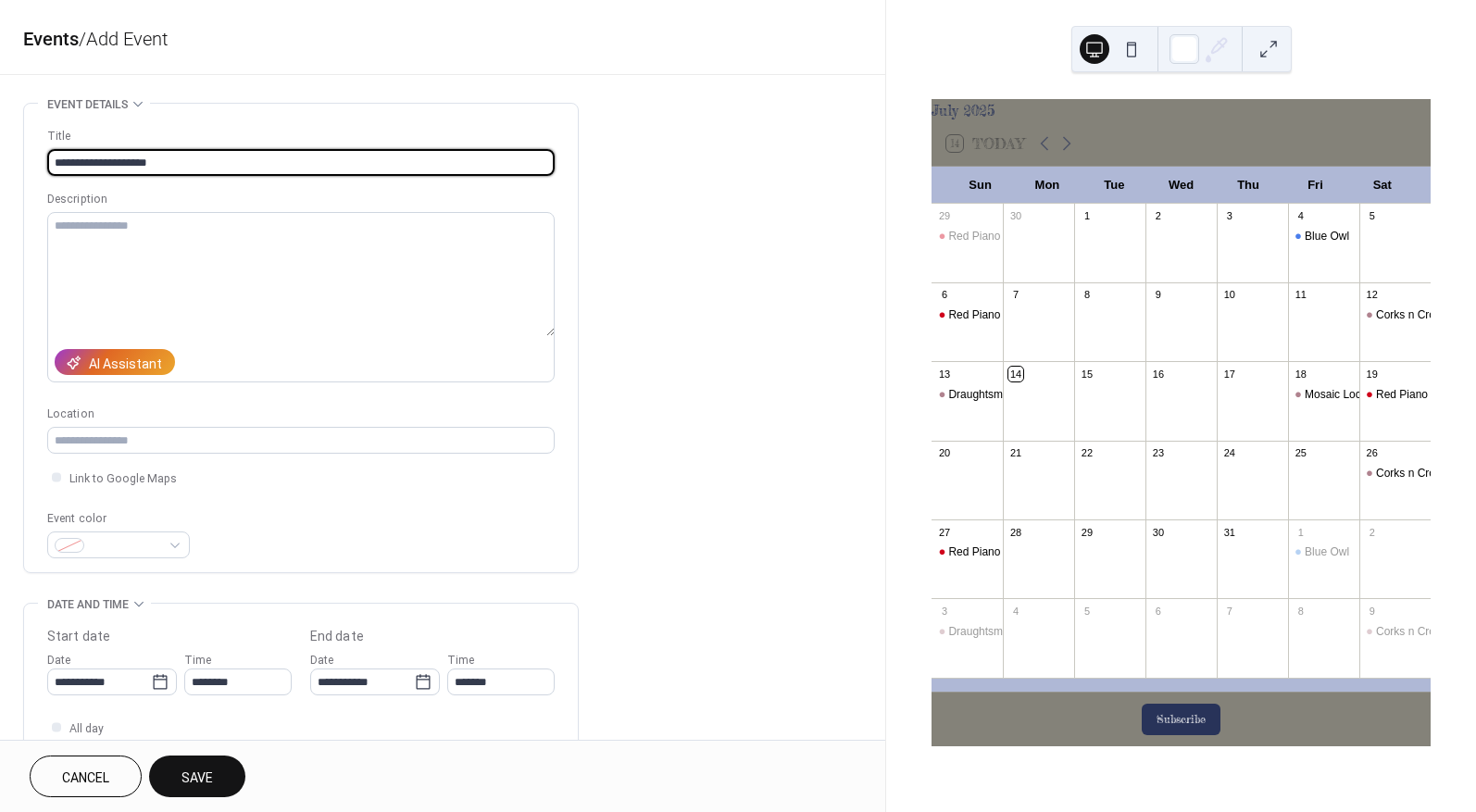 drag, startPoint x: 60, startPoint y: 162, endPoint x: 71, endPoint y: 163, distance: 11.045361 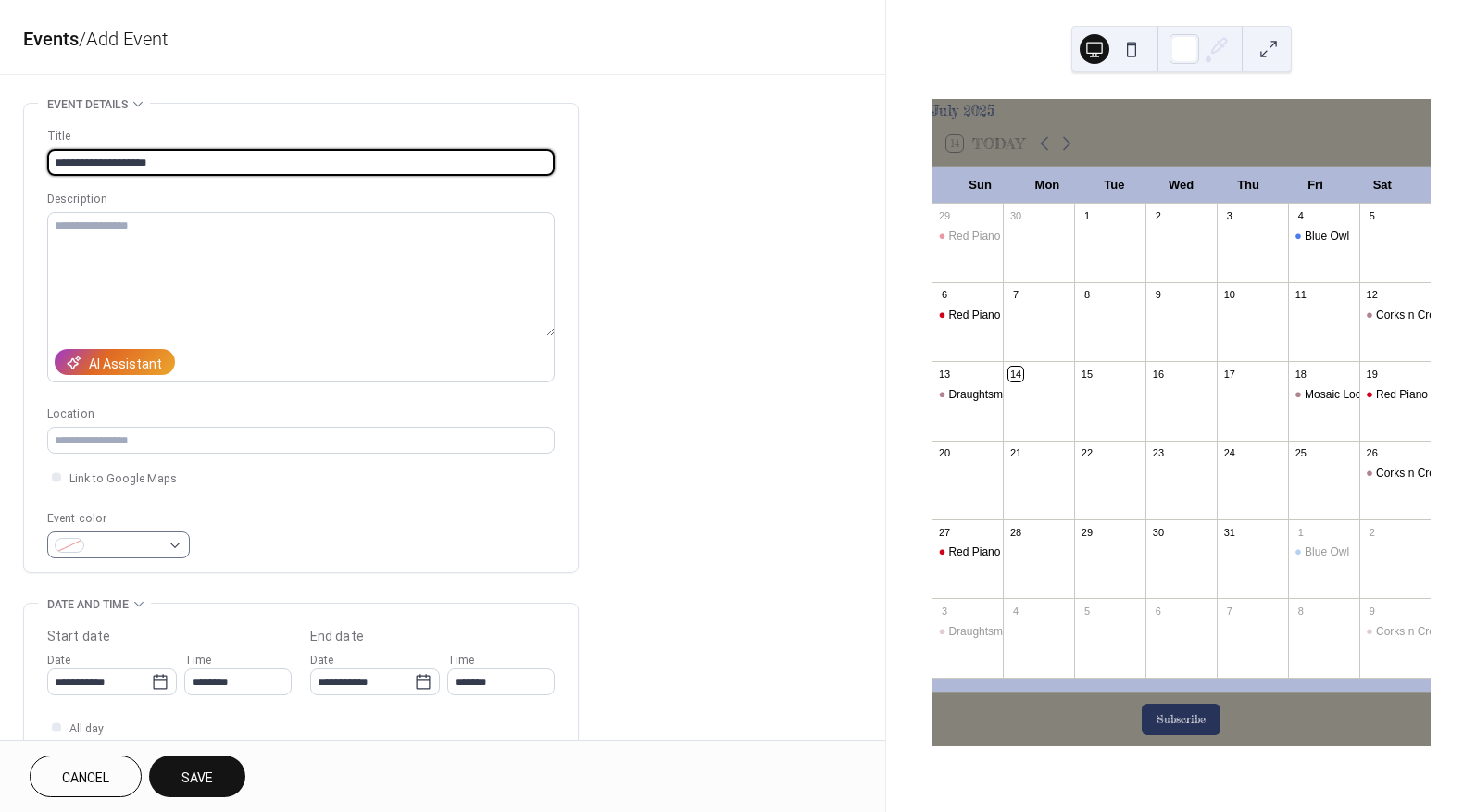 type on "**********" 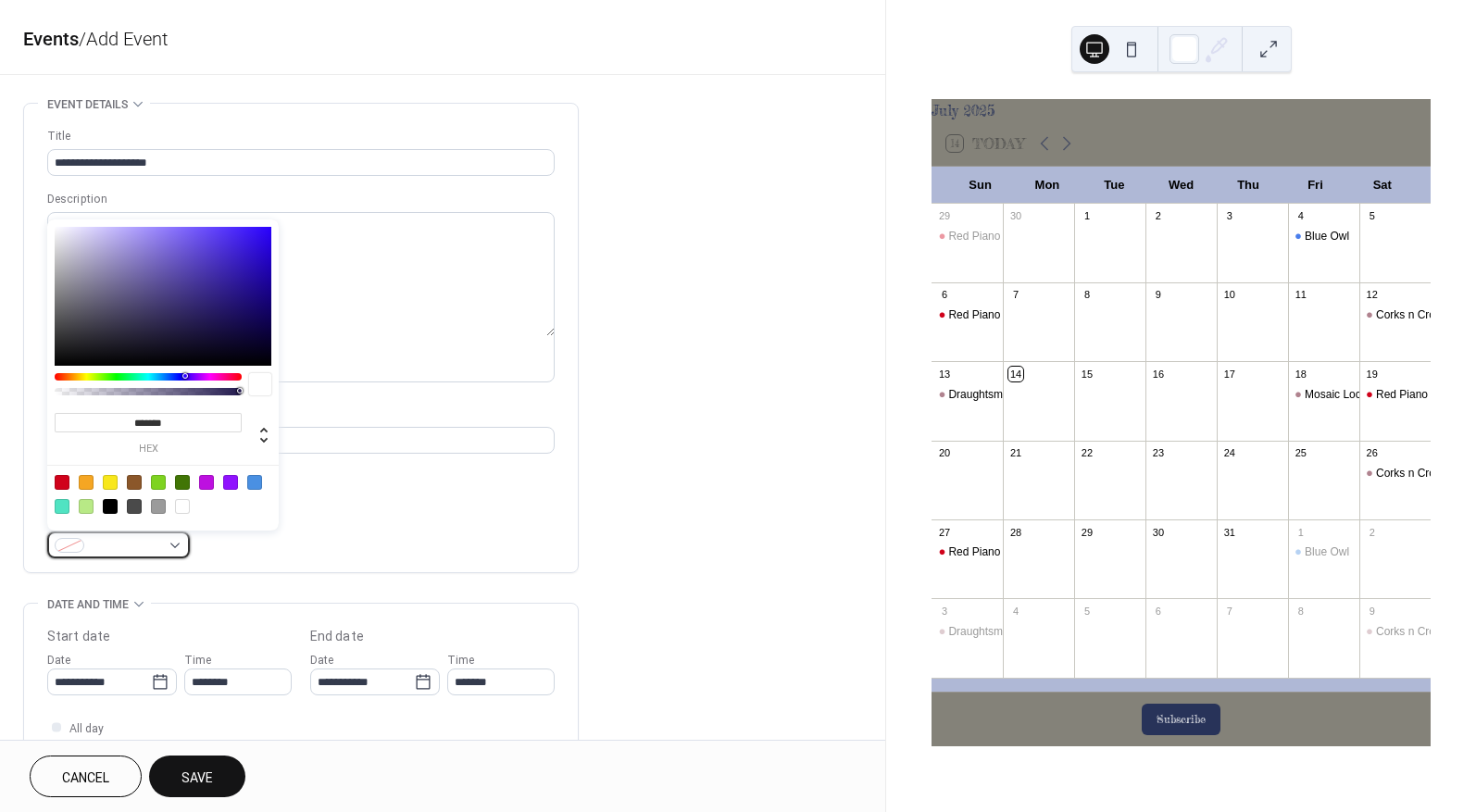 click at bounding box center [126, 546] 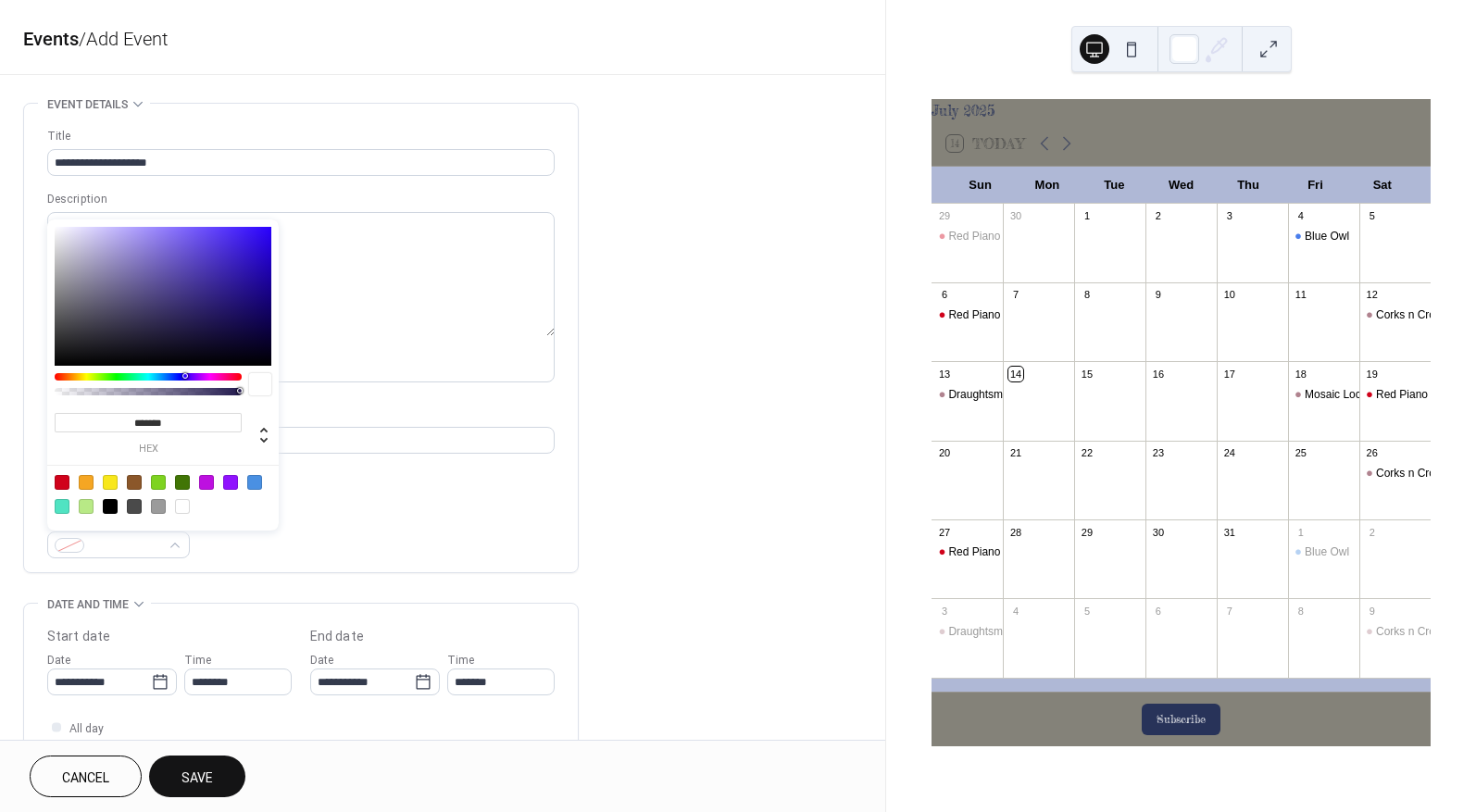 click at bounding box center [86, 482] 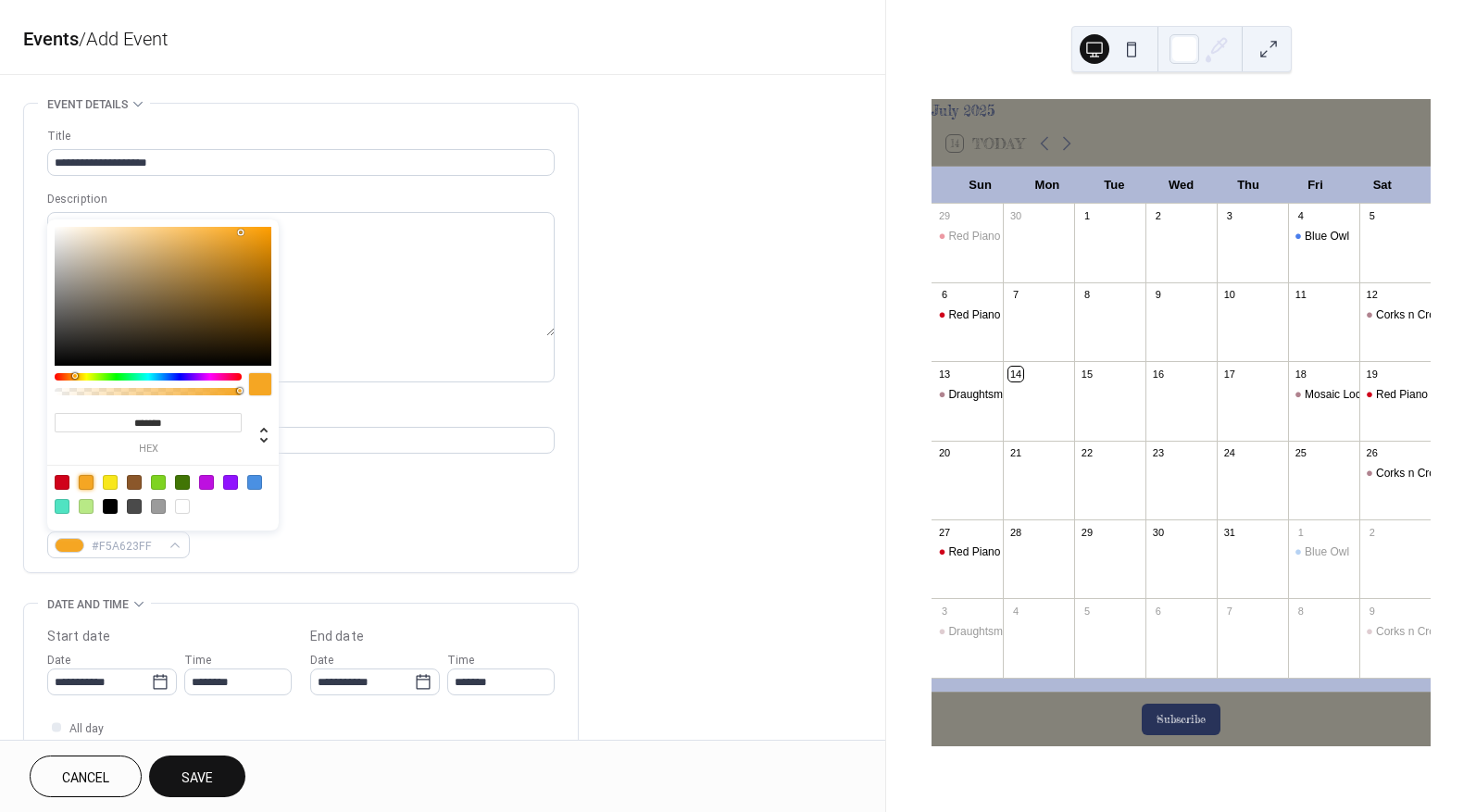 type on "*******" 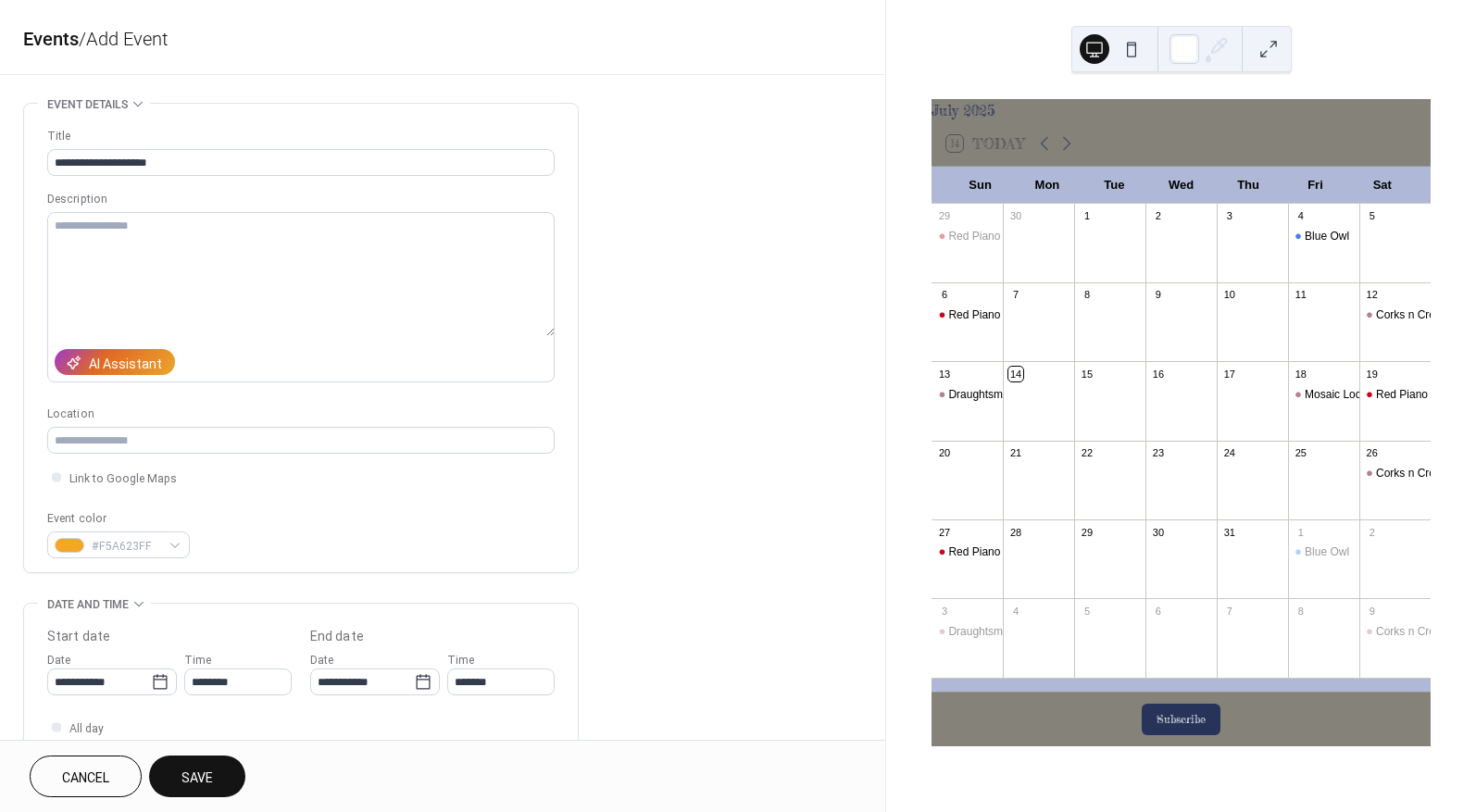 click on "Event color #F5A623FF" at bounding box center (301, 533) 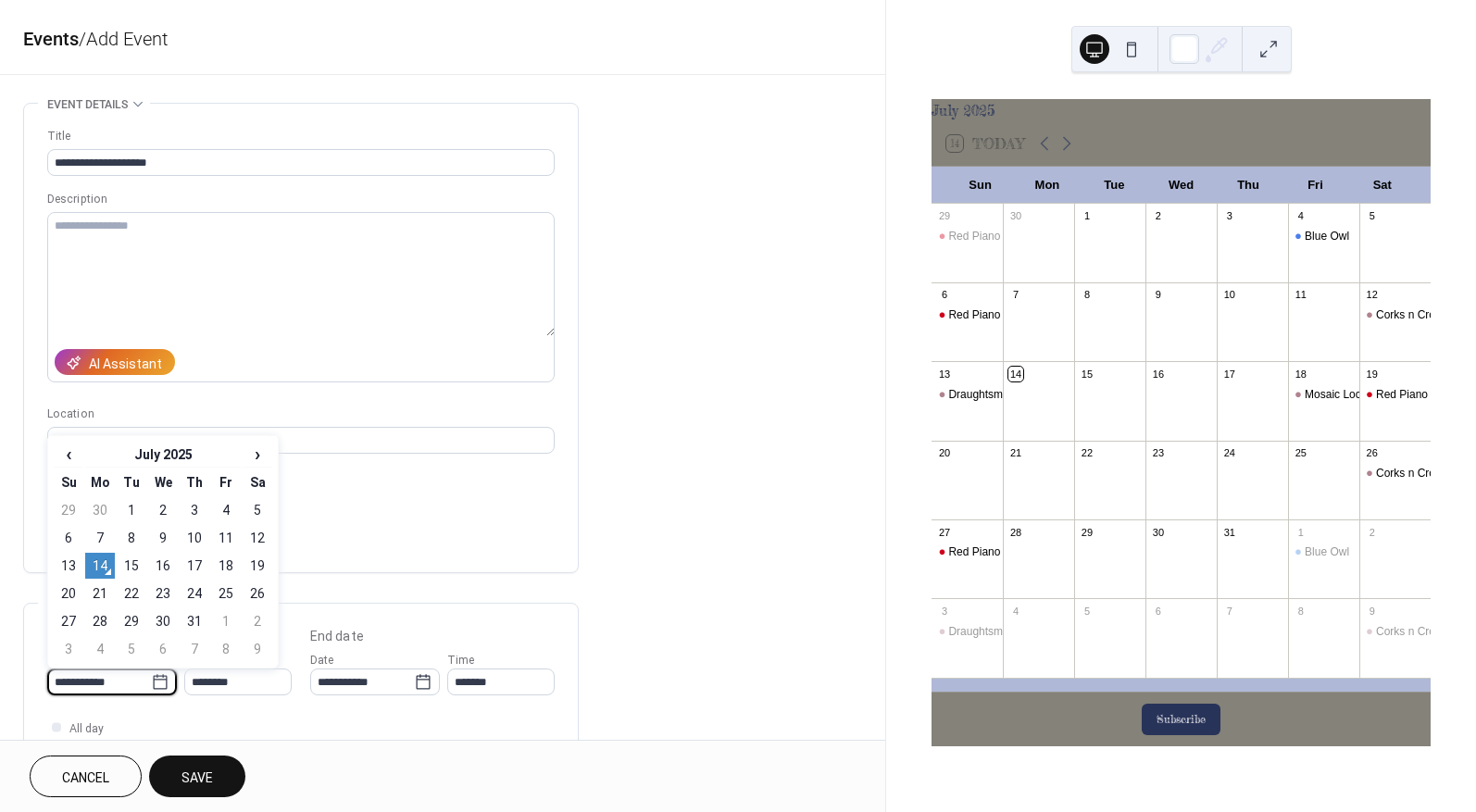 click on "**********" at bounding box center [99, 681] 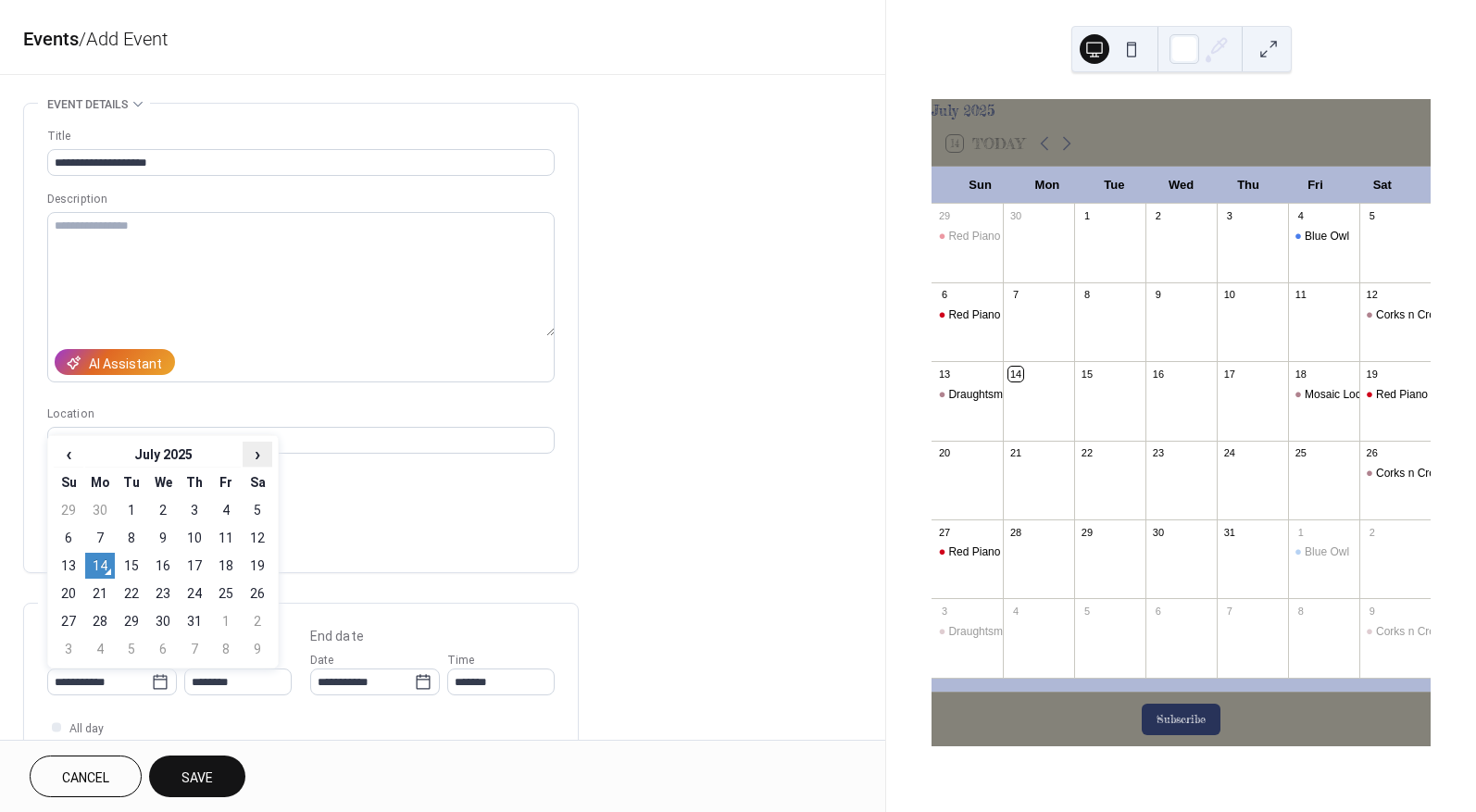 click on "›" at bounding box center (257, 454) 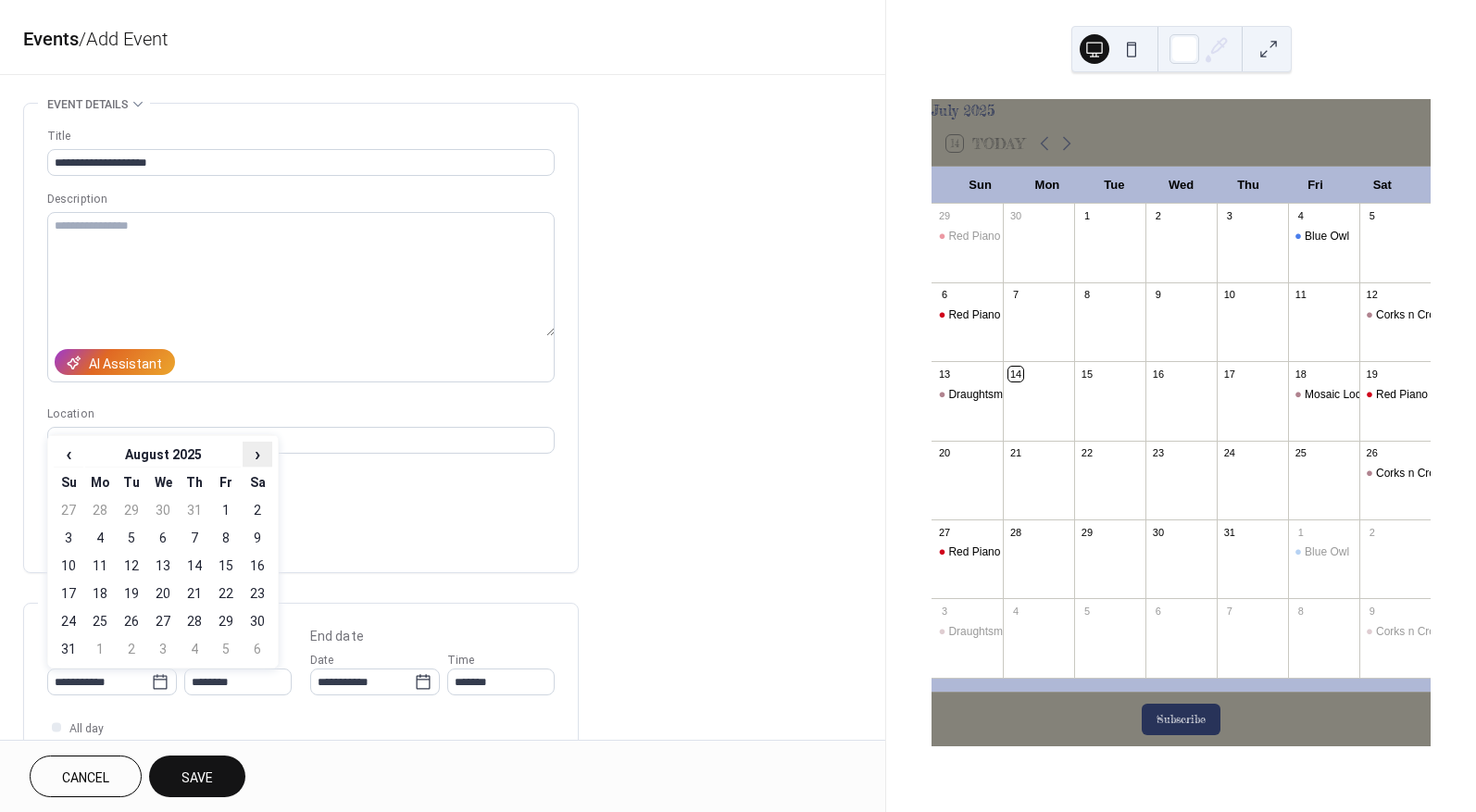 click on "›" at bounding box center (257, 454) 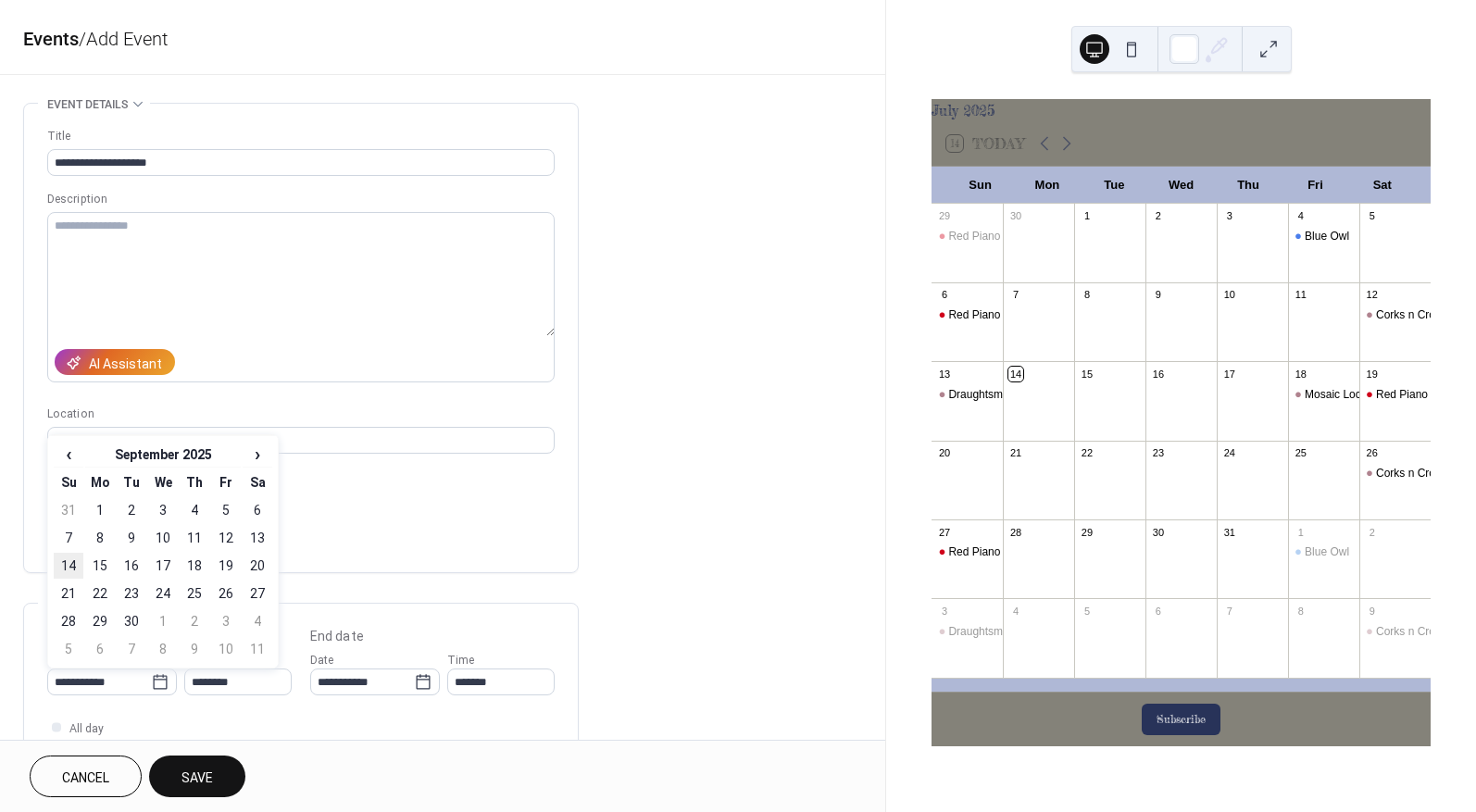 click on "14" at bounding box center [69, 566] 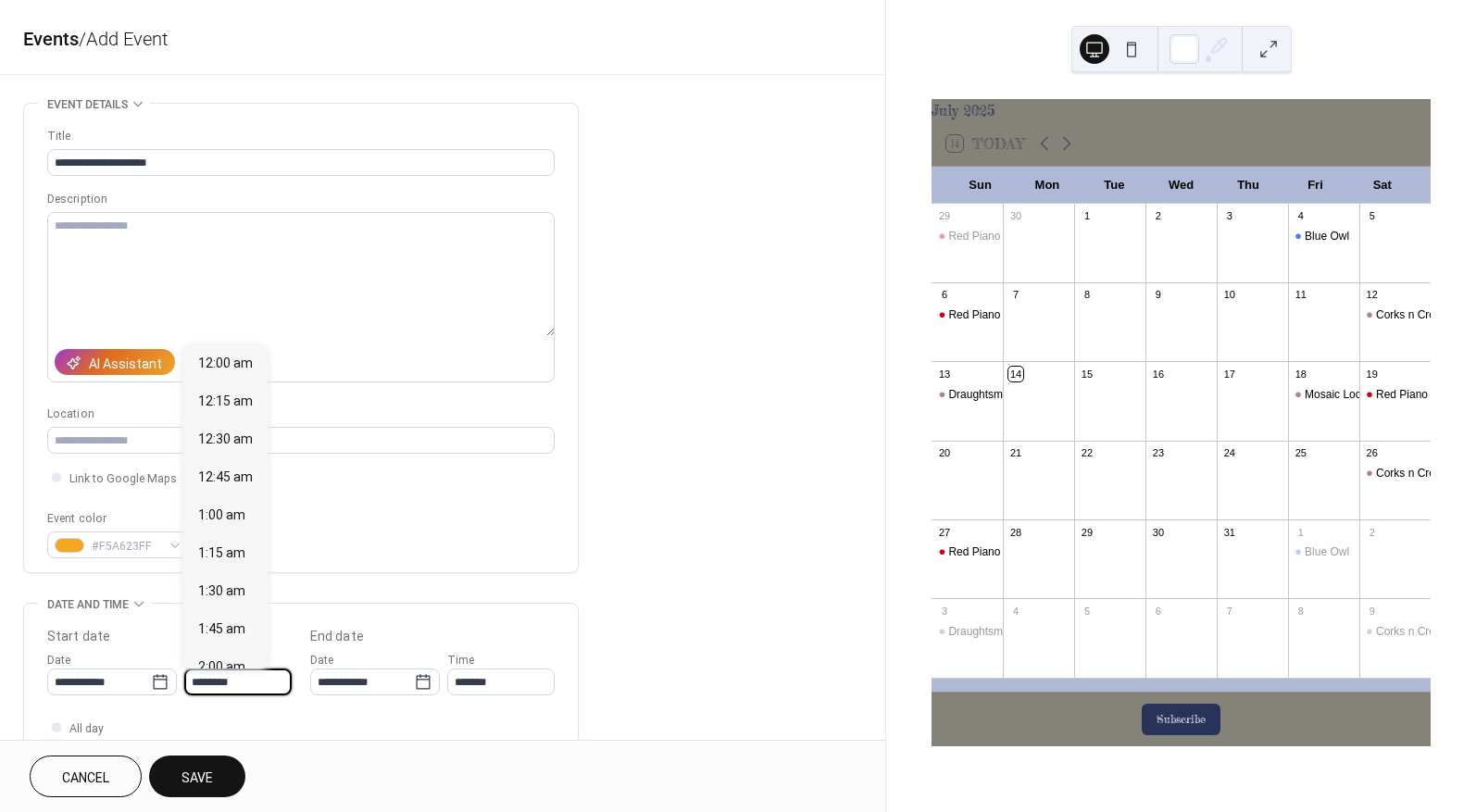 scroll, scrollTop: 1822, scrollLeft: 0, axis: vertical 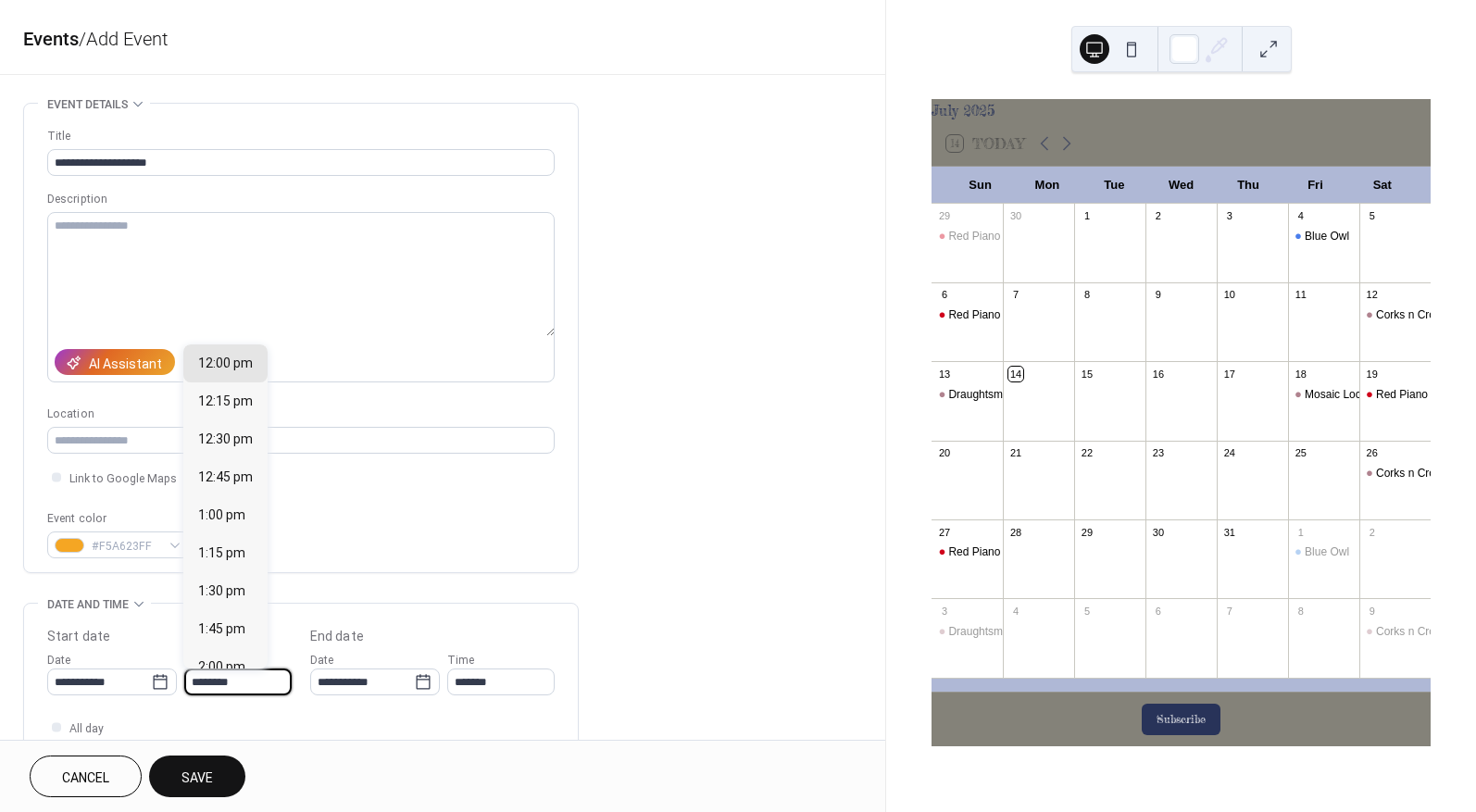 click on "********" at bounding box center (238, 681) 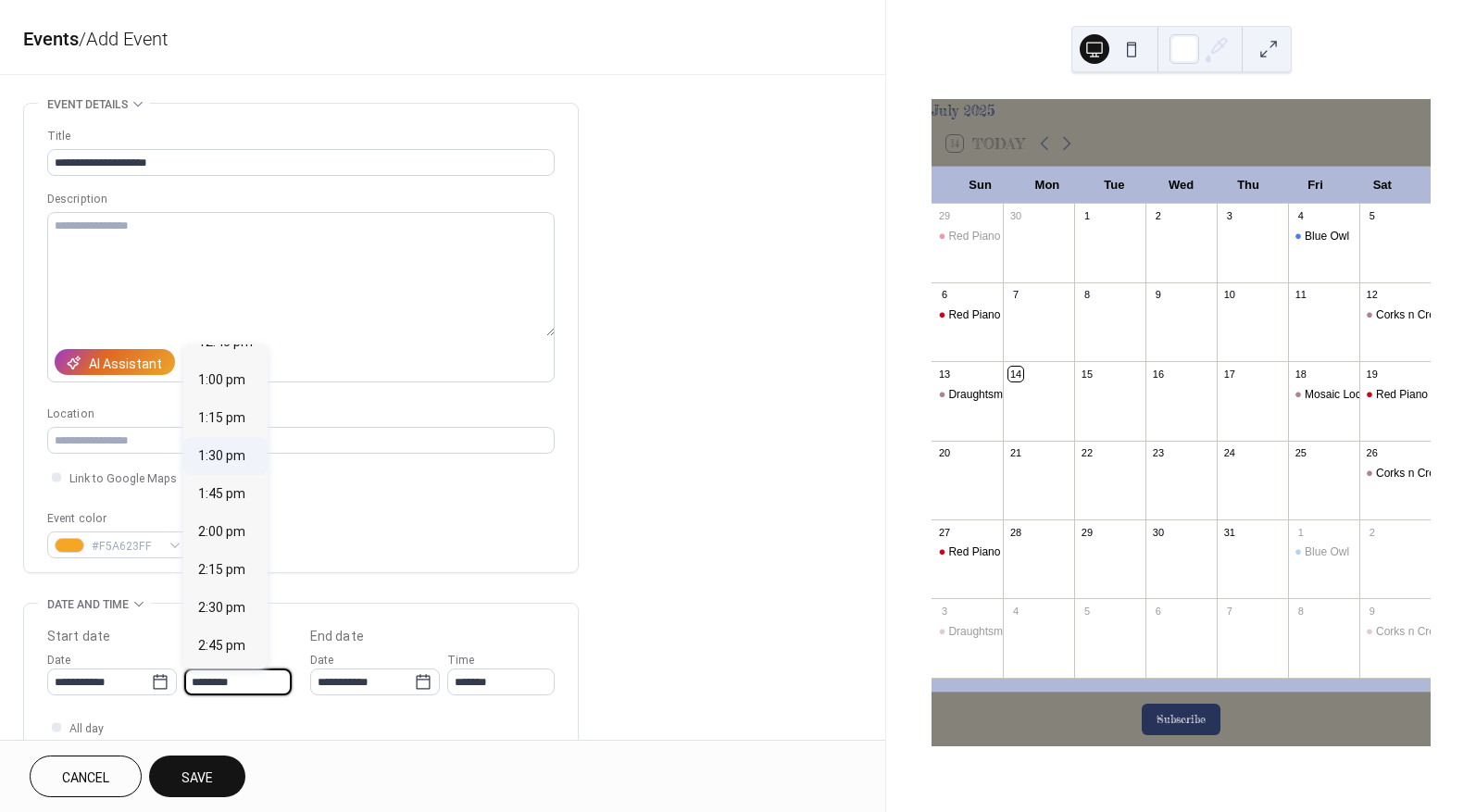 scroll, scrollTop: 2007, scrollLeft: 0, axis: vertical 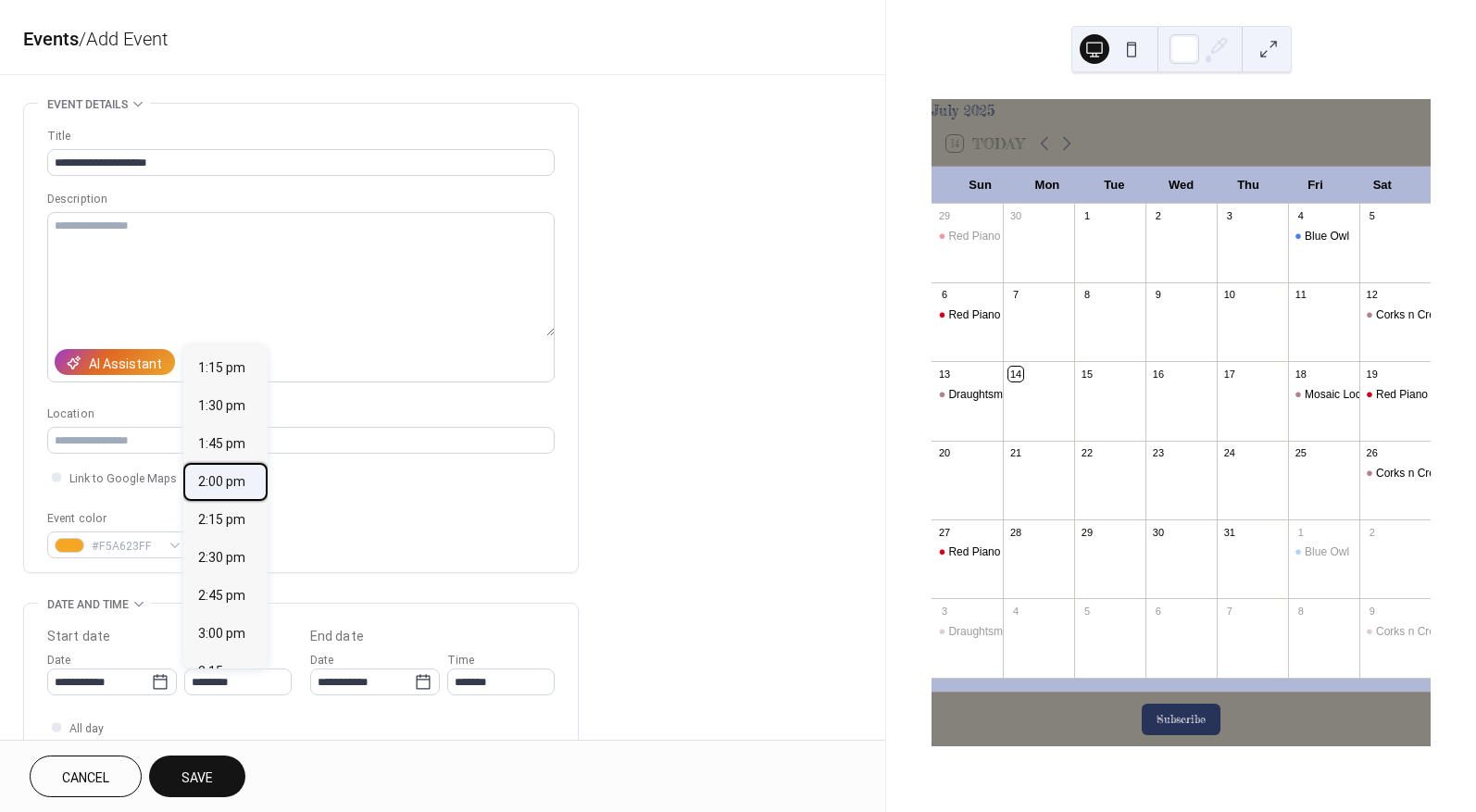 click on "2:00 pm" at bounding box center (221, 481) 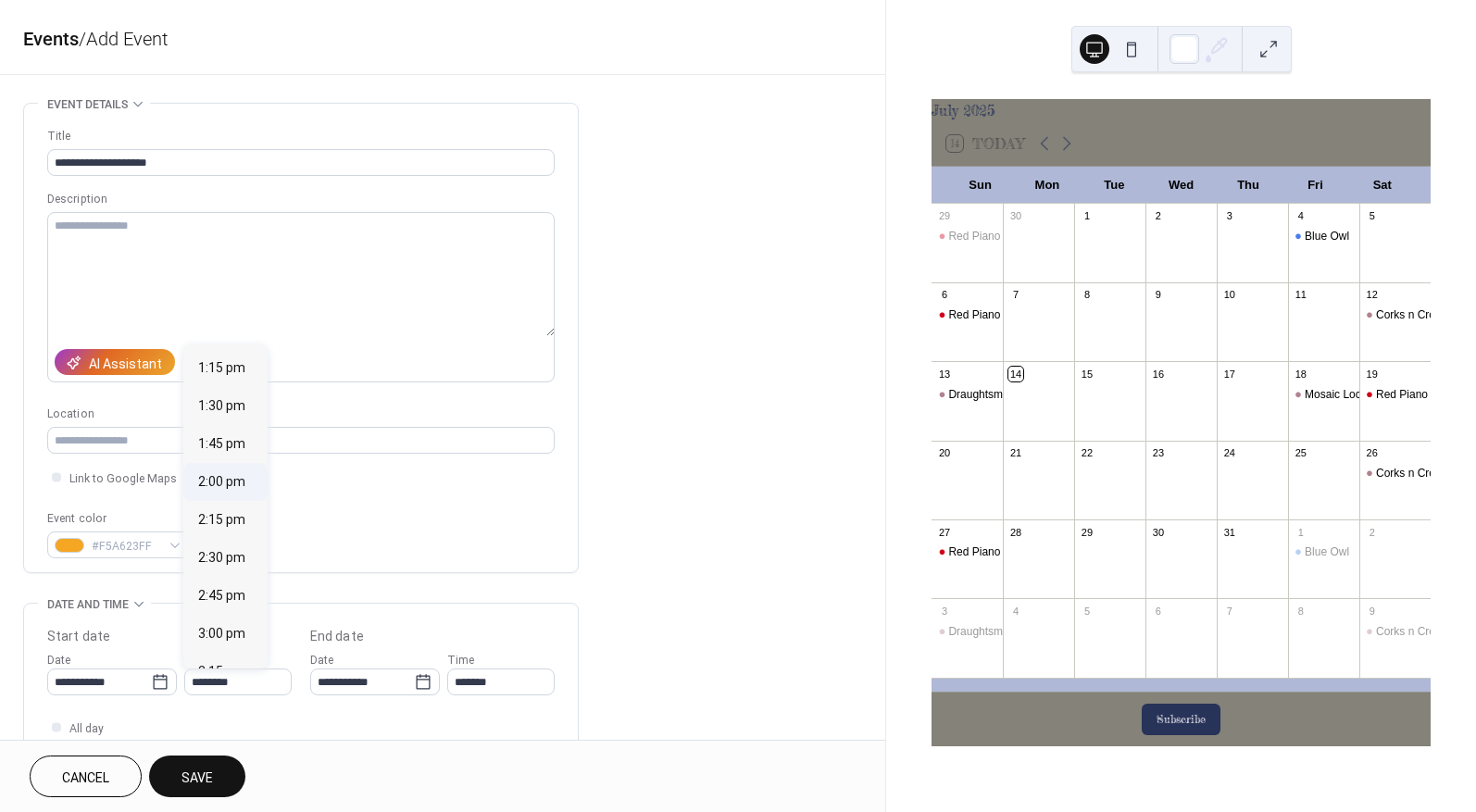 type on "*******" 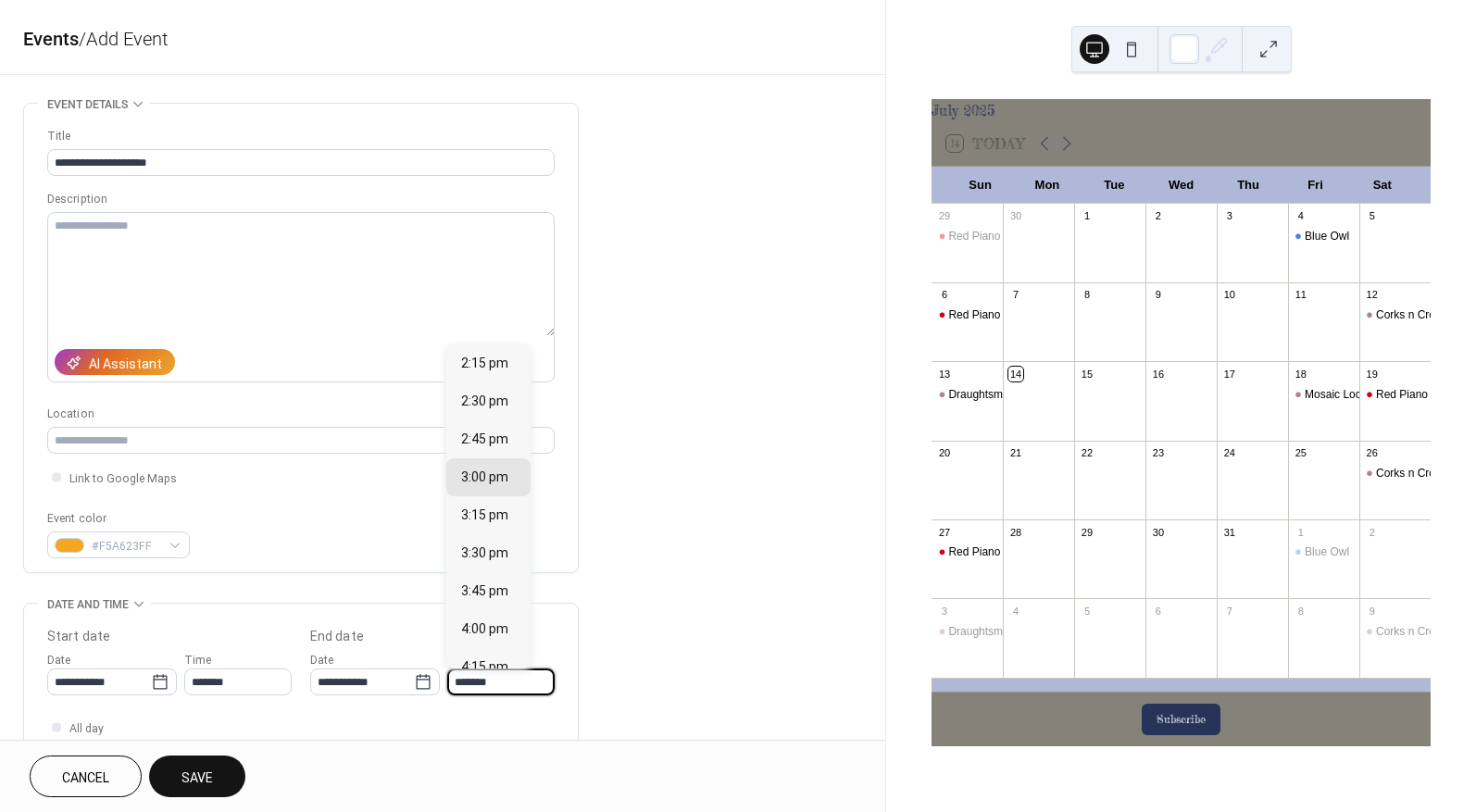 click on "*******" at bounding box center [501, 681] 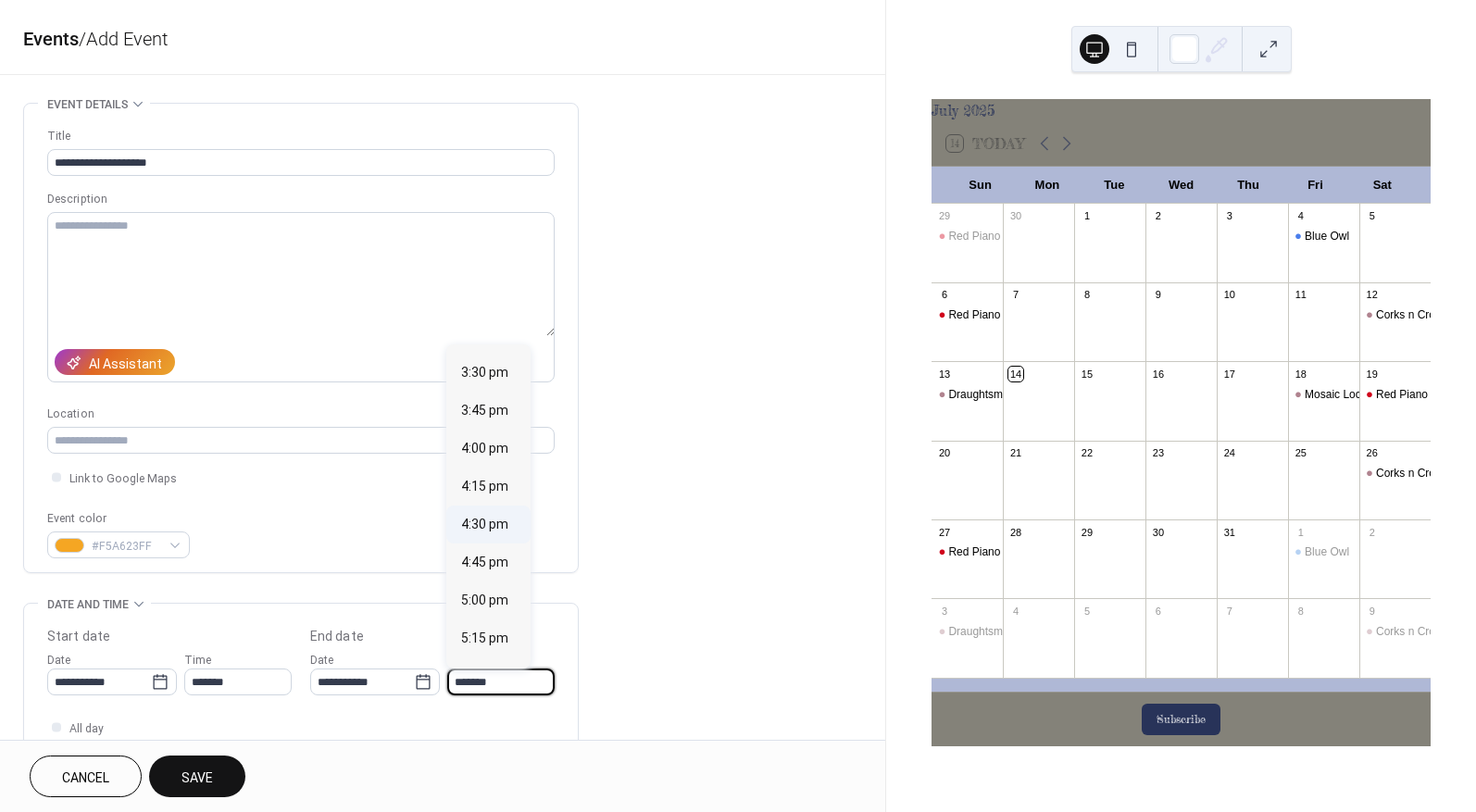 scroll, scrollTop: 185, scrollLeft: 0, axis: vertical 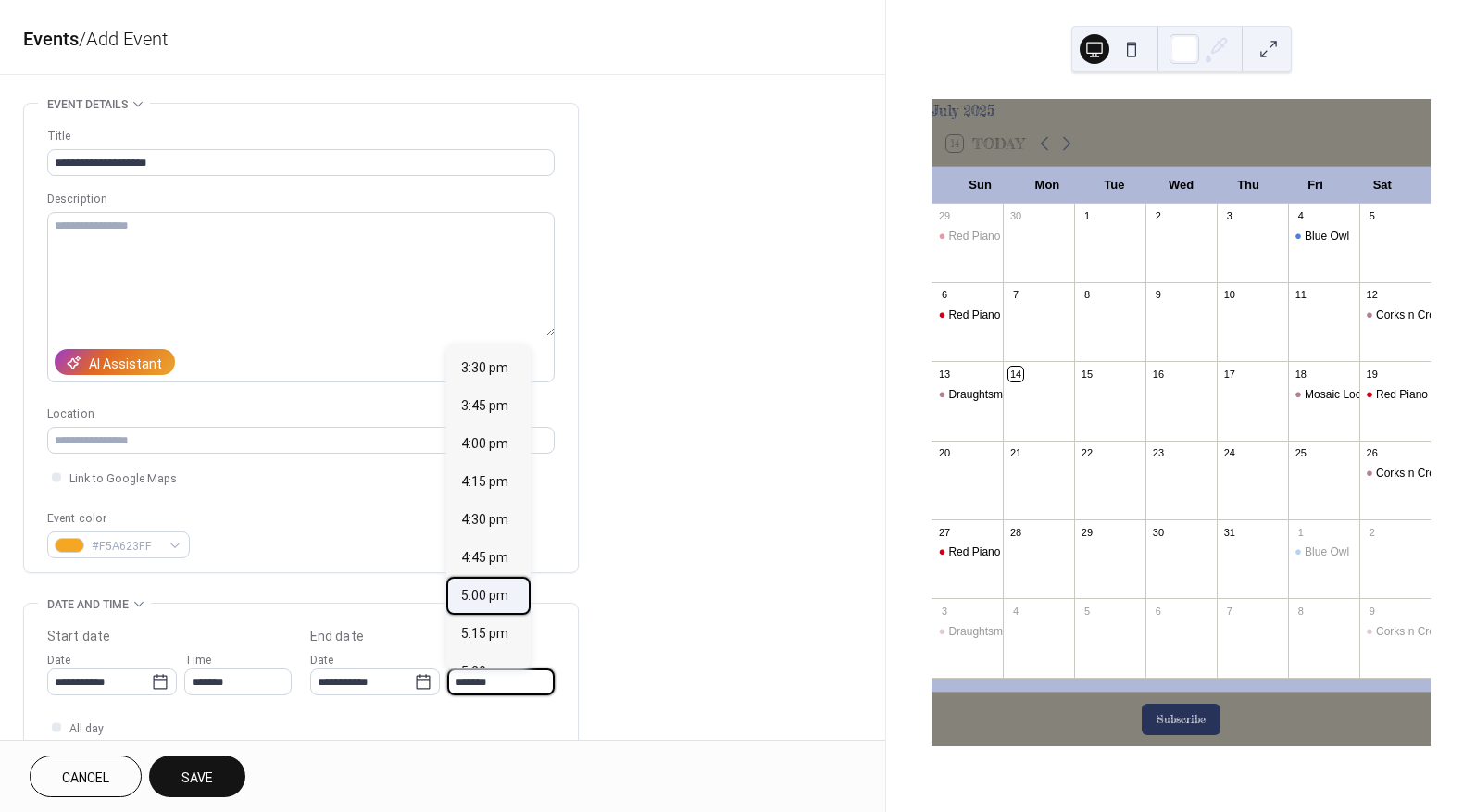 click on "5:00 pm" at bounding box center [484, 595] 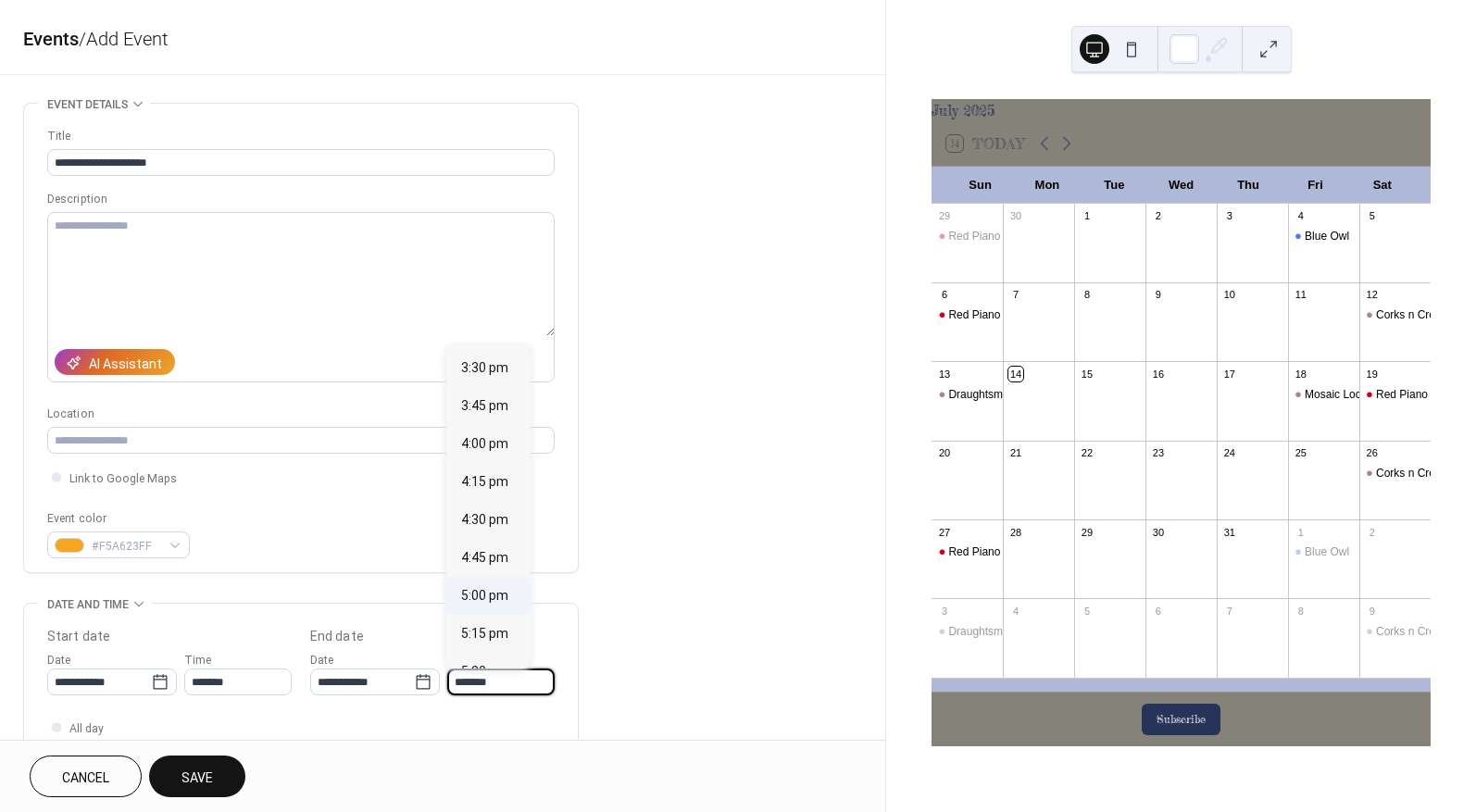 type on "*******" 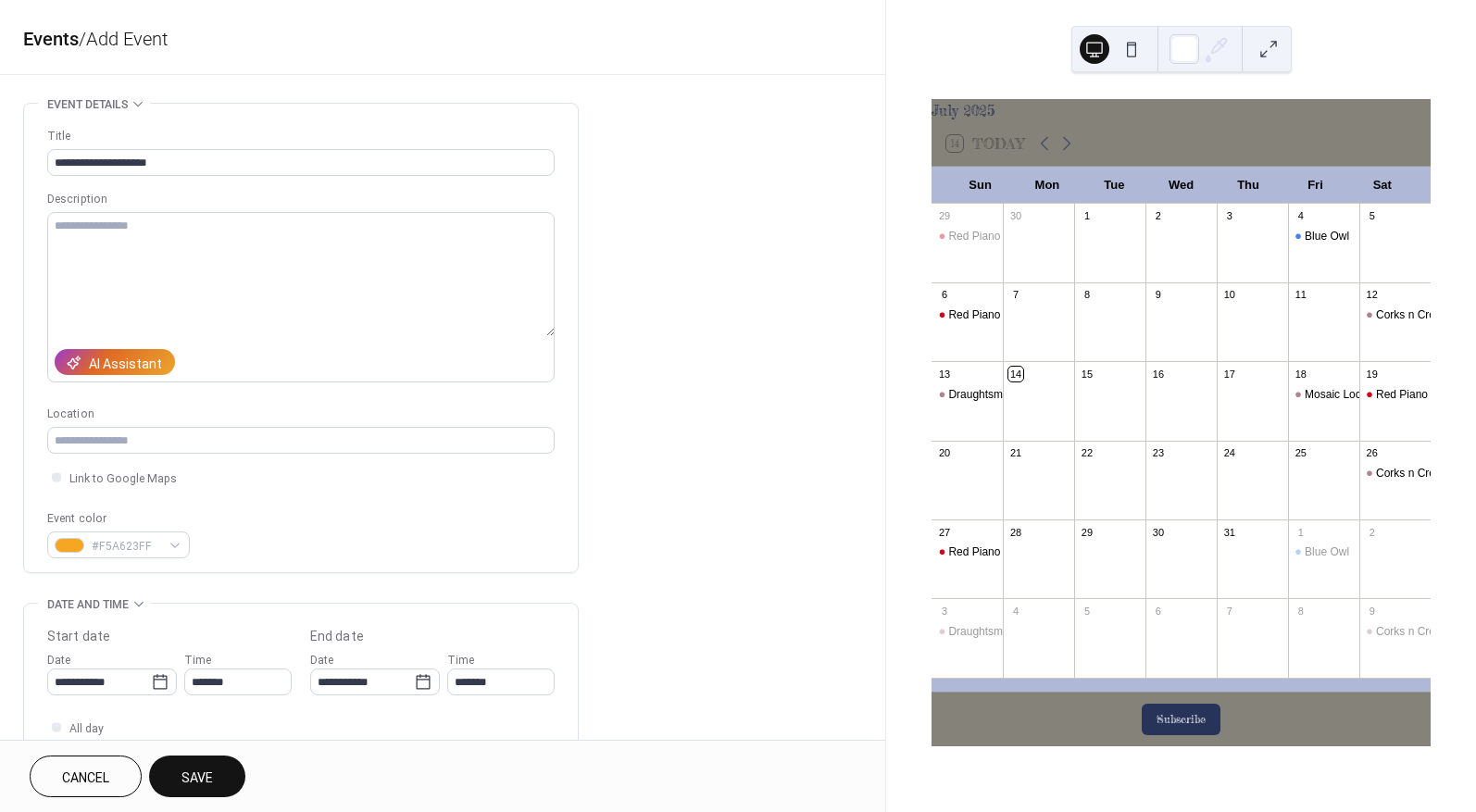 click on "Save" at bounding box center [197, 778] 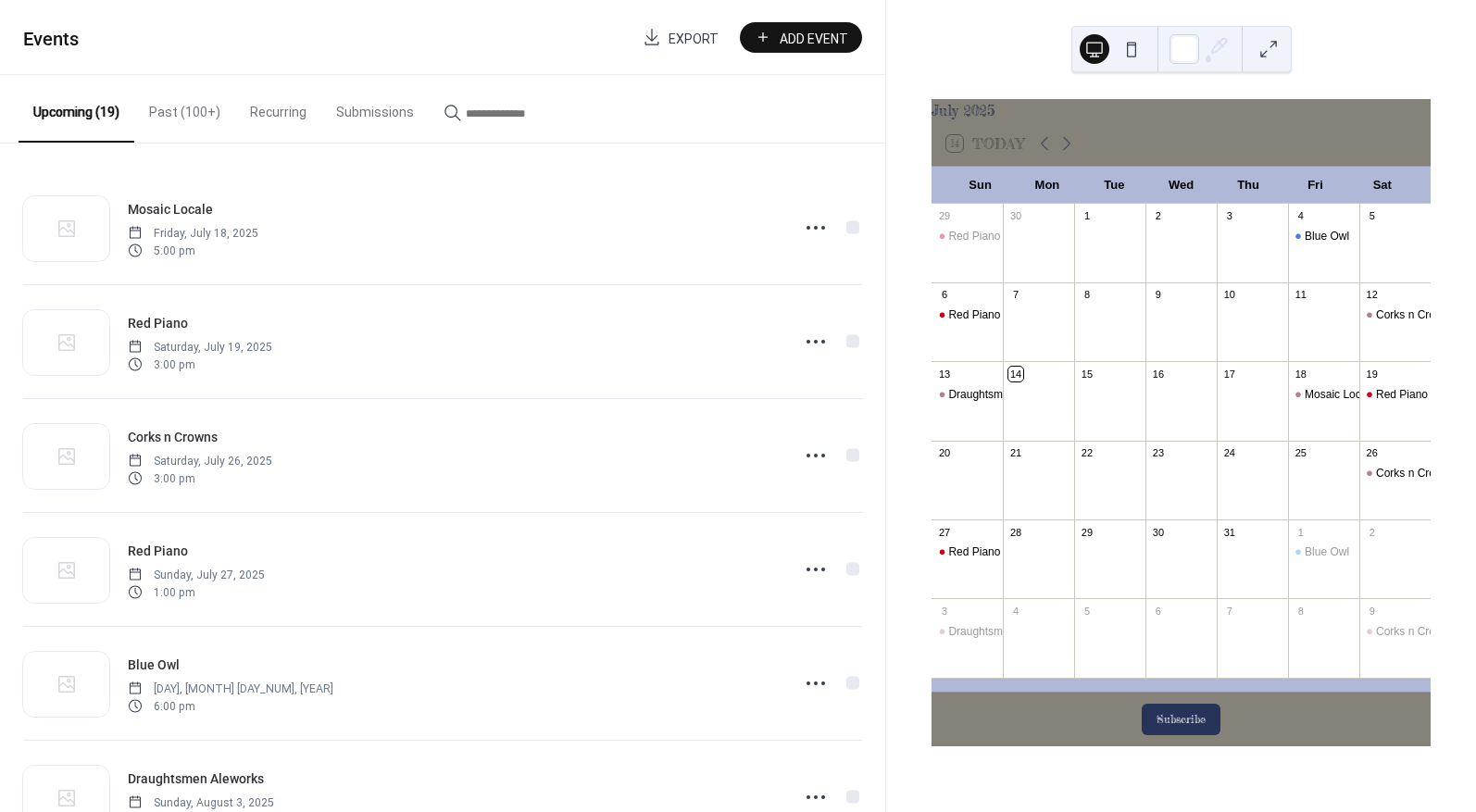 click on "Add Event" at bounding box center [814, 38] 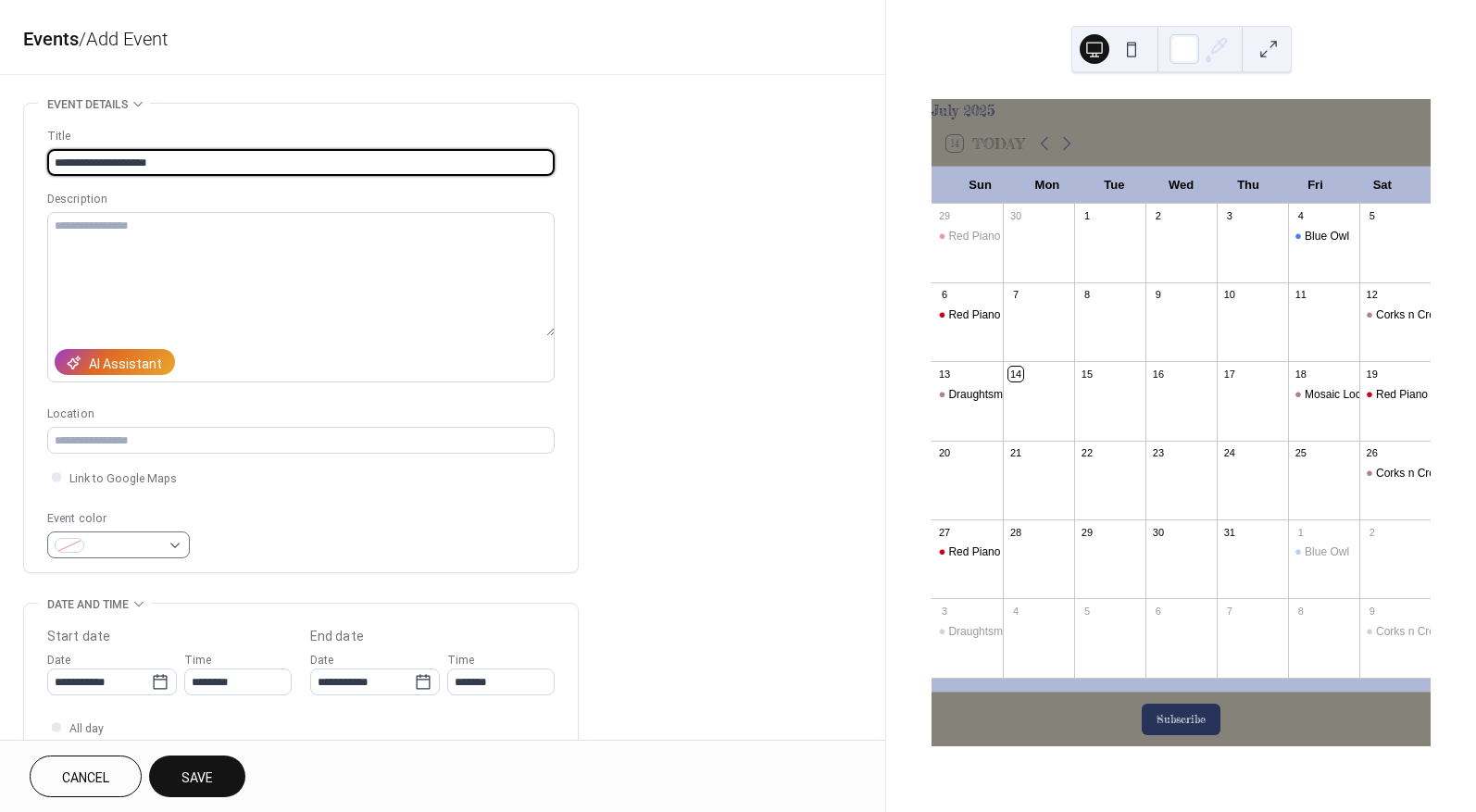 type on "**********" 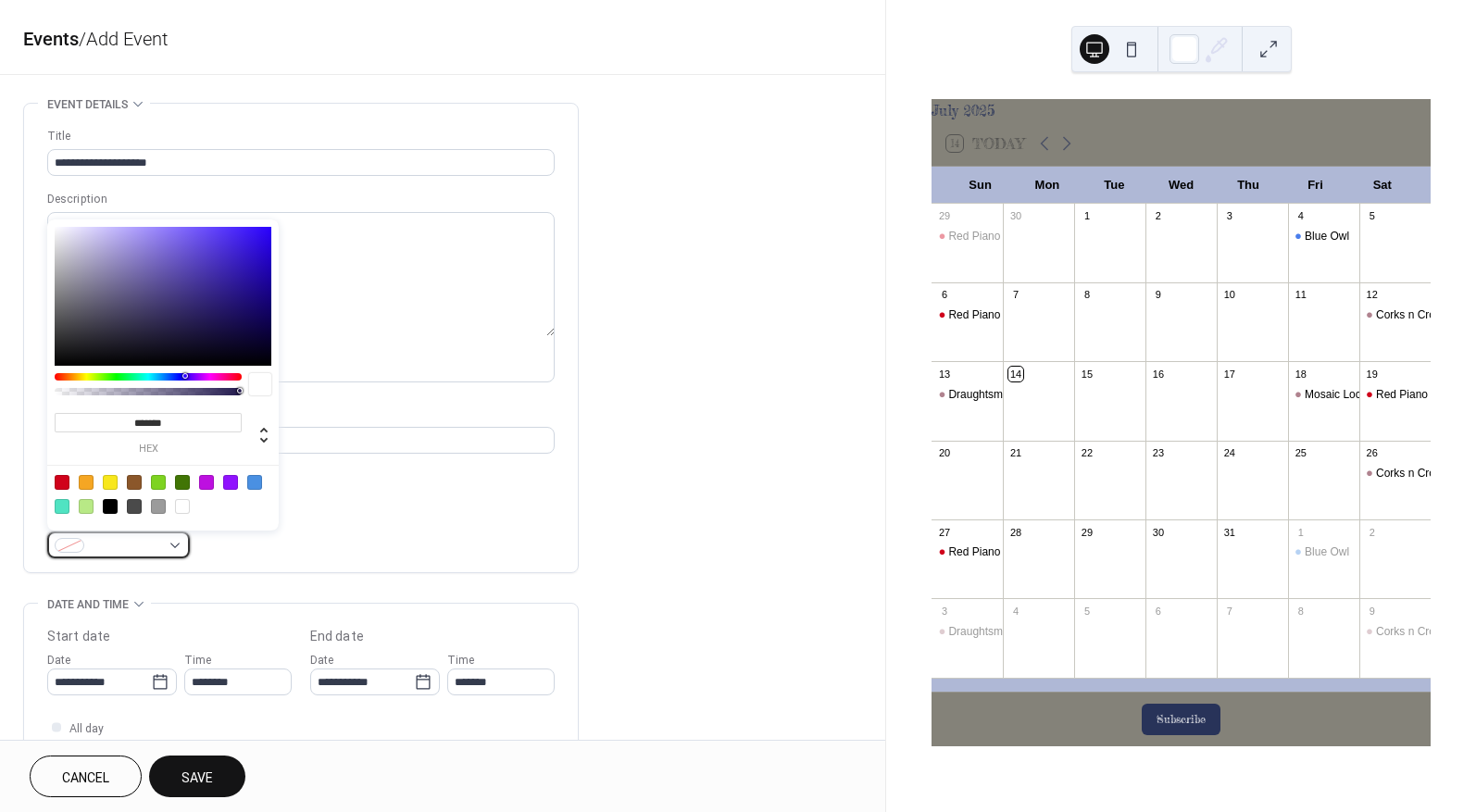 click at bounding box center (69, 545) 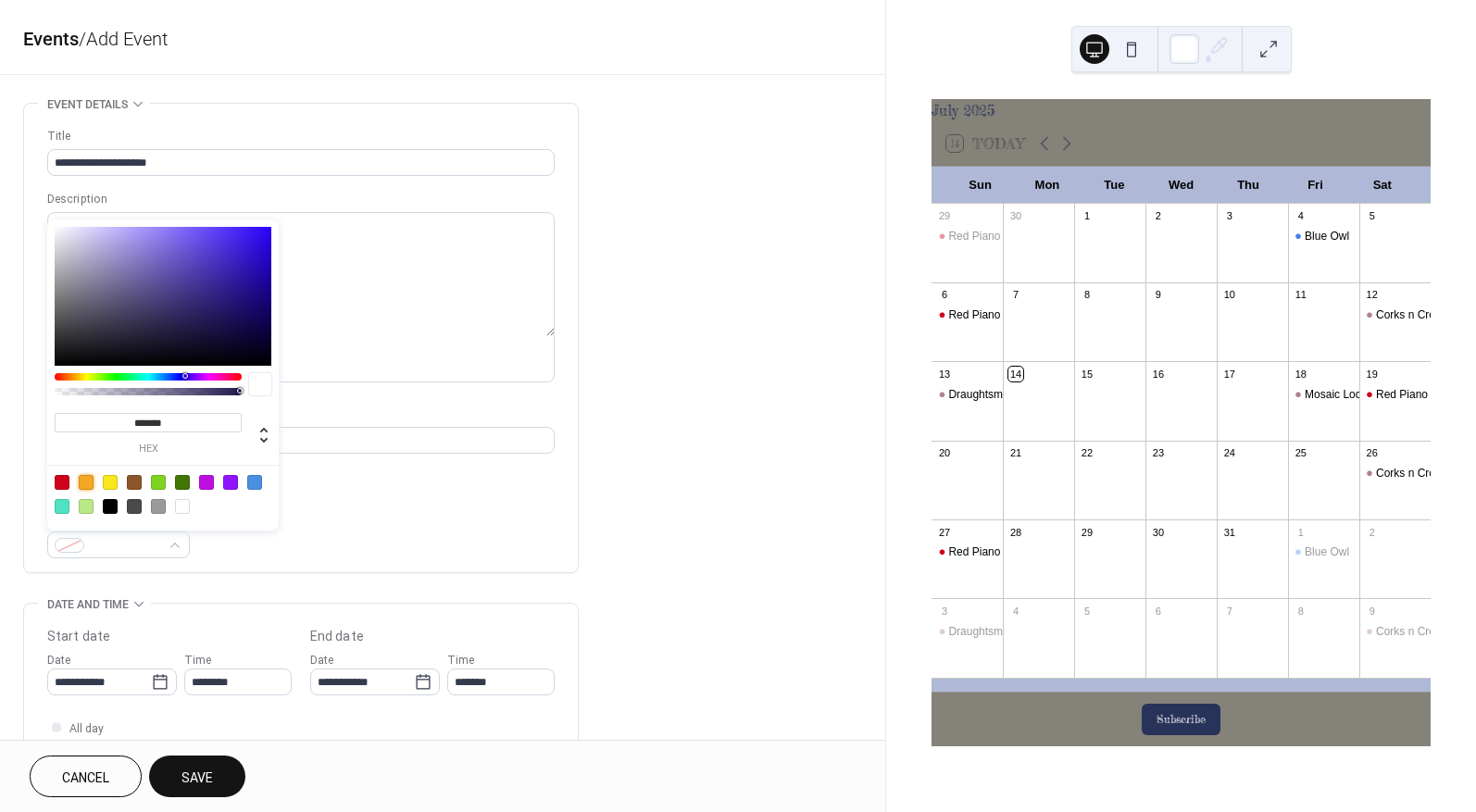 click at bounding box center [86, 482] 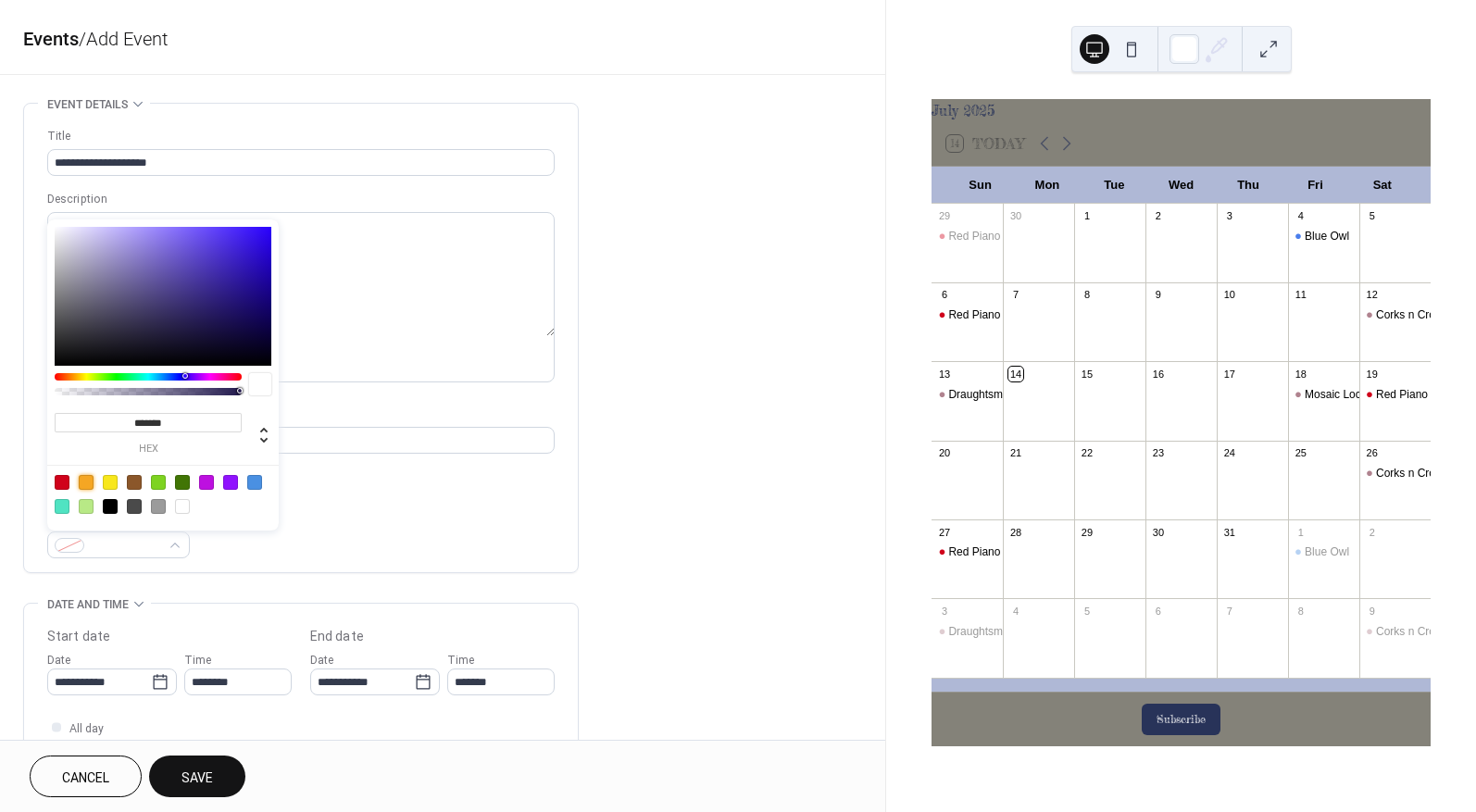 type on "*******" 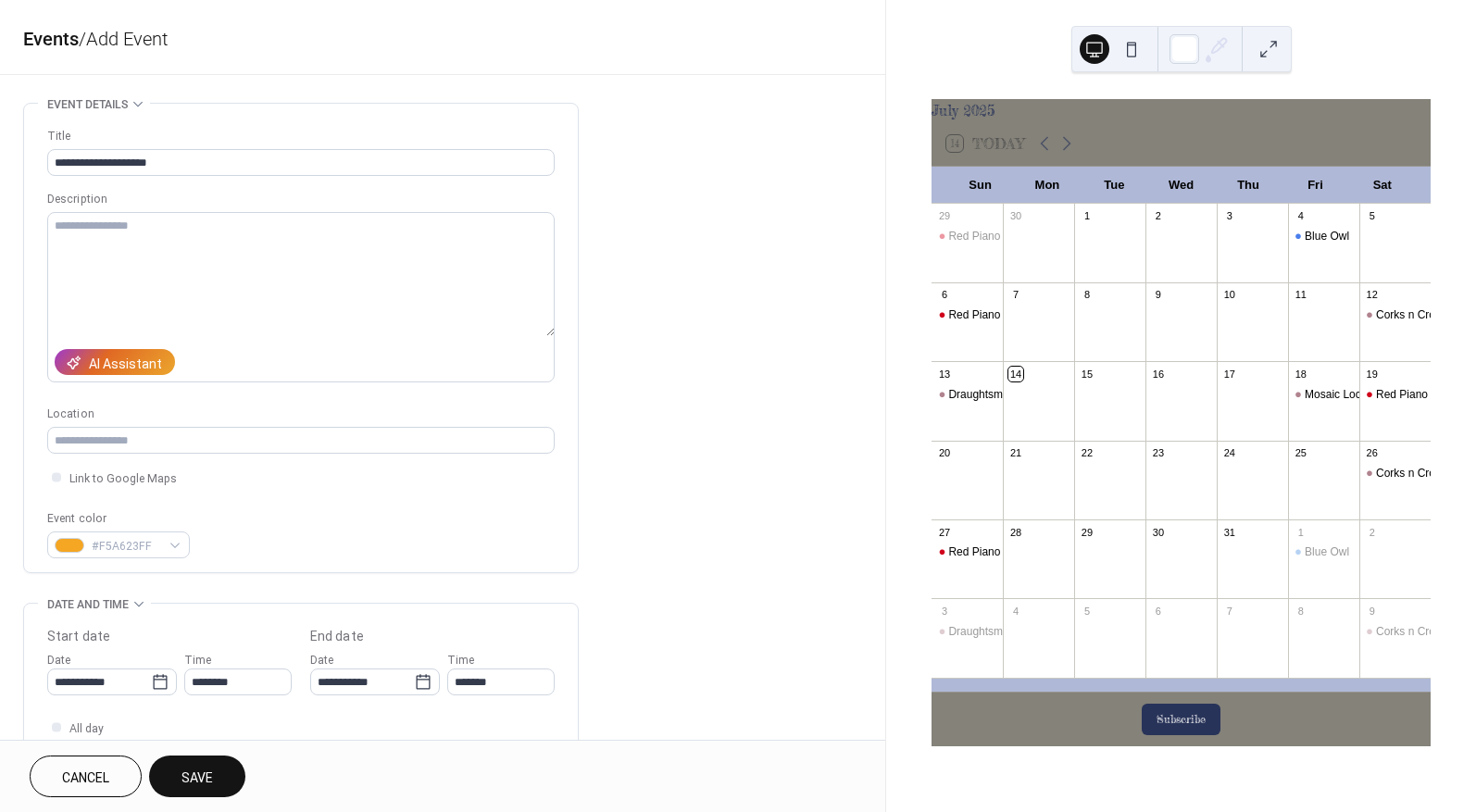 click on "**********" at bounding box center [301, 343] 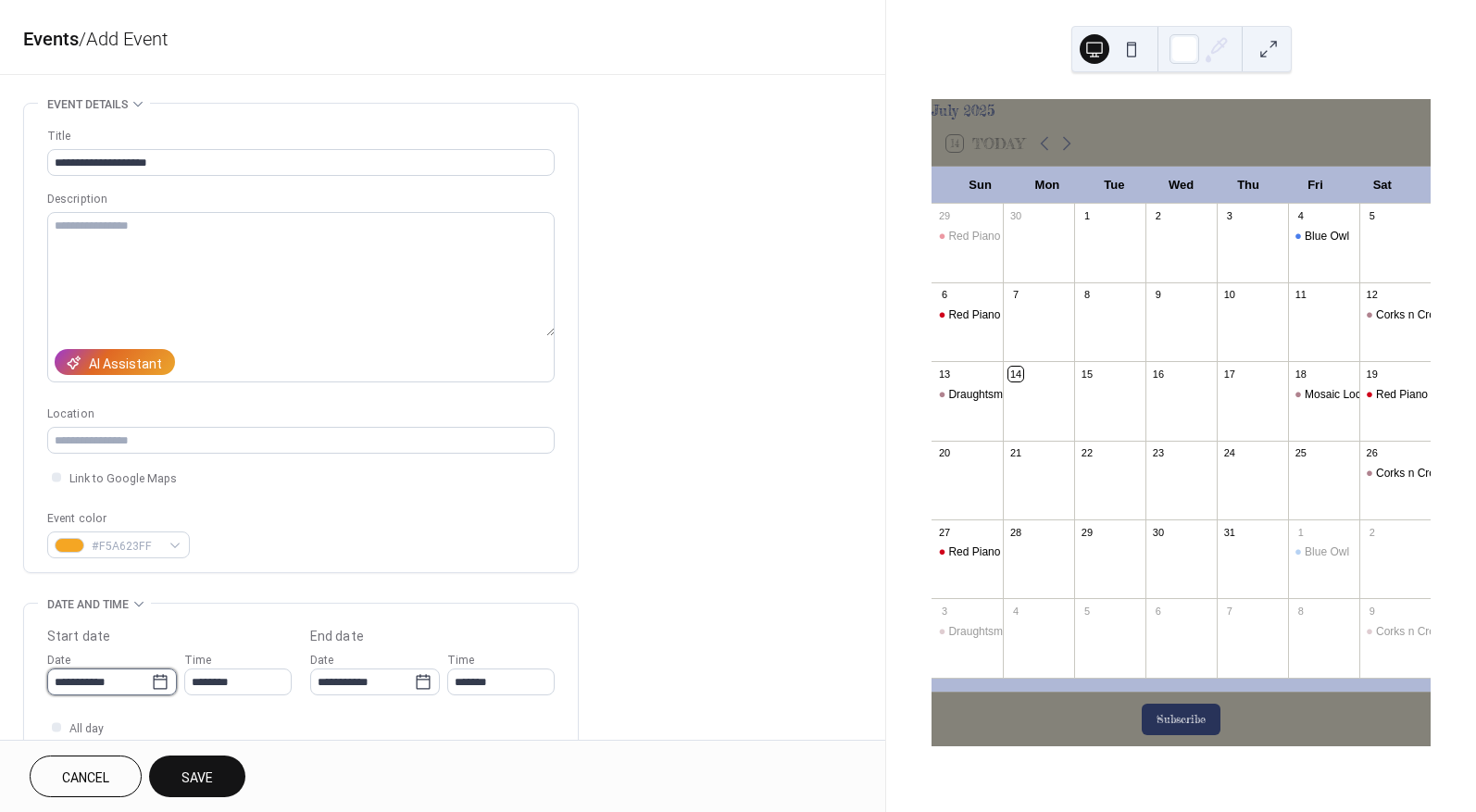 click on "**********" at bounding box center (99, 681) 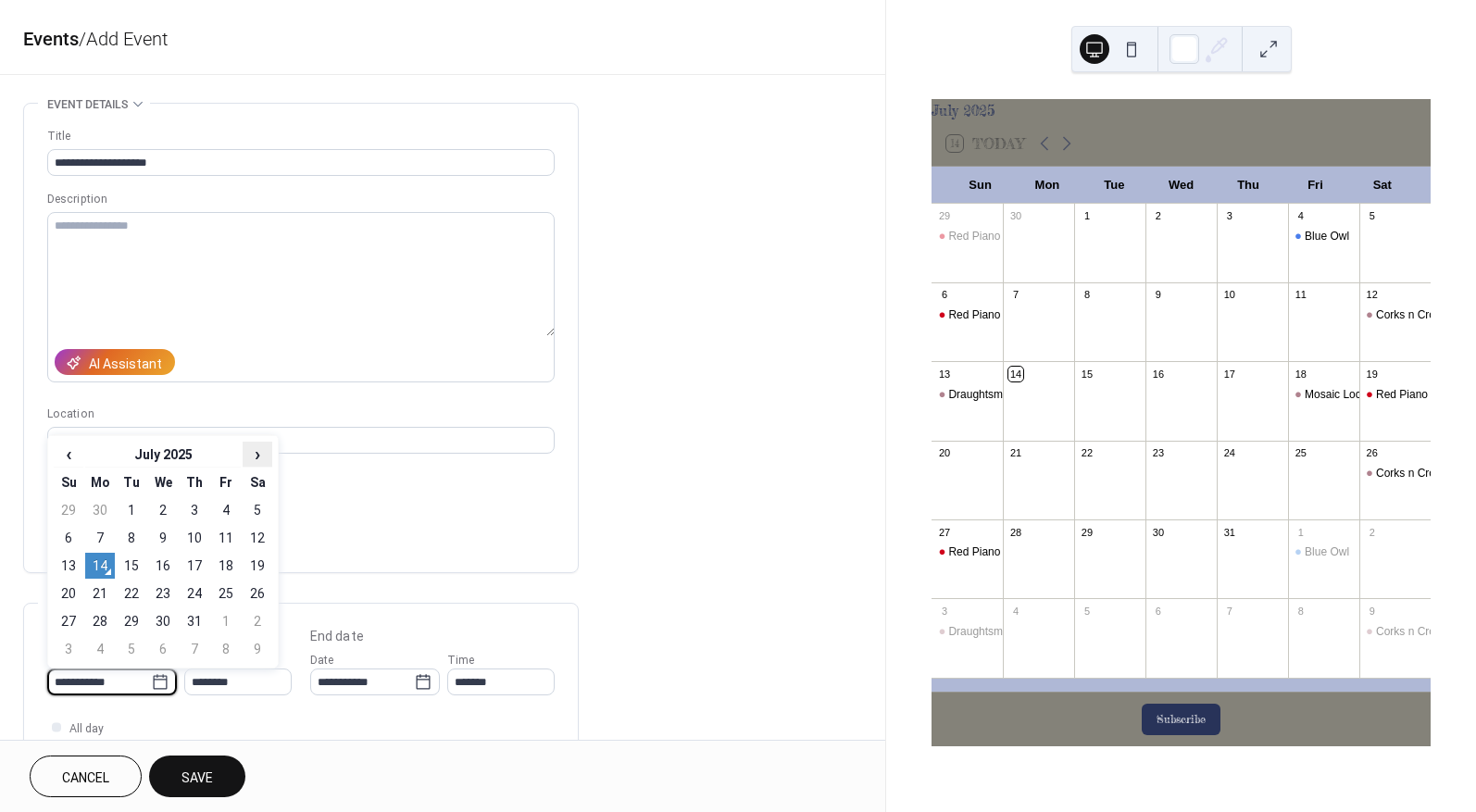click on "›" at bounding box center (257, 454) 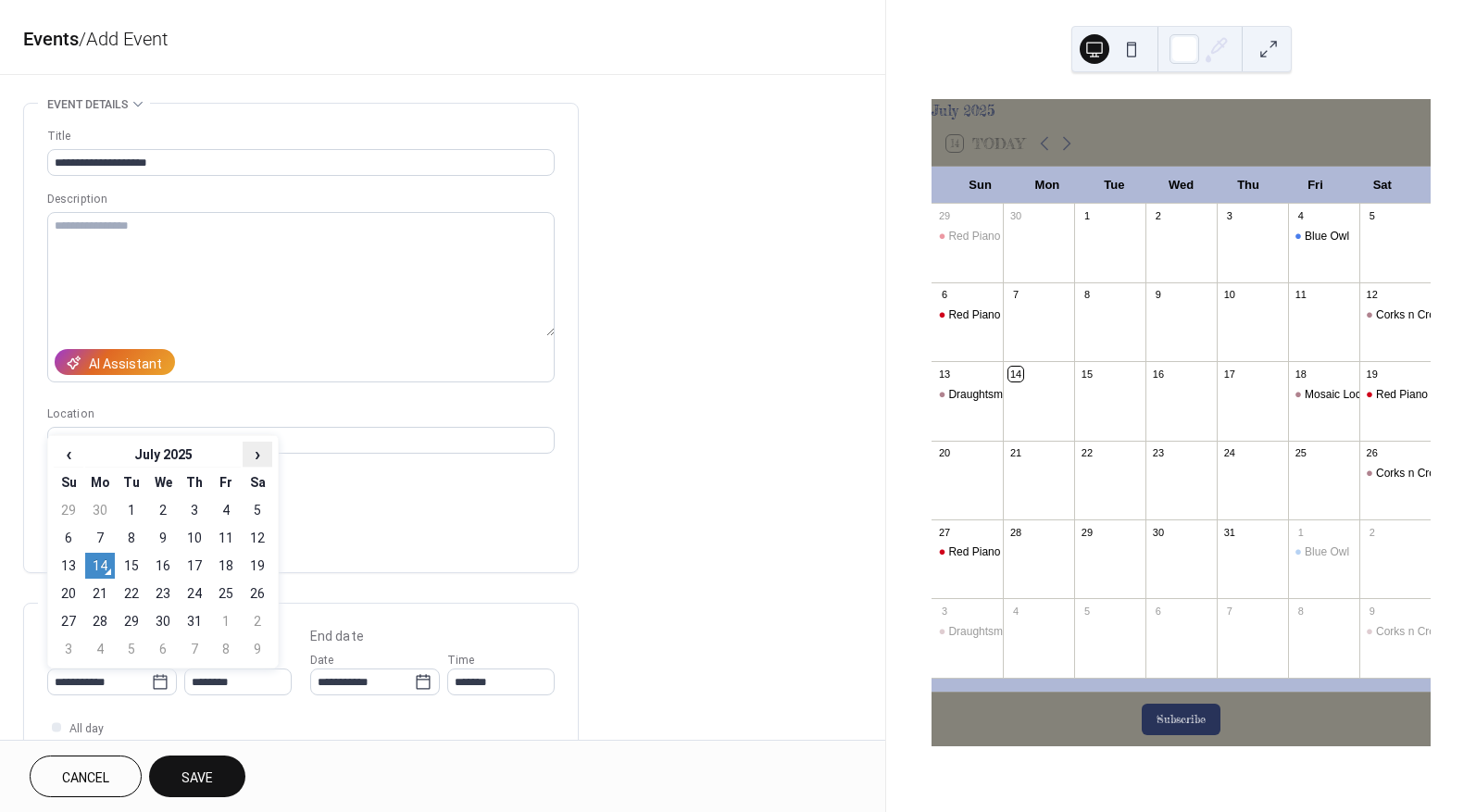 click on "›" at bounding box center [257, 454] 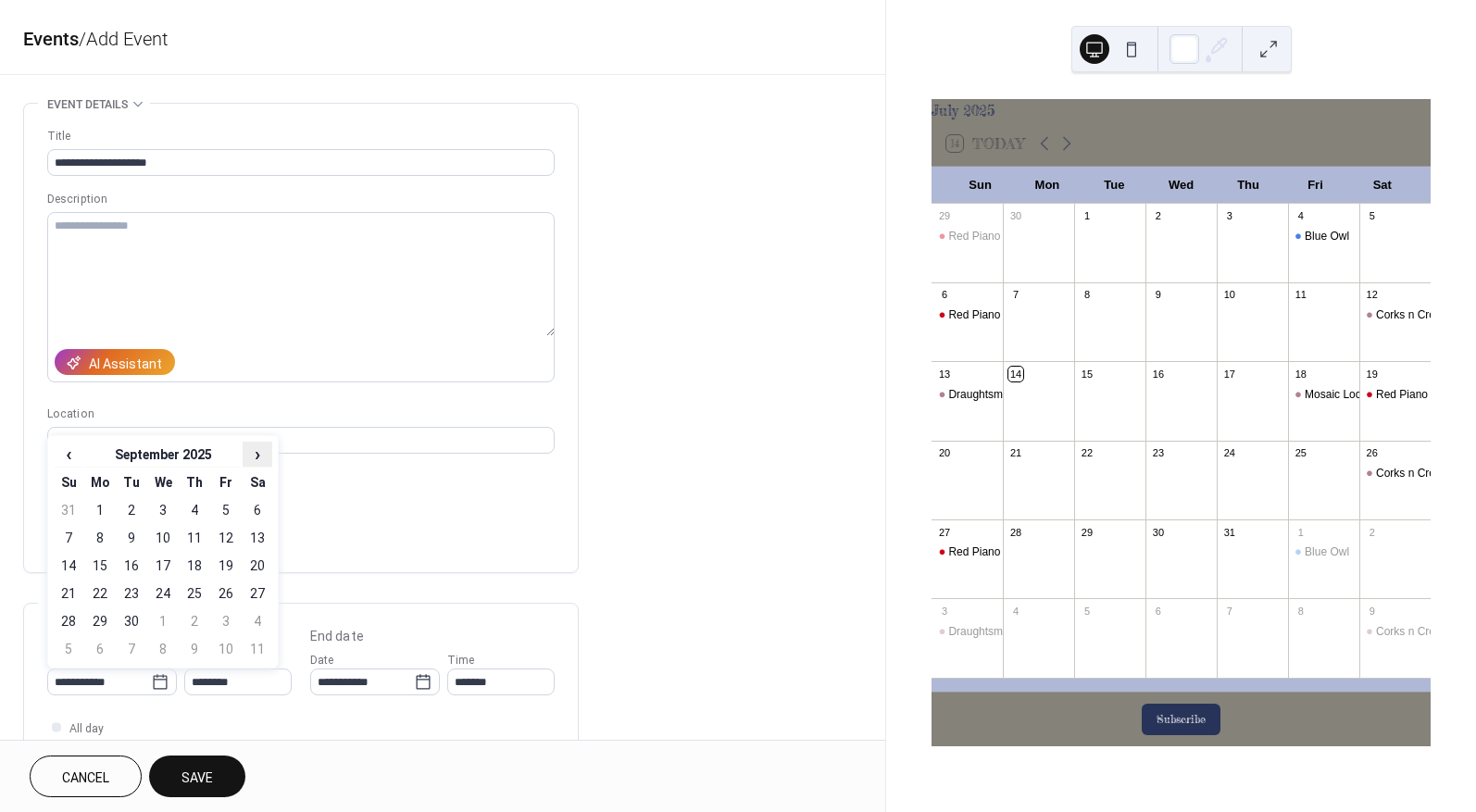 click on "›" at bounding box center [257, 454] 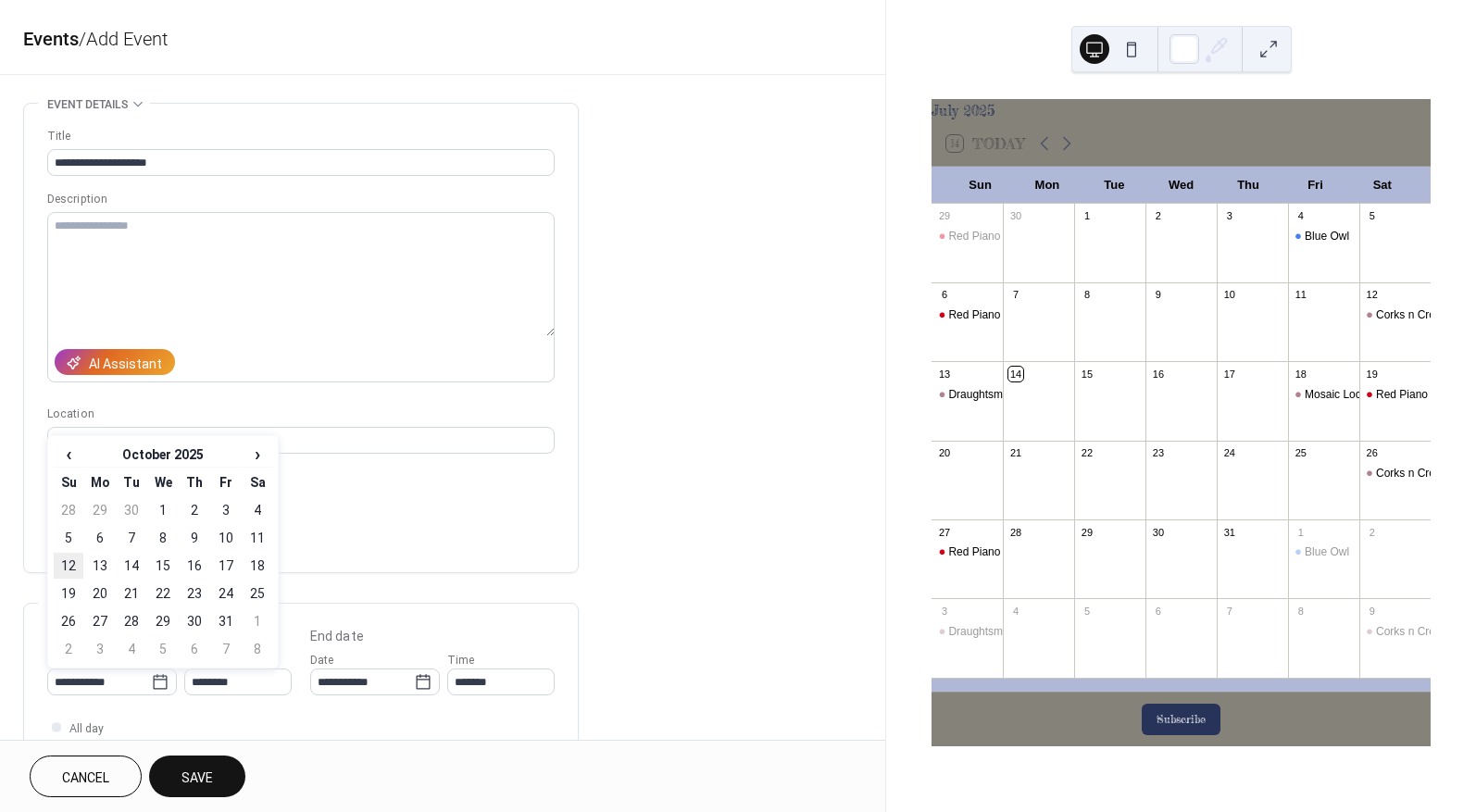 click on "12" at bounding box center (69, 566) 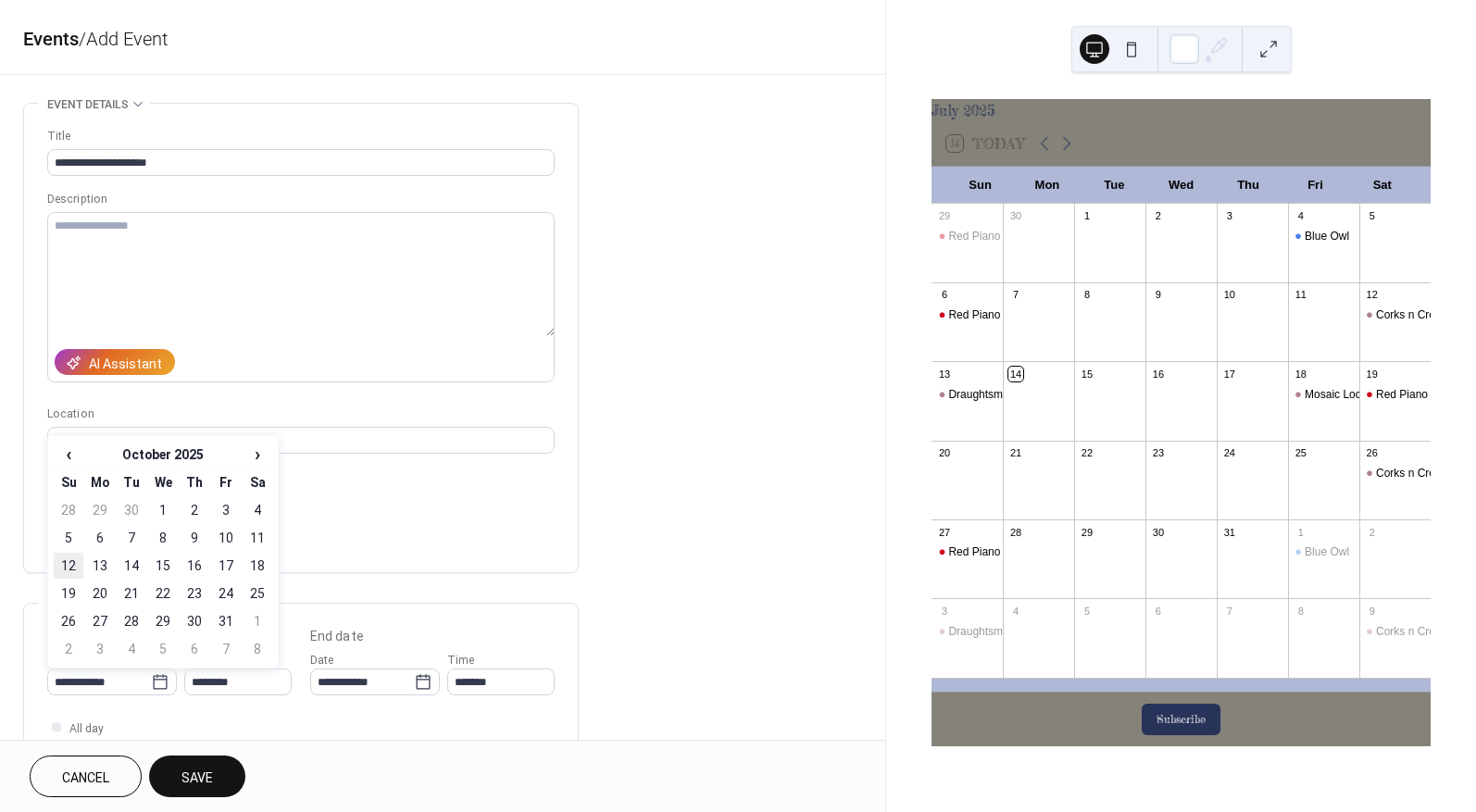 type on "**********" 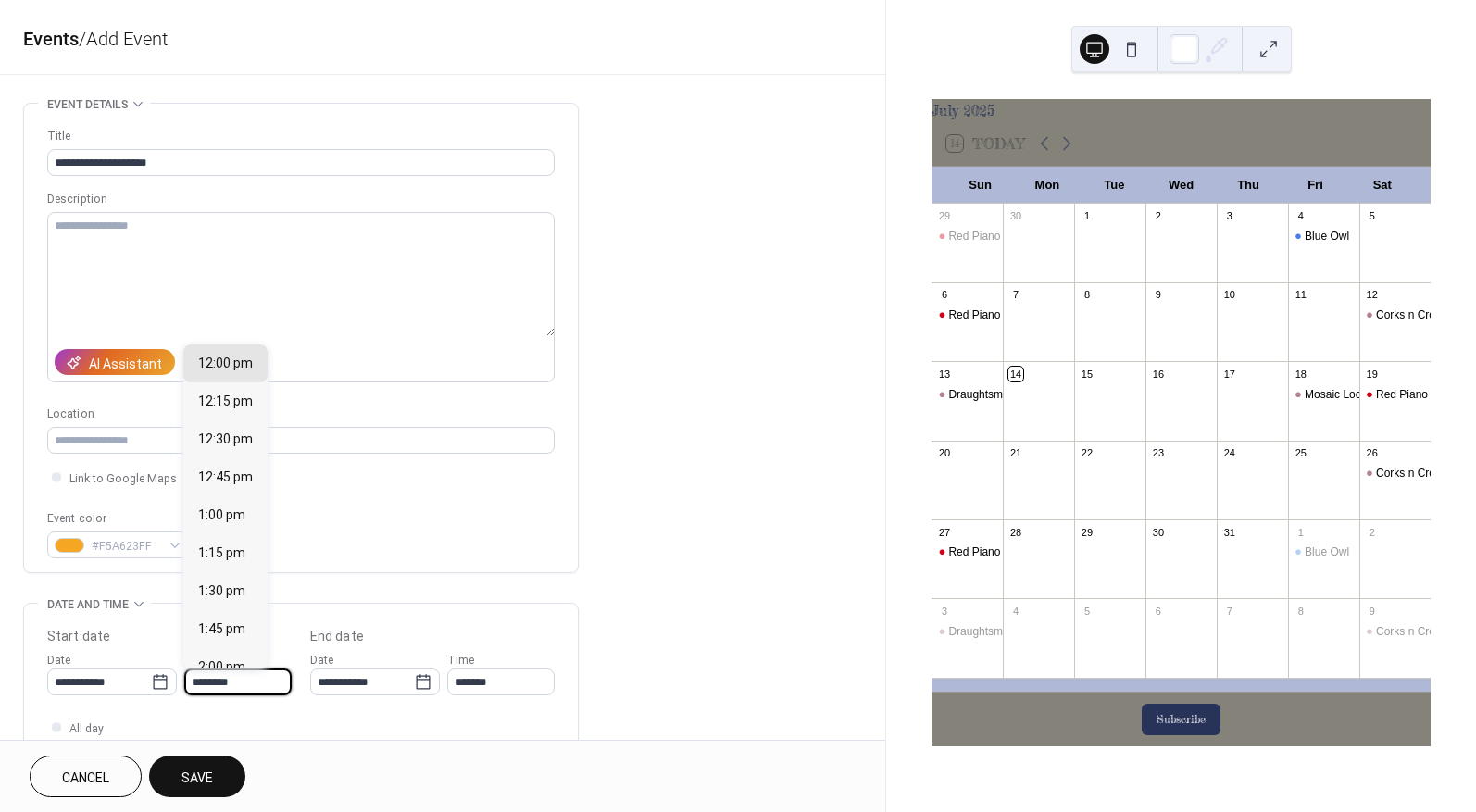 click on "********" at bounding box center [238, 681] 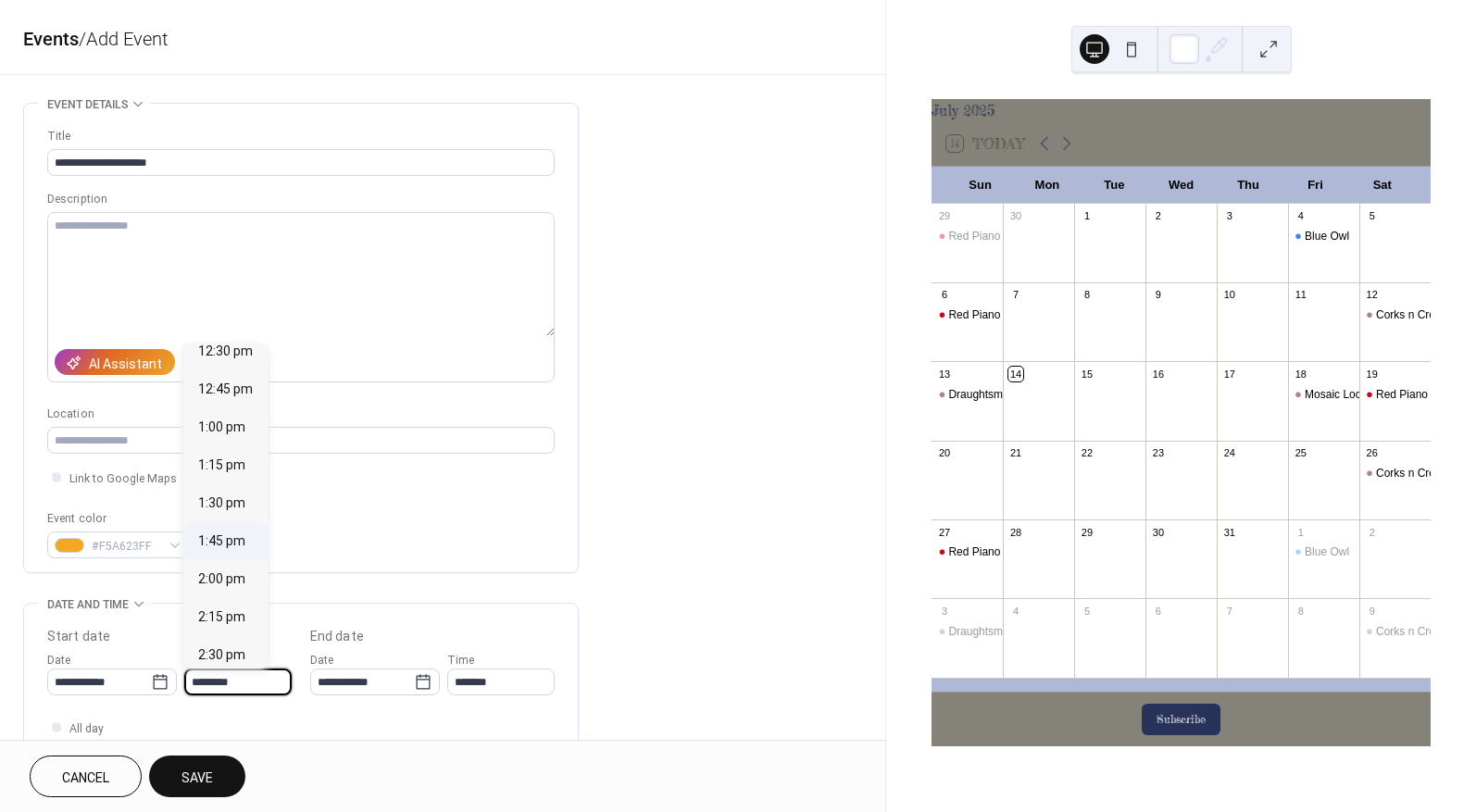scroll, scrollTop: 1915, scrollLeft: 0, axis: vertical 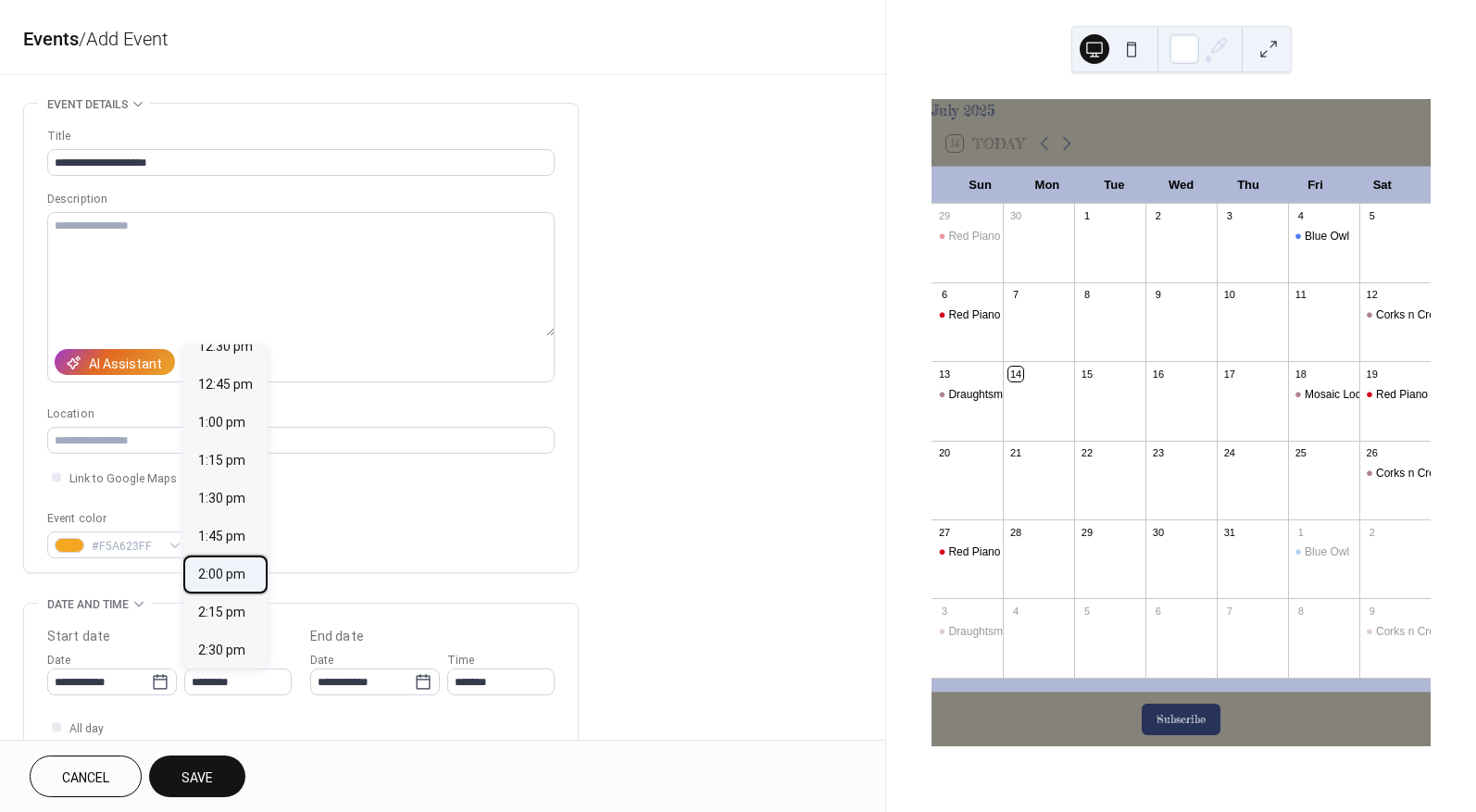 click on "2:00 pm" at bounding box center (221, 574) 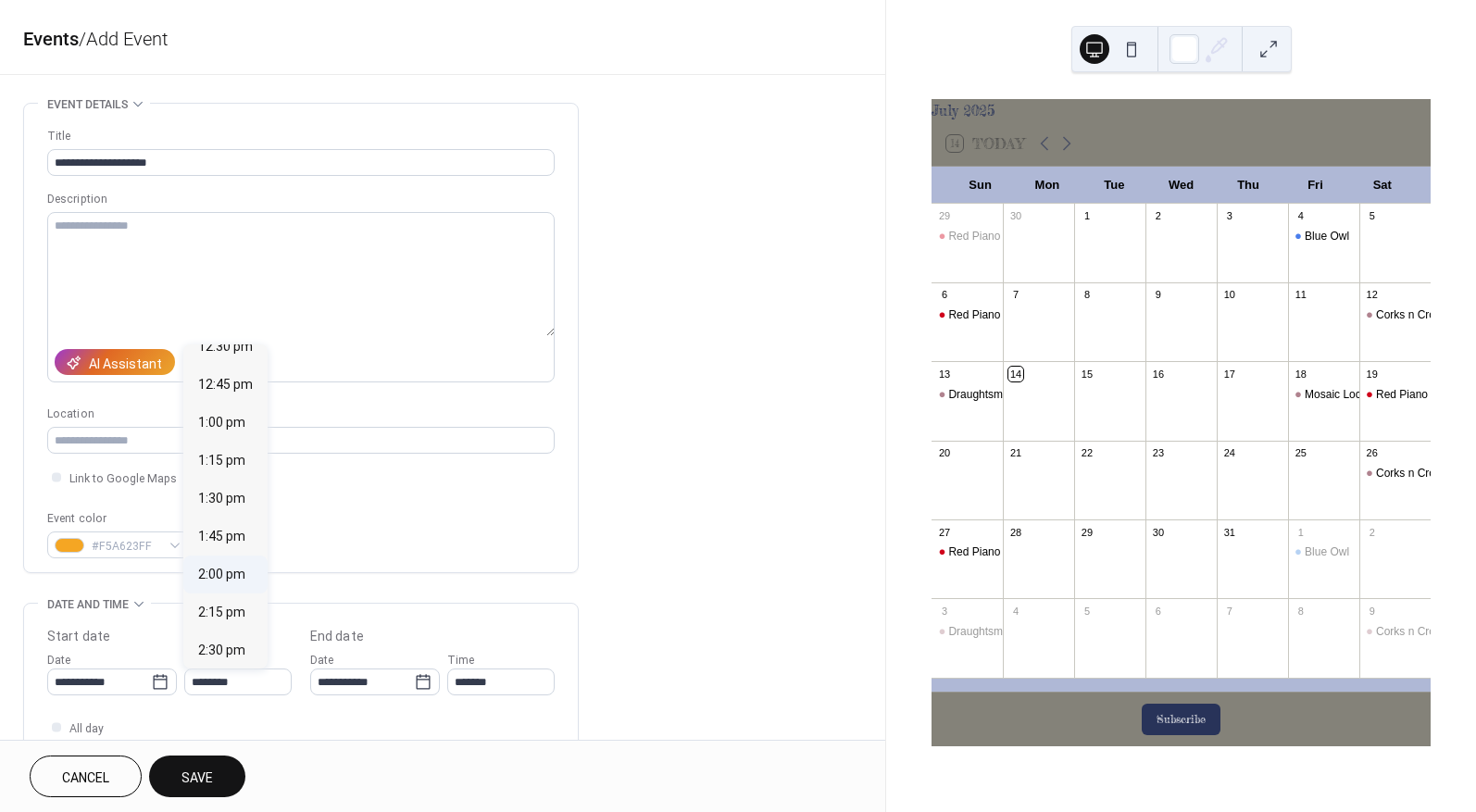 type on "*******" 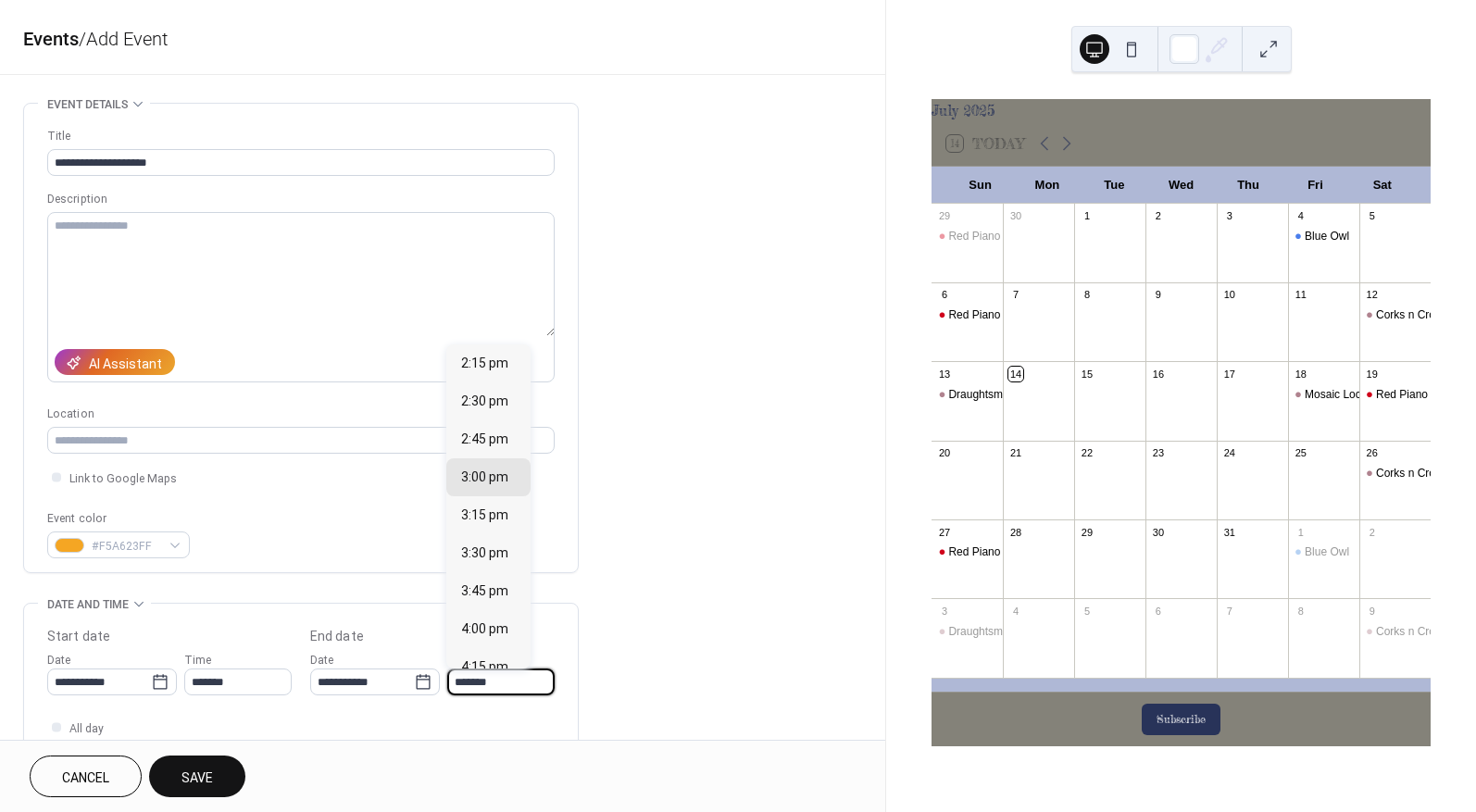 click on "*******" at bounding box center [501, 681] 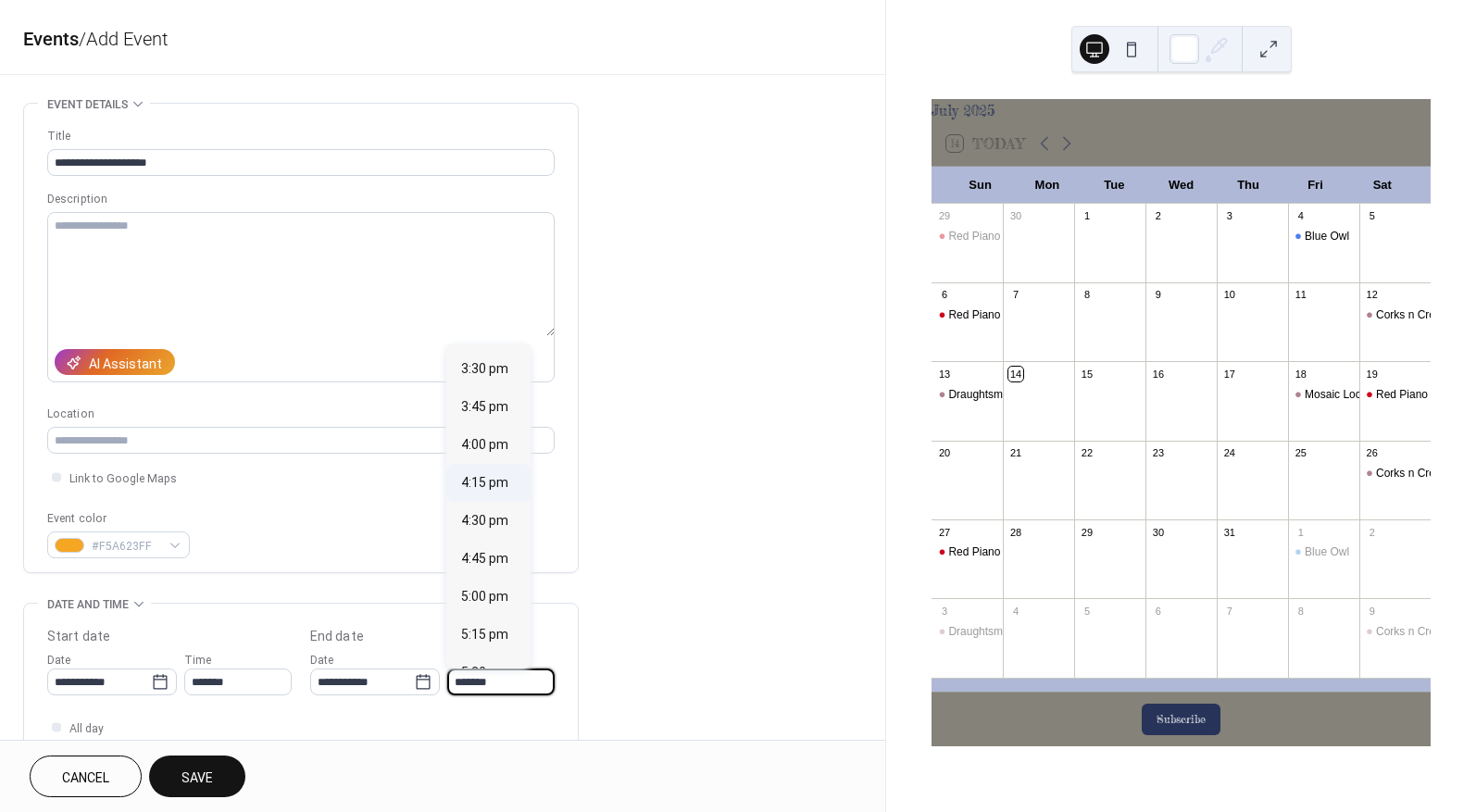 scroll, scrollTop: 185, scrollLeft: 0, axis: vertical 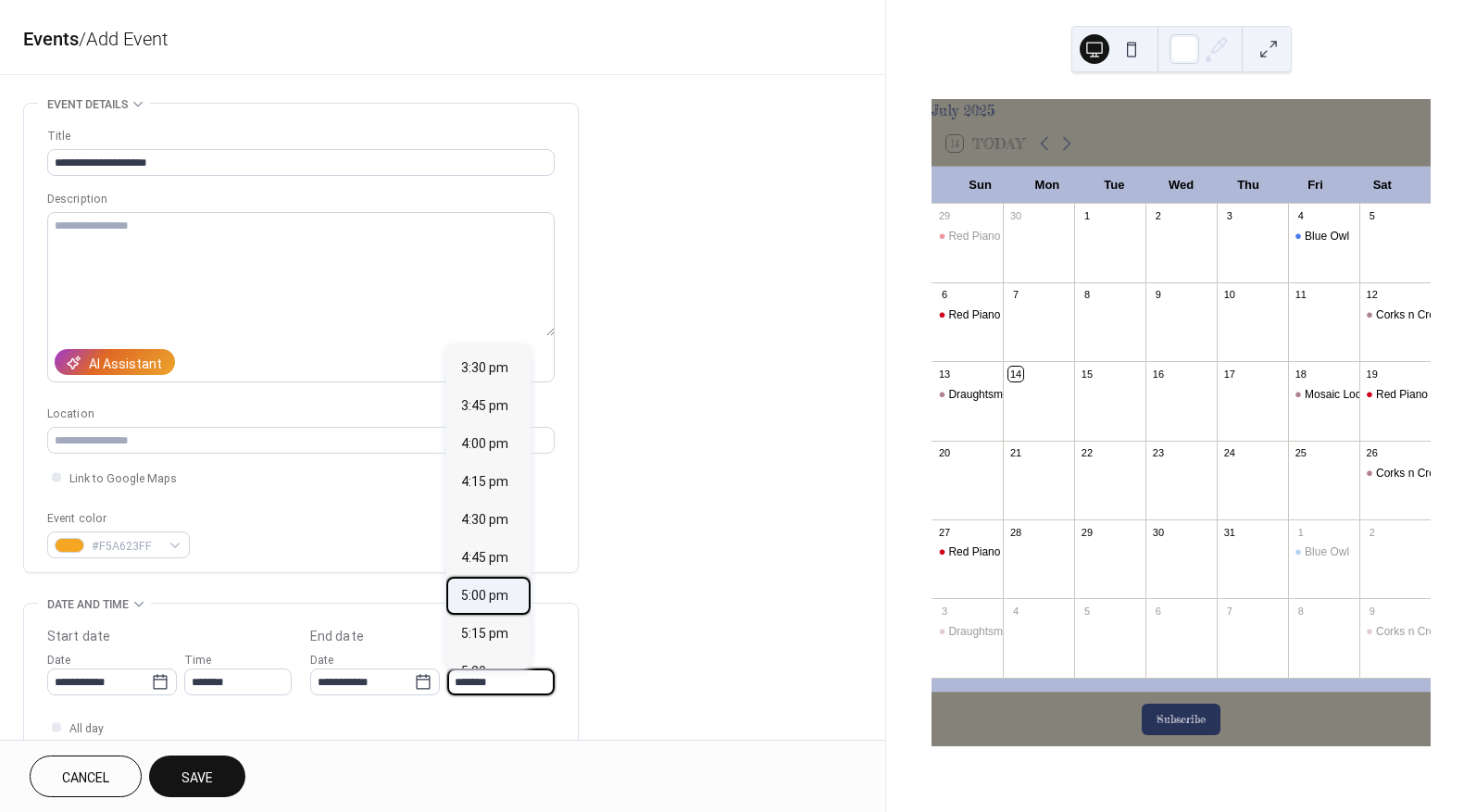 click on "5:00 pm" at bounding box center [484, 595] 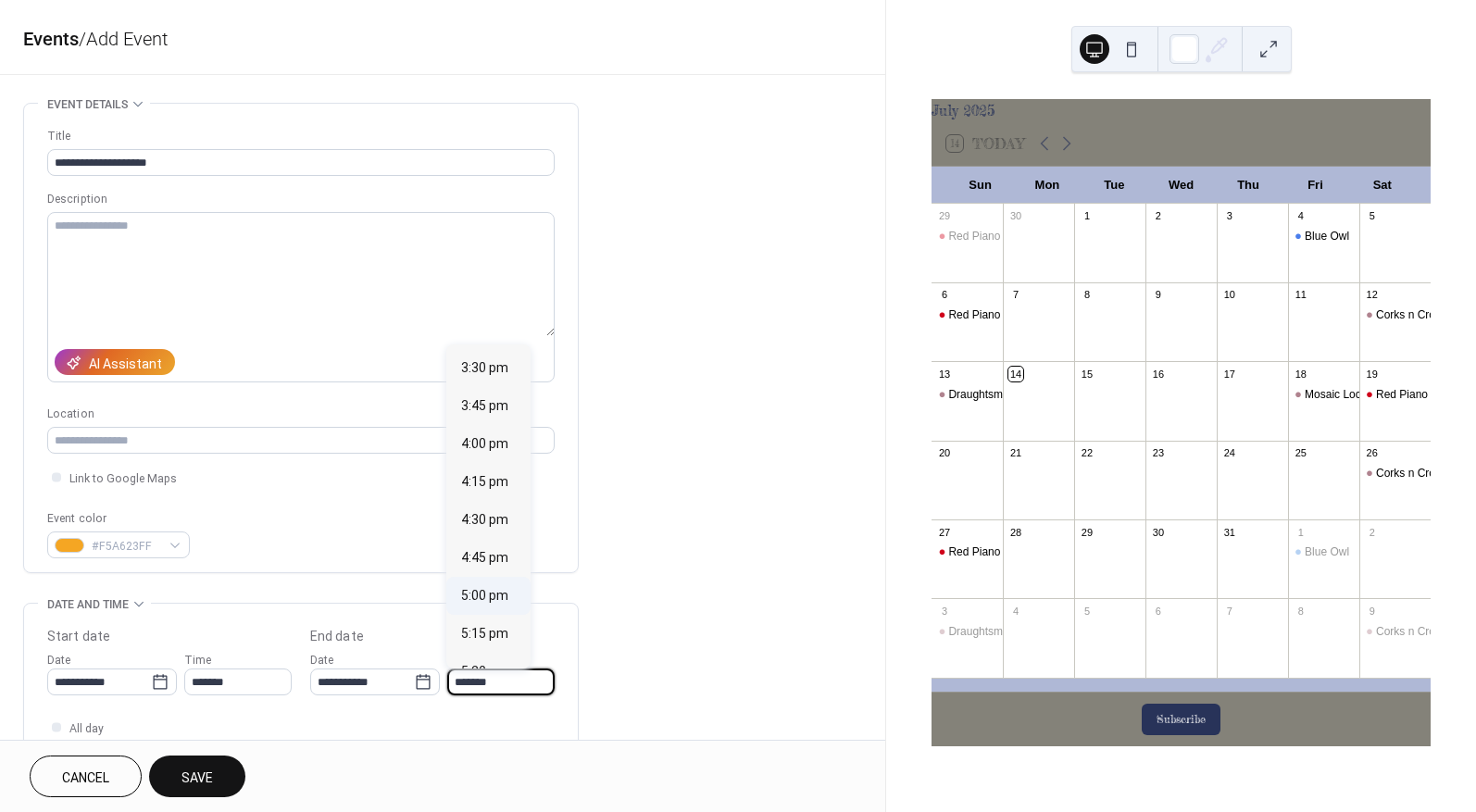 type on "*******" 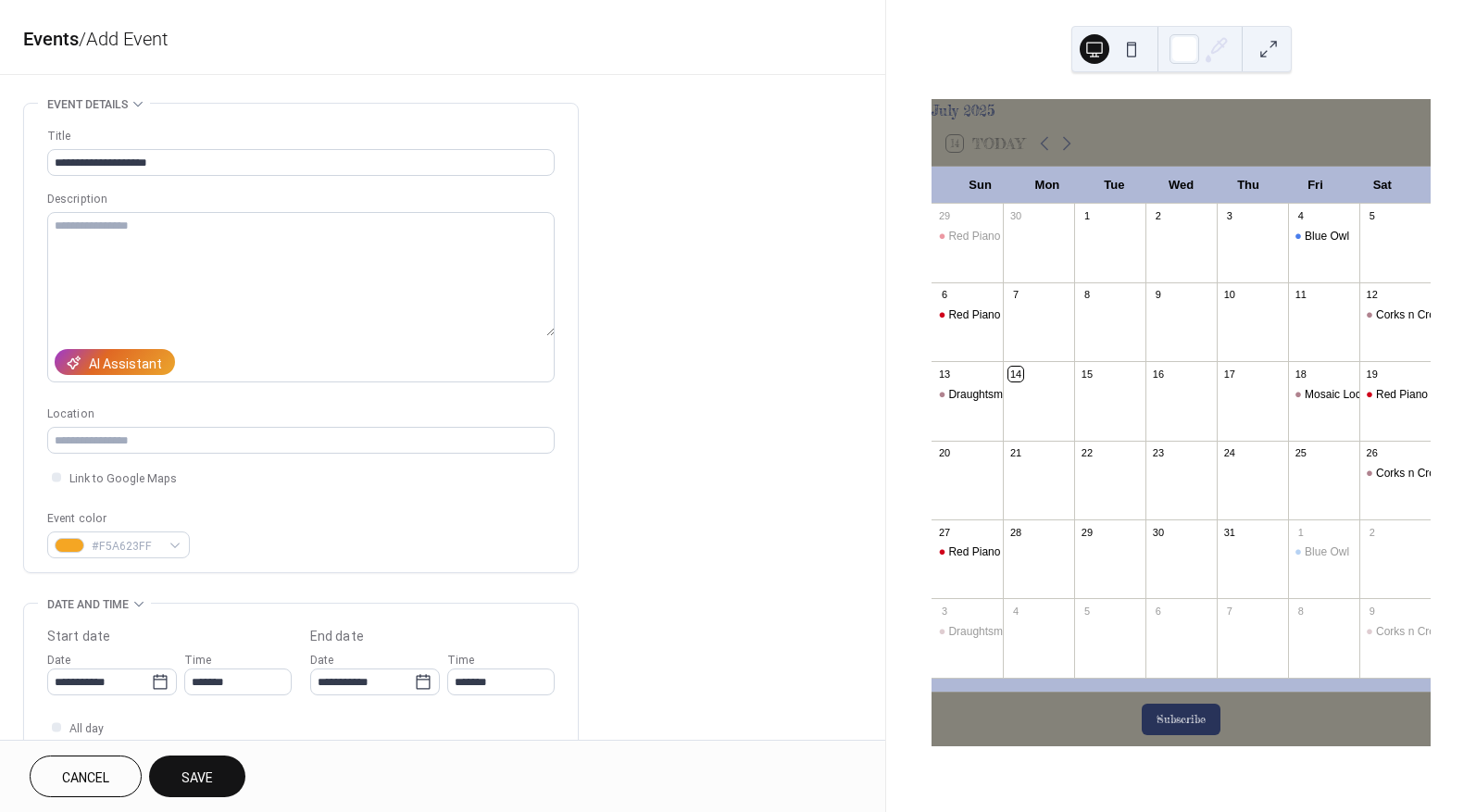 click on "Save" at bounding box center [197, 778] 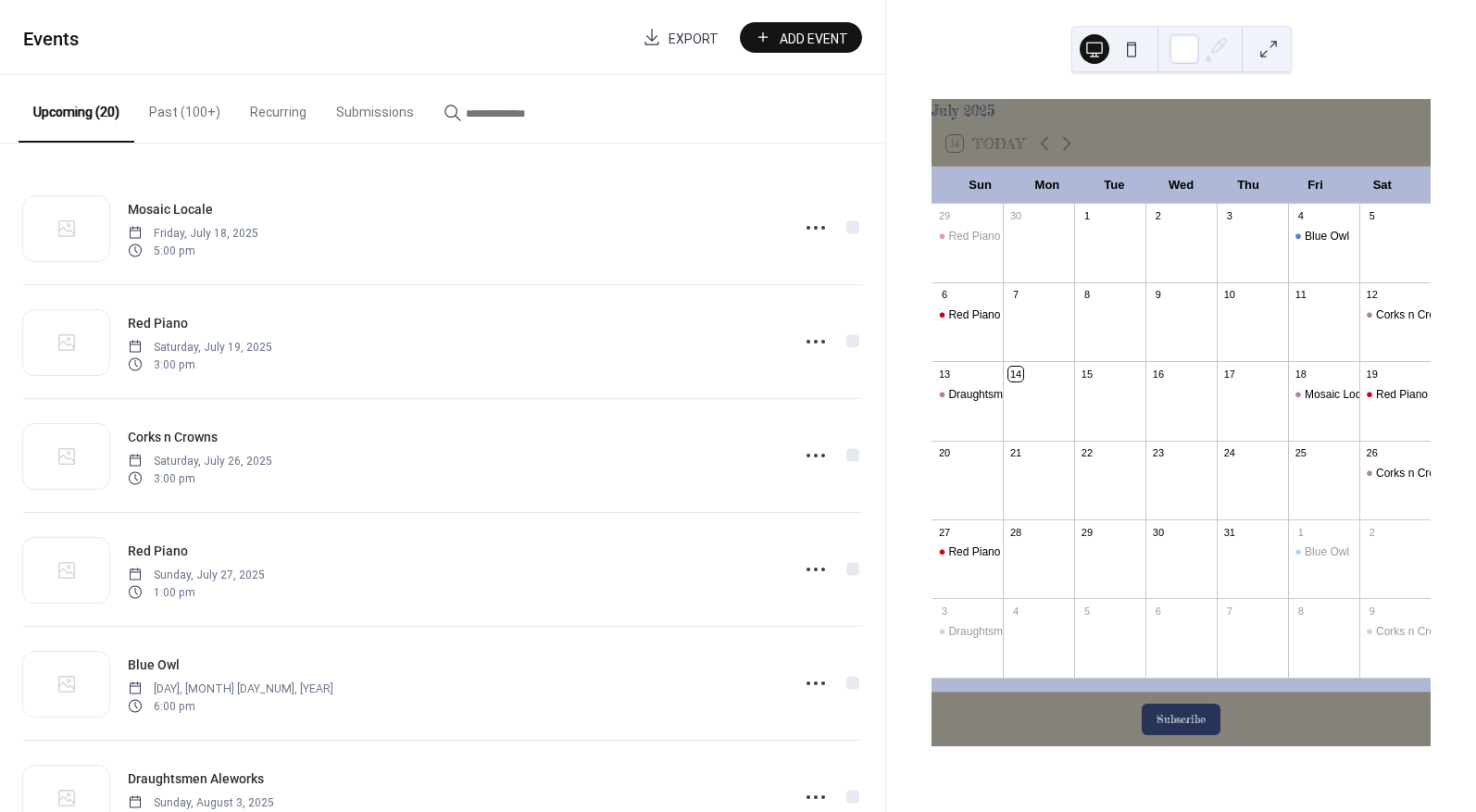 click on "Add Event" at bounding box center [814, 38] 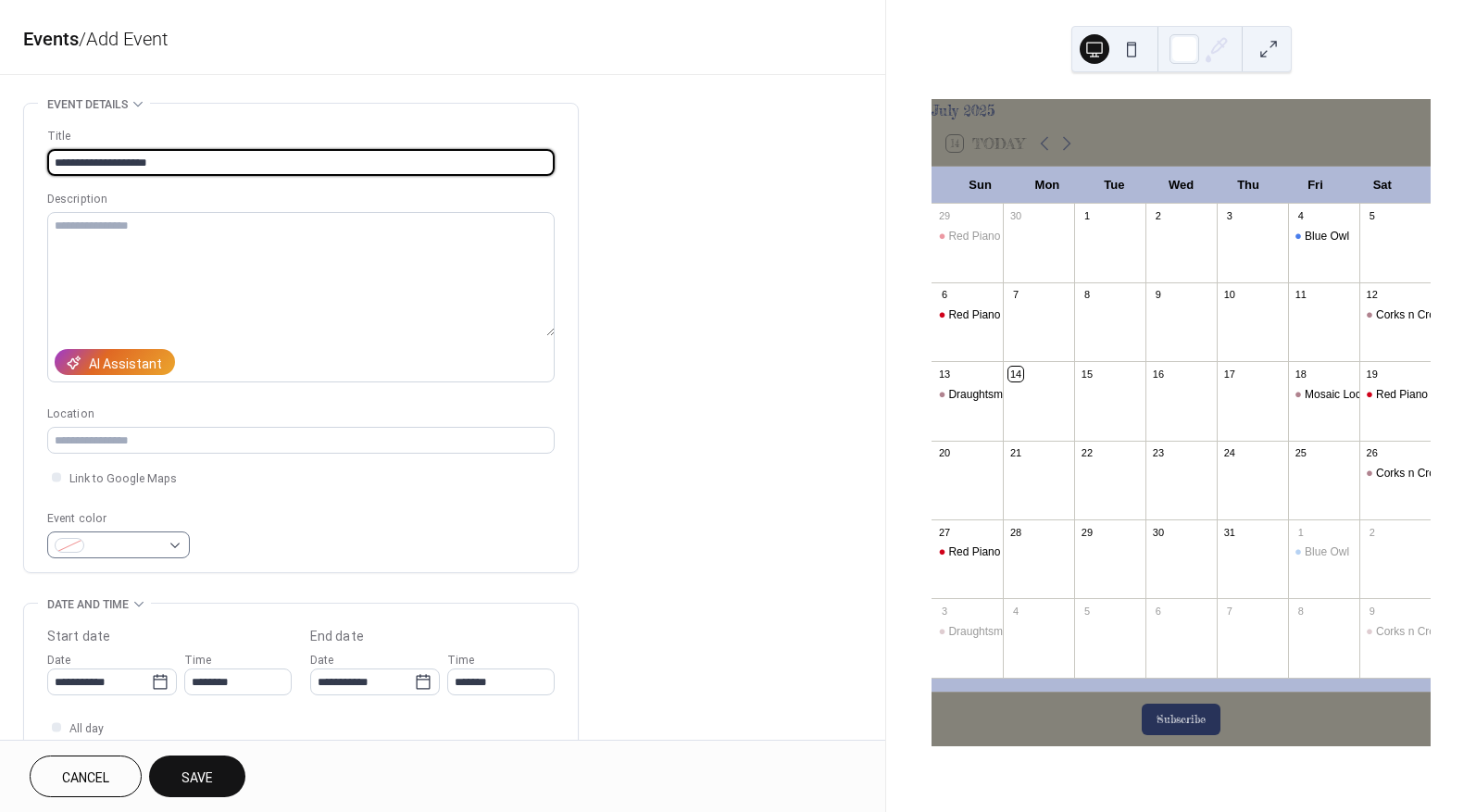 type on "**********" 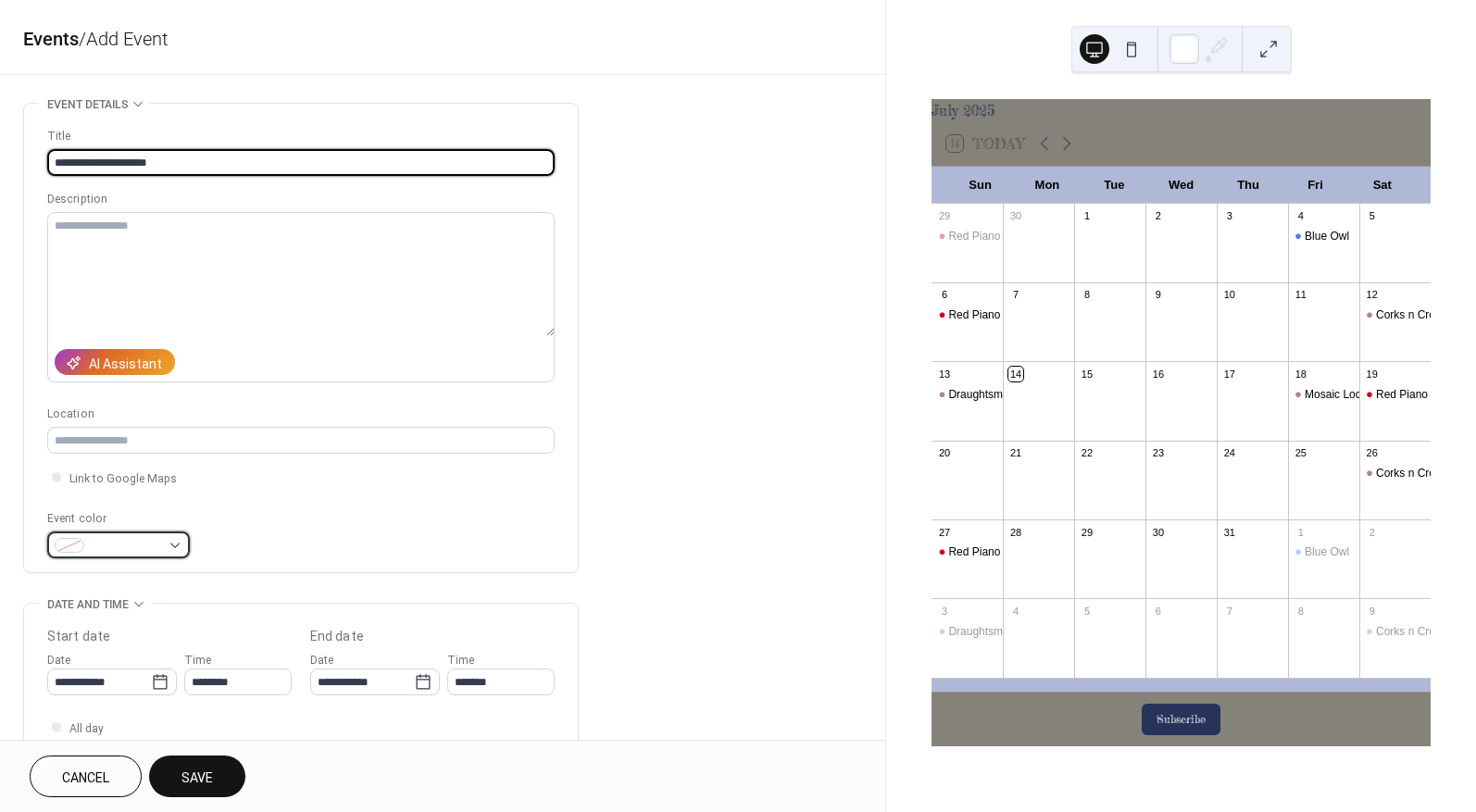 click at bounding box center (126, 546) 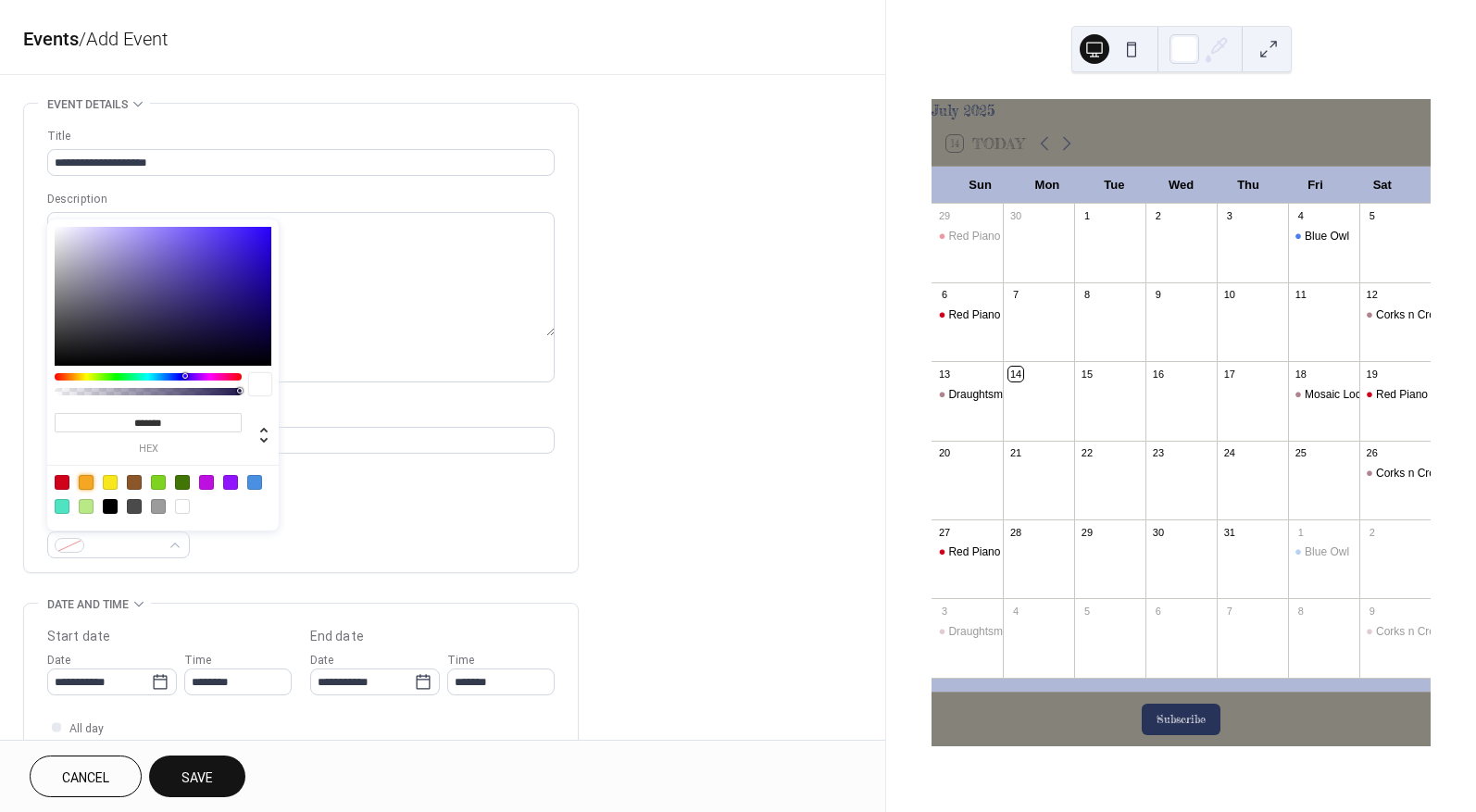 click at bounding box center [86, 482] 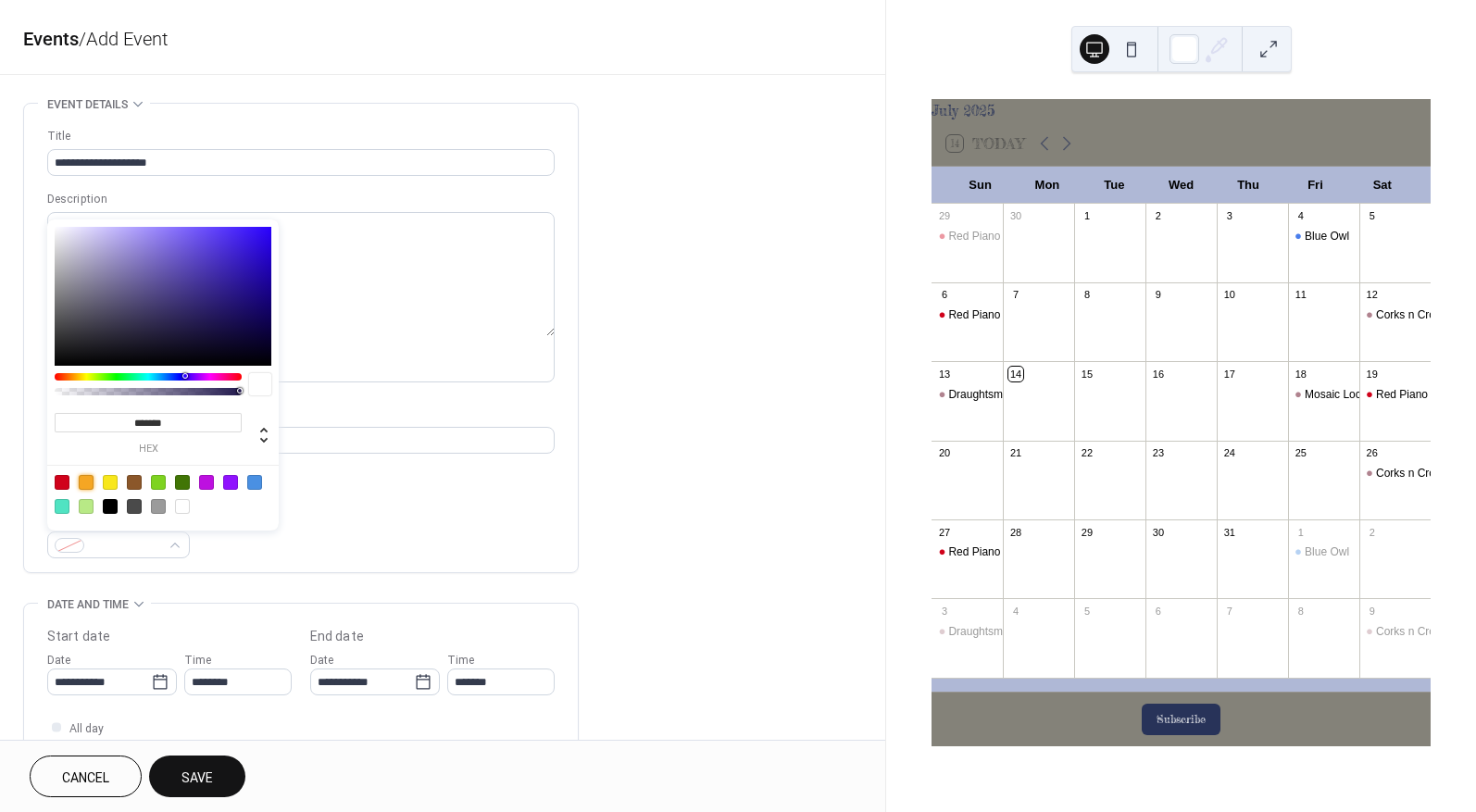 type on "*******" 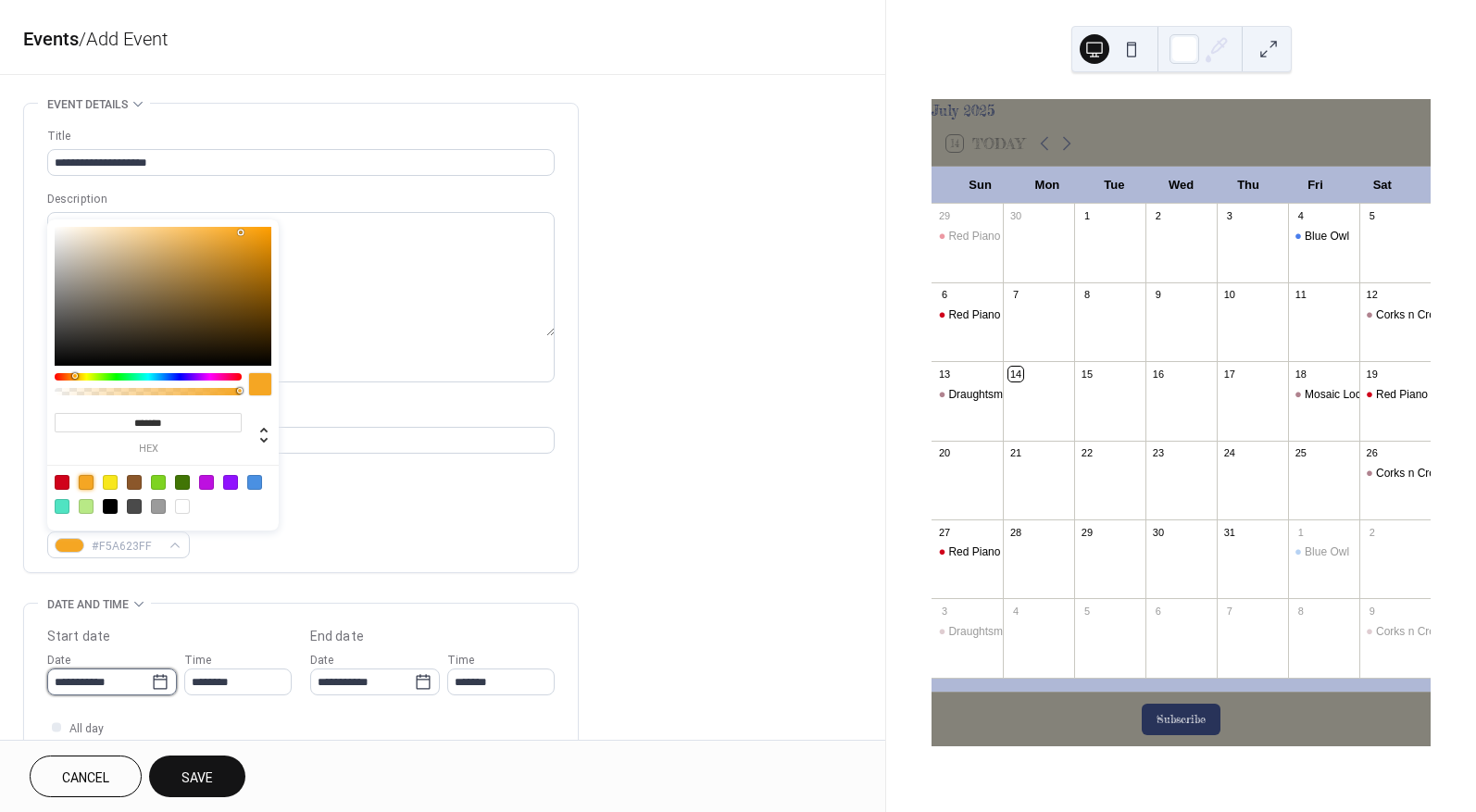 click on "**********" at bounding box center (99, 681) 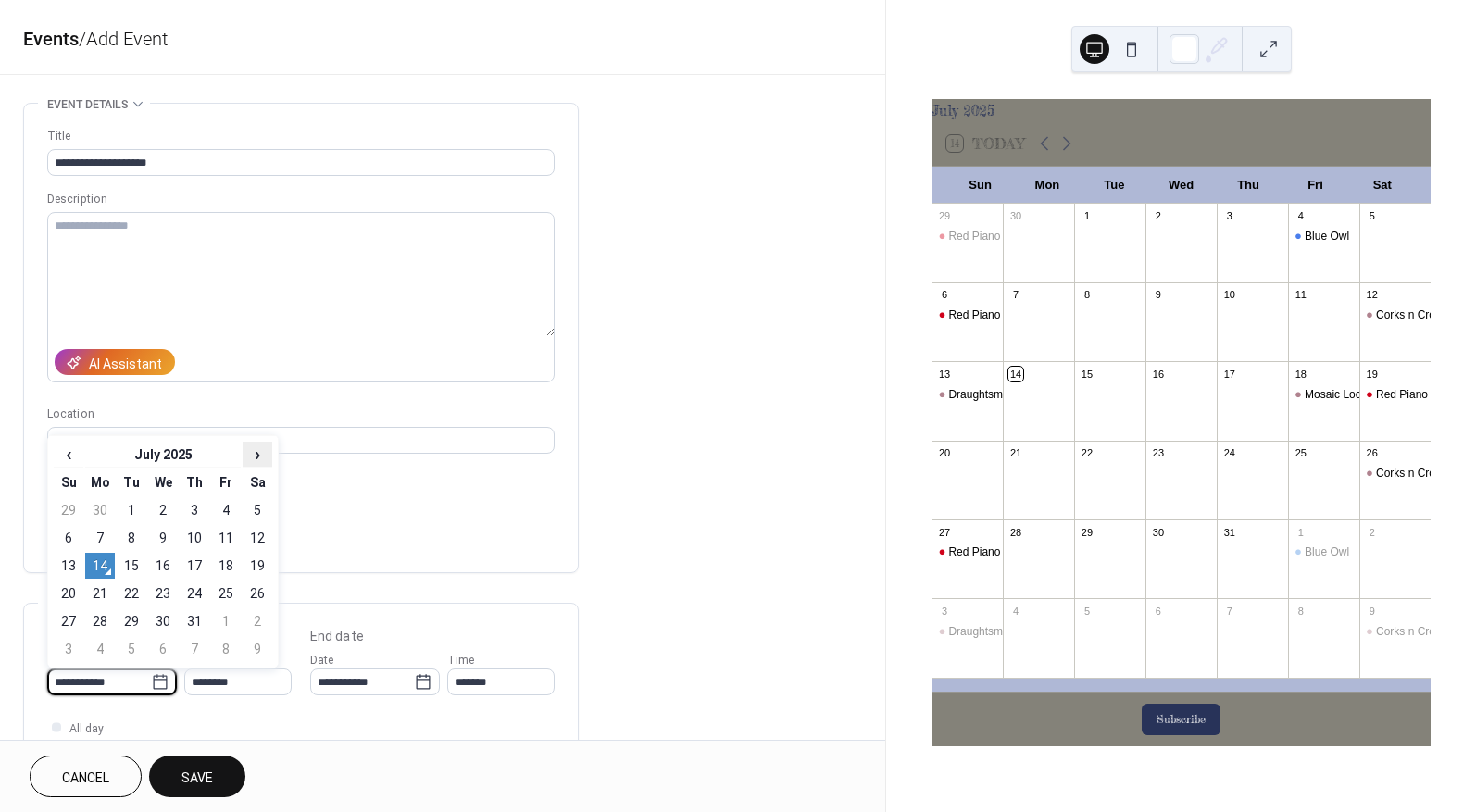 click on "›" at bounding box center [257, 454] 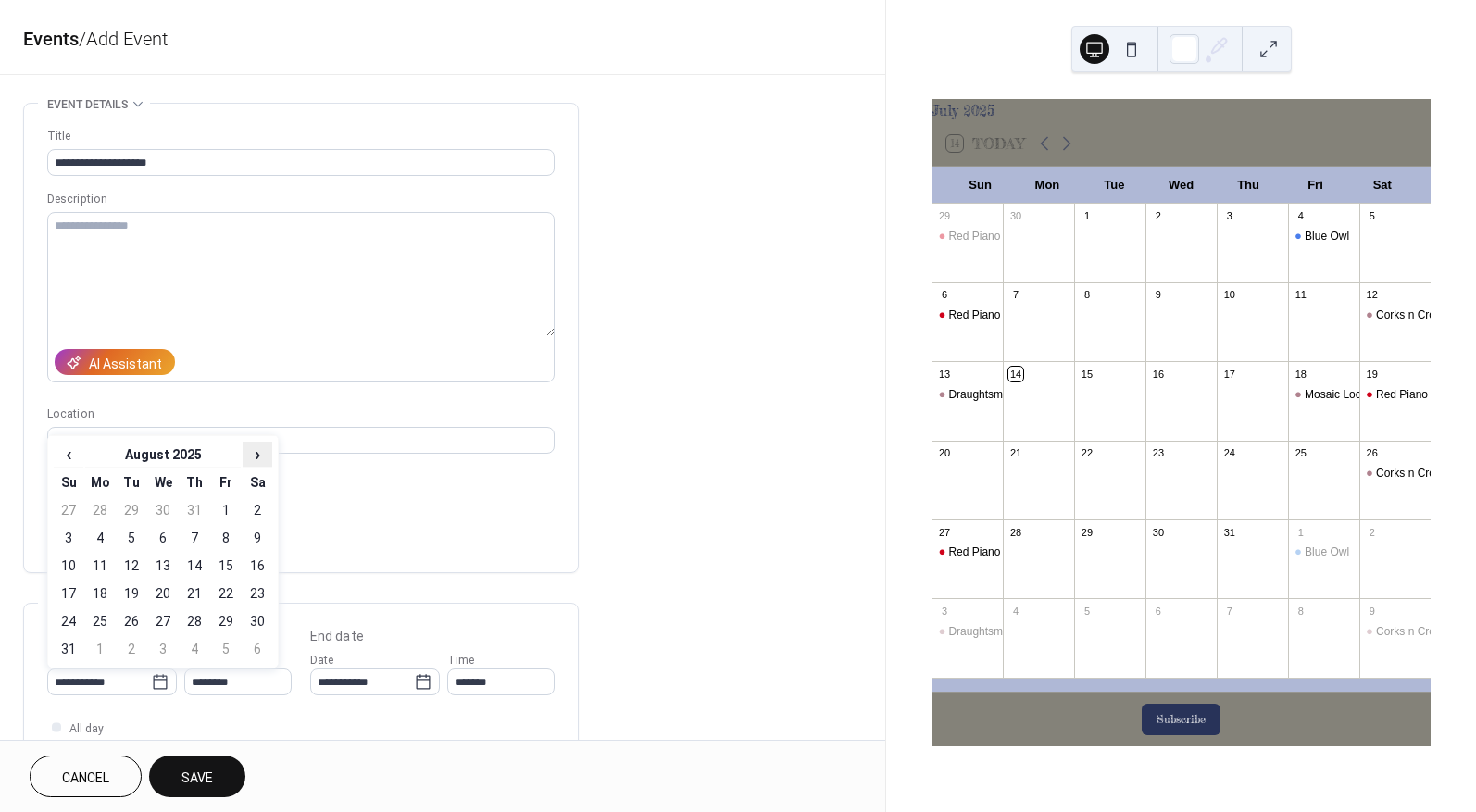 click on "›" at bounding box center [257, 454] 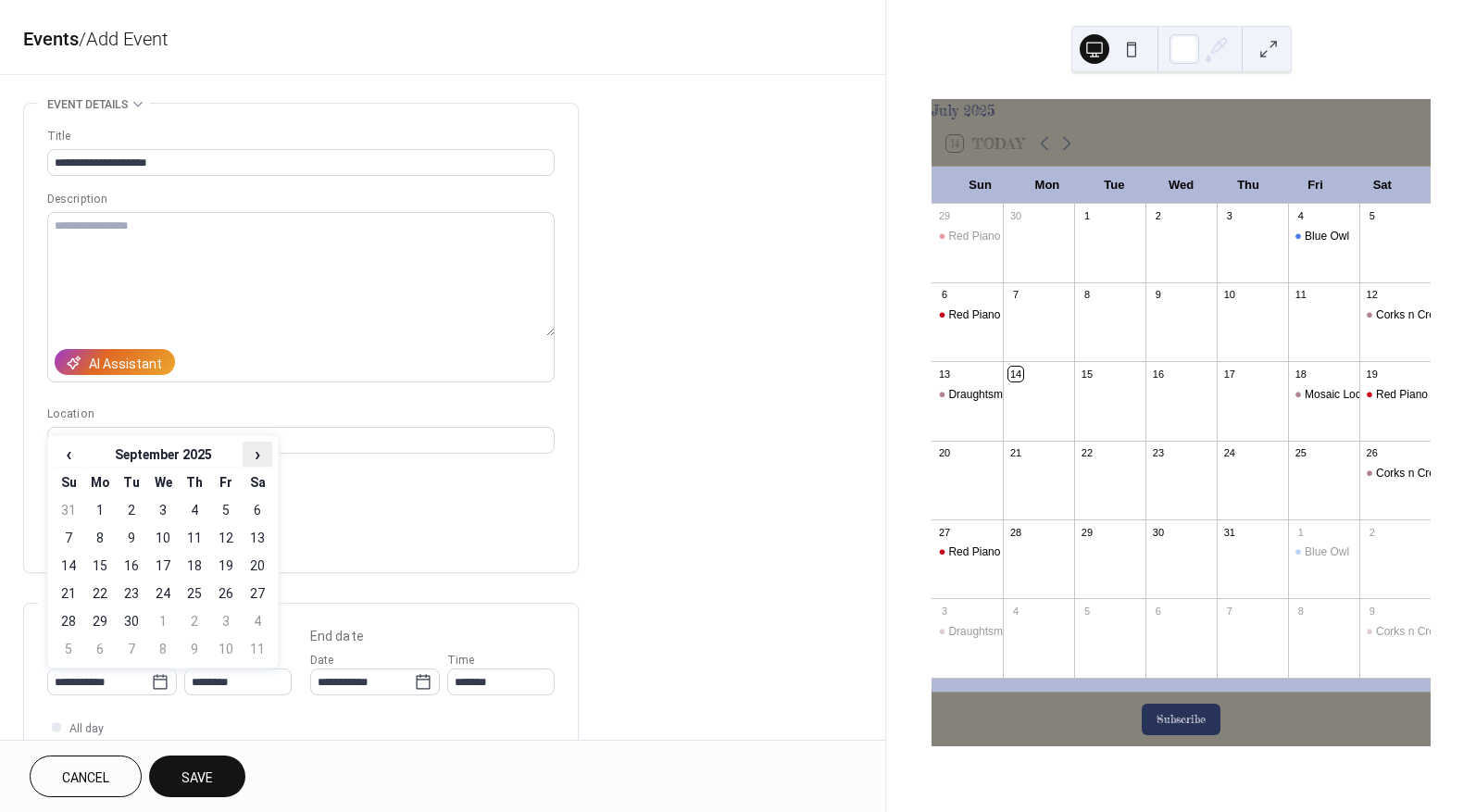 click on "›" at bounding box center (257, 454) 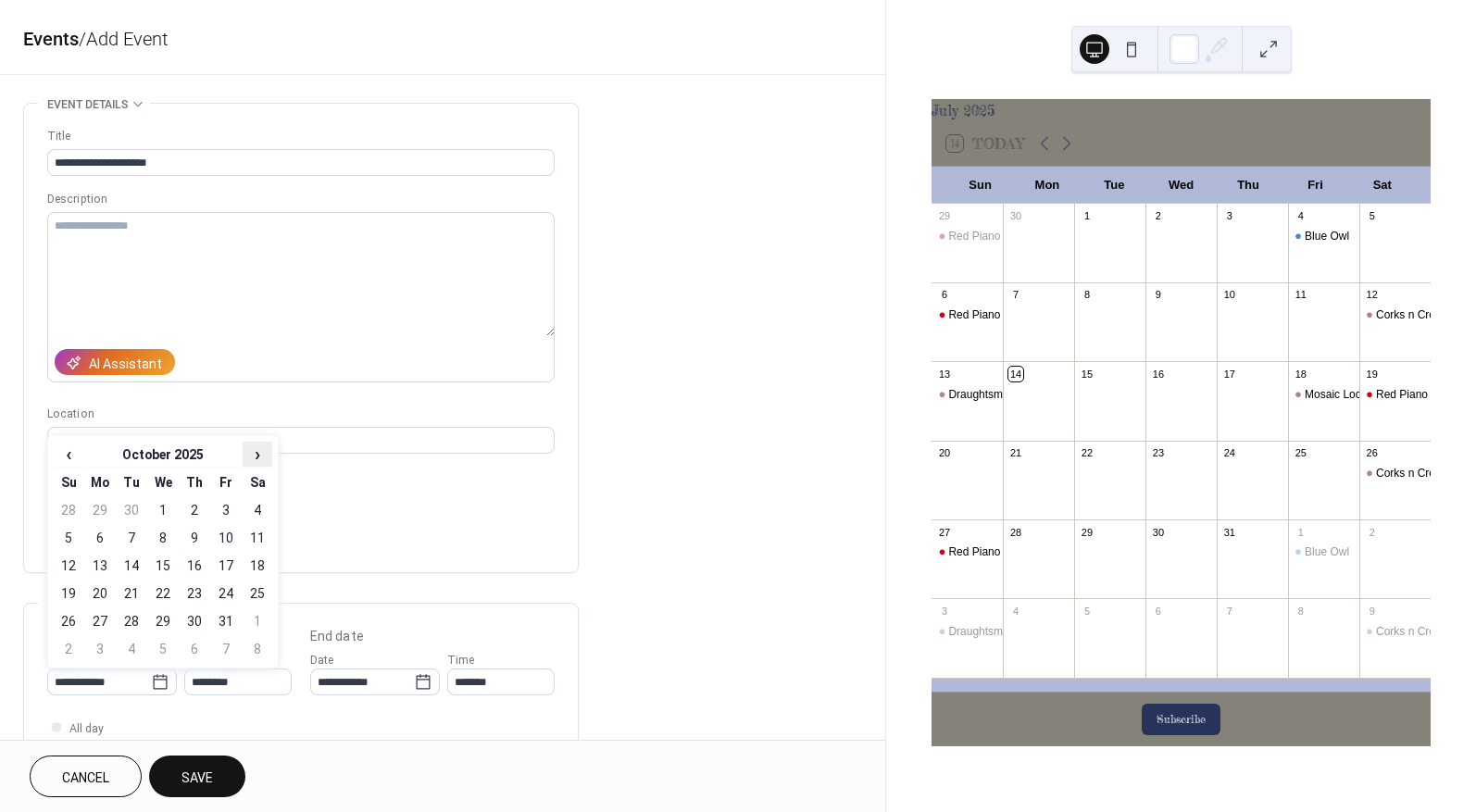 click on "›" at bounding box center [257, 454] 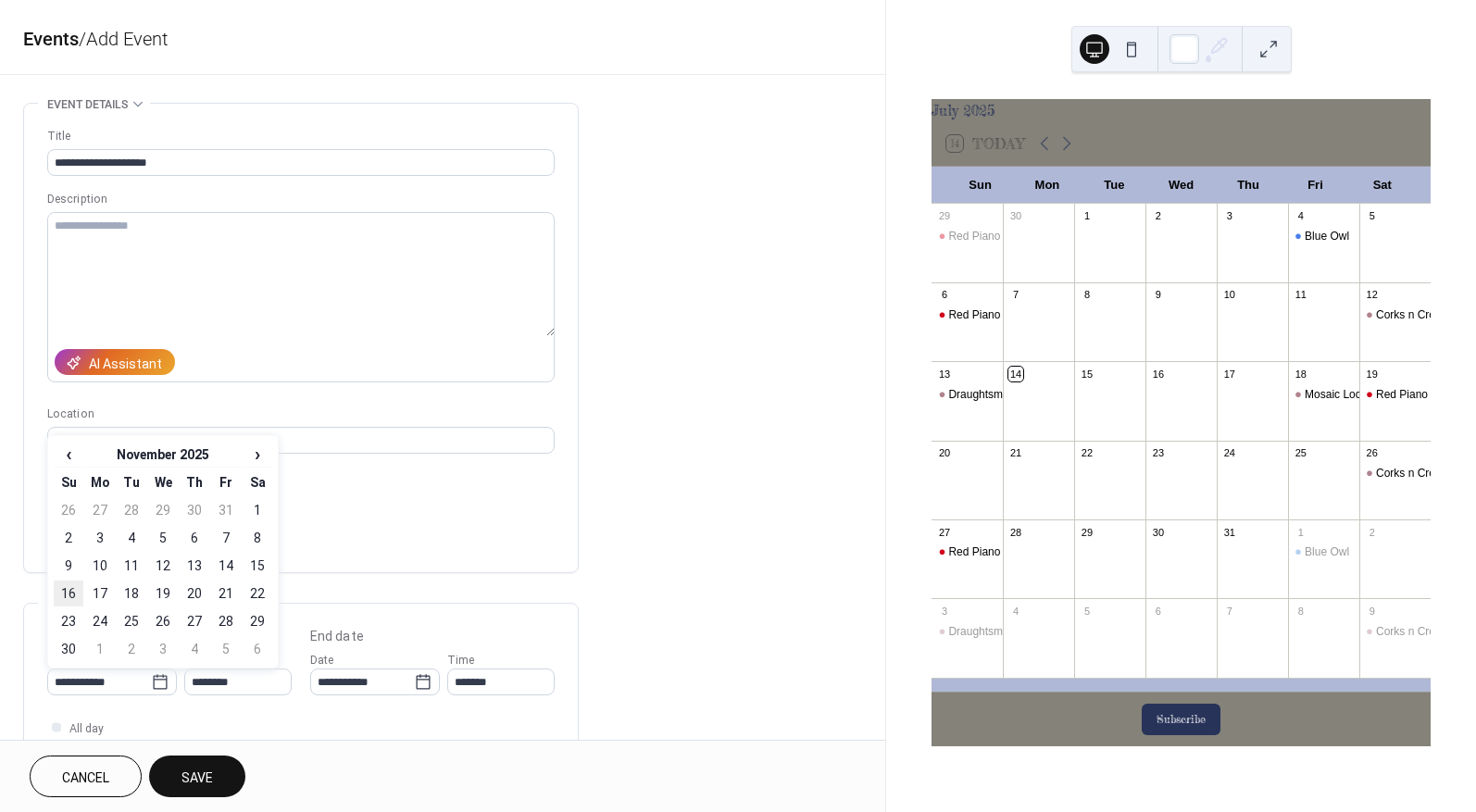 click on "16" at bounding box center [69, 593] 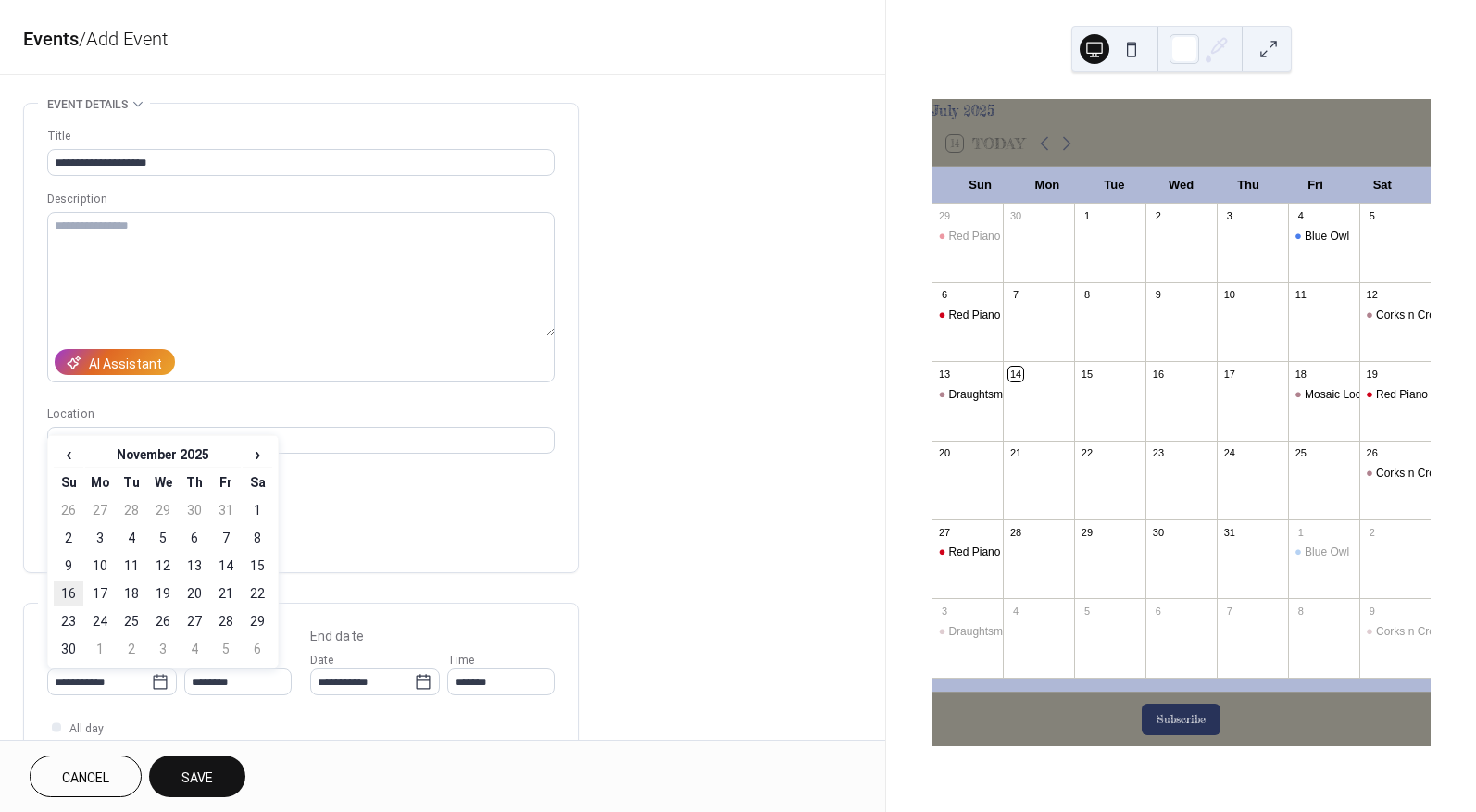 type on "**********" 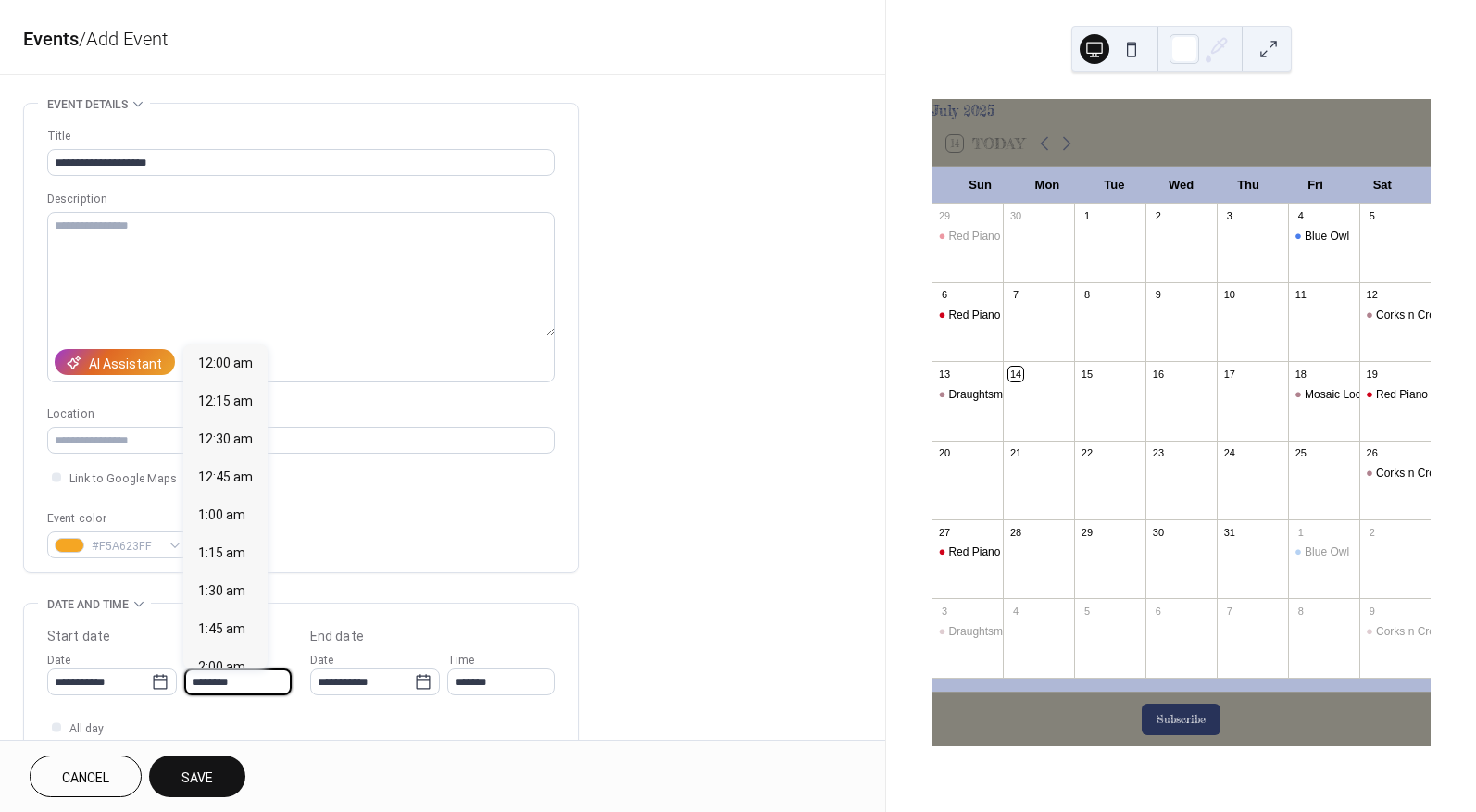 click on "********" at bounding box center (238, 681) 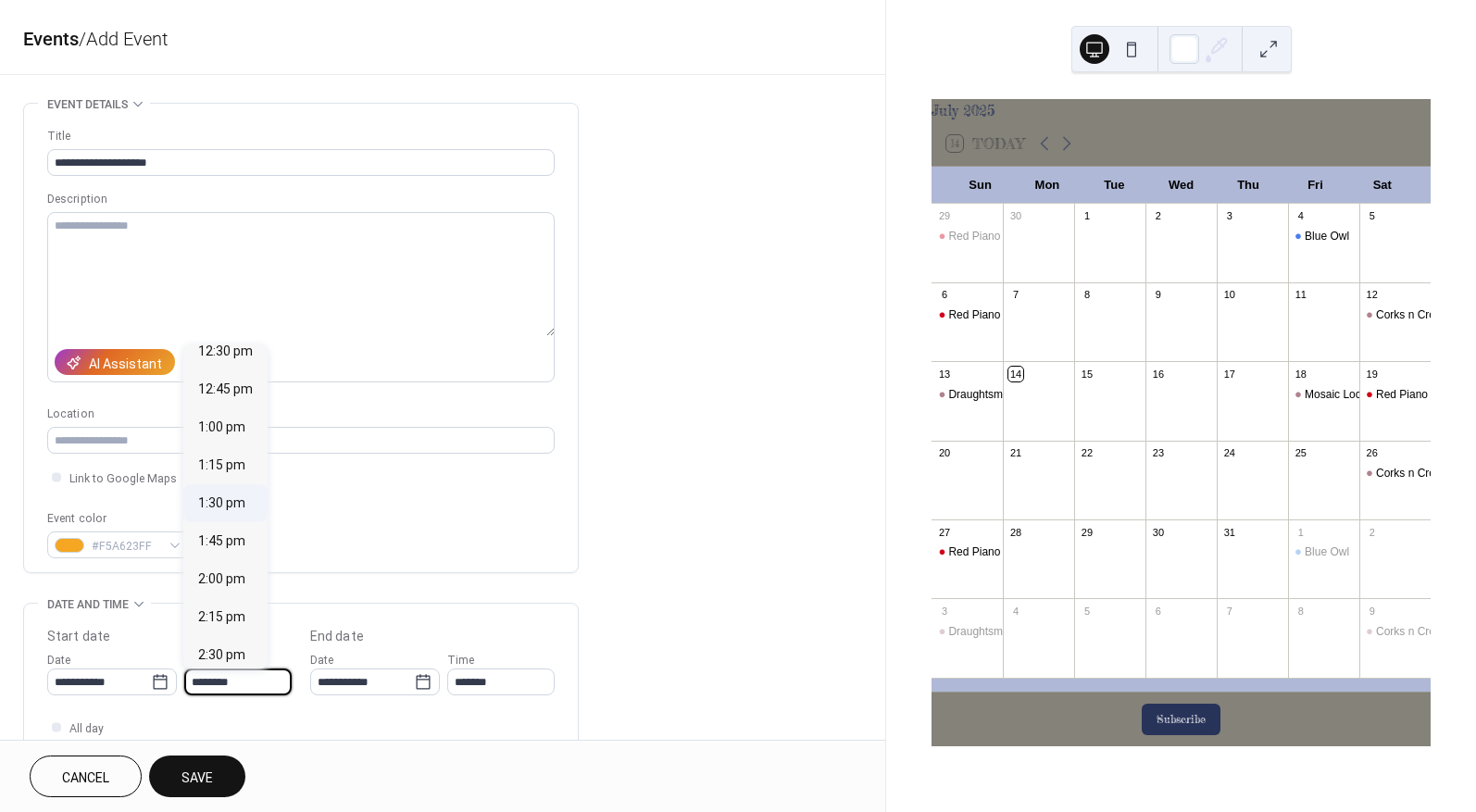 scroll, scrollTop: 1915, scrollLeft: 0, axis: vertical 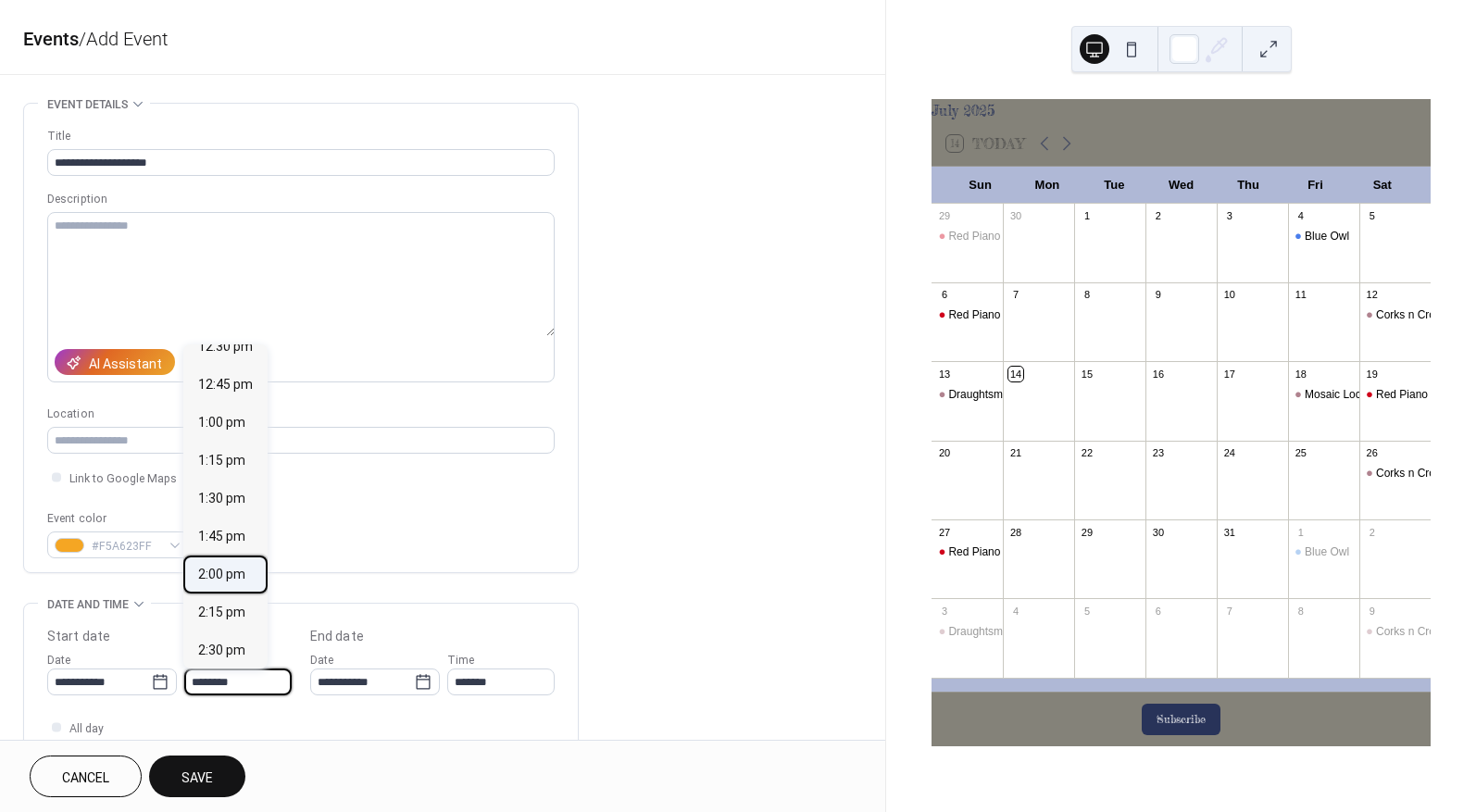 click on "2:00 pm" at bounding box center [221, 574] 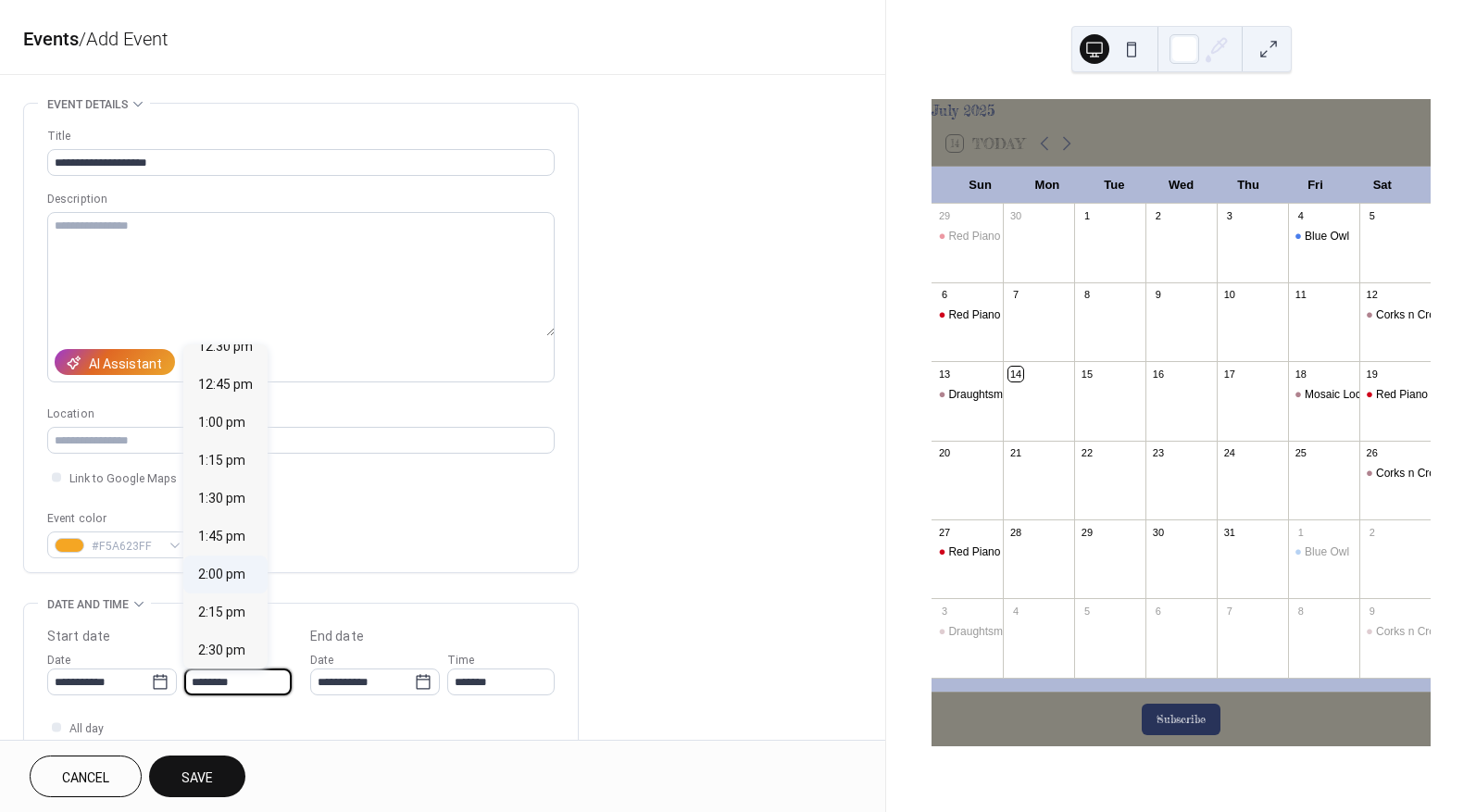 type on "*******" 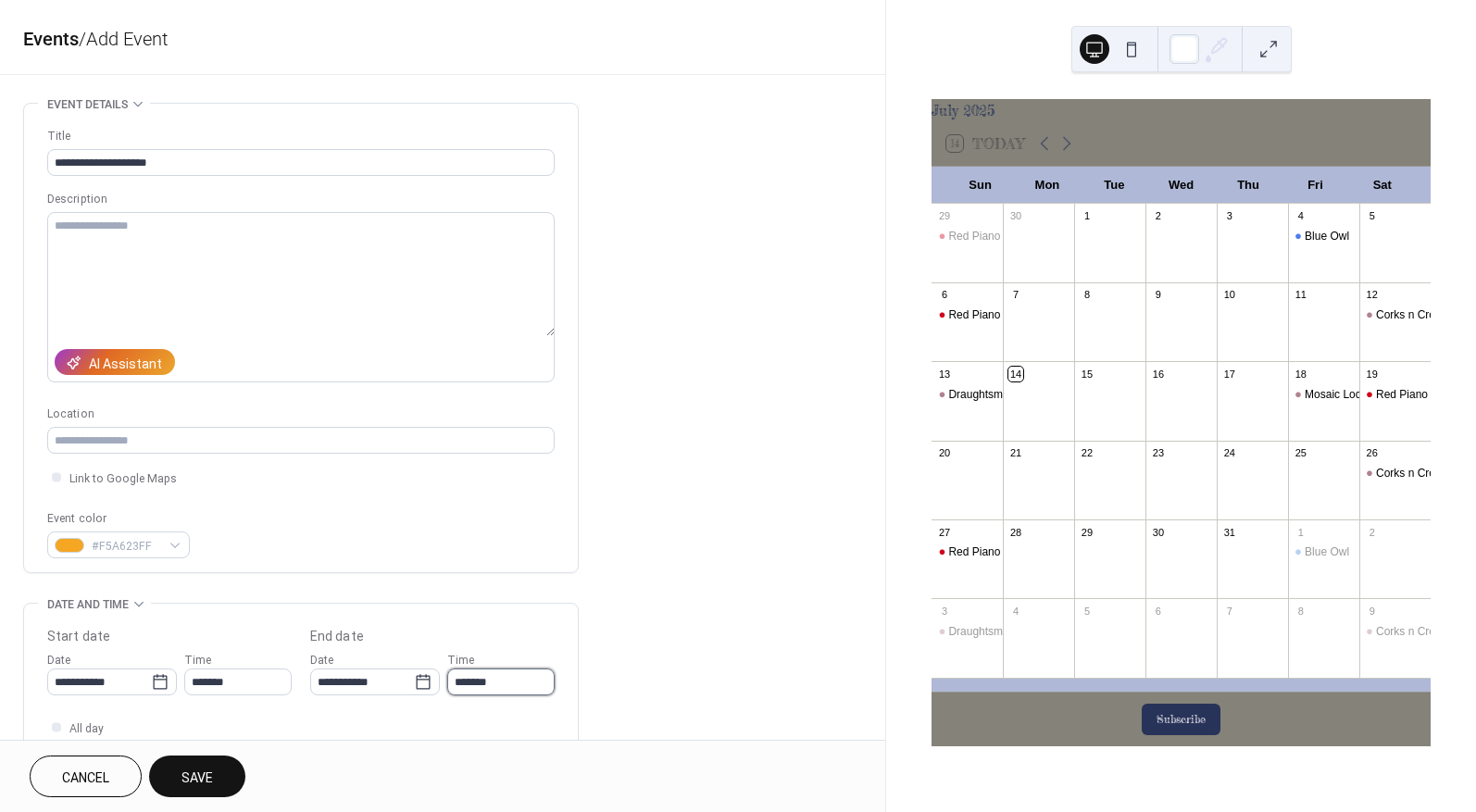 click on "*******" at bounding box center [501, 681] 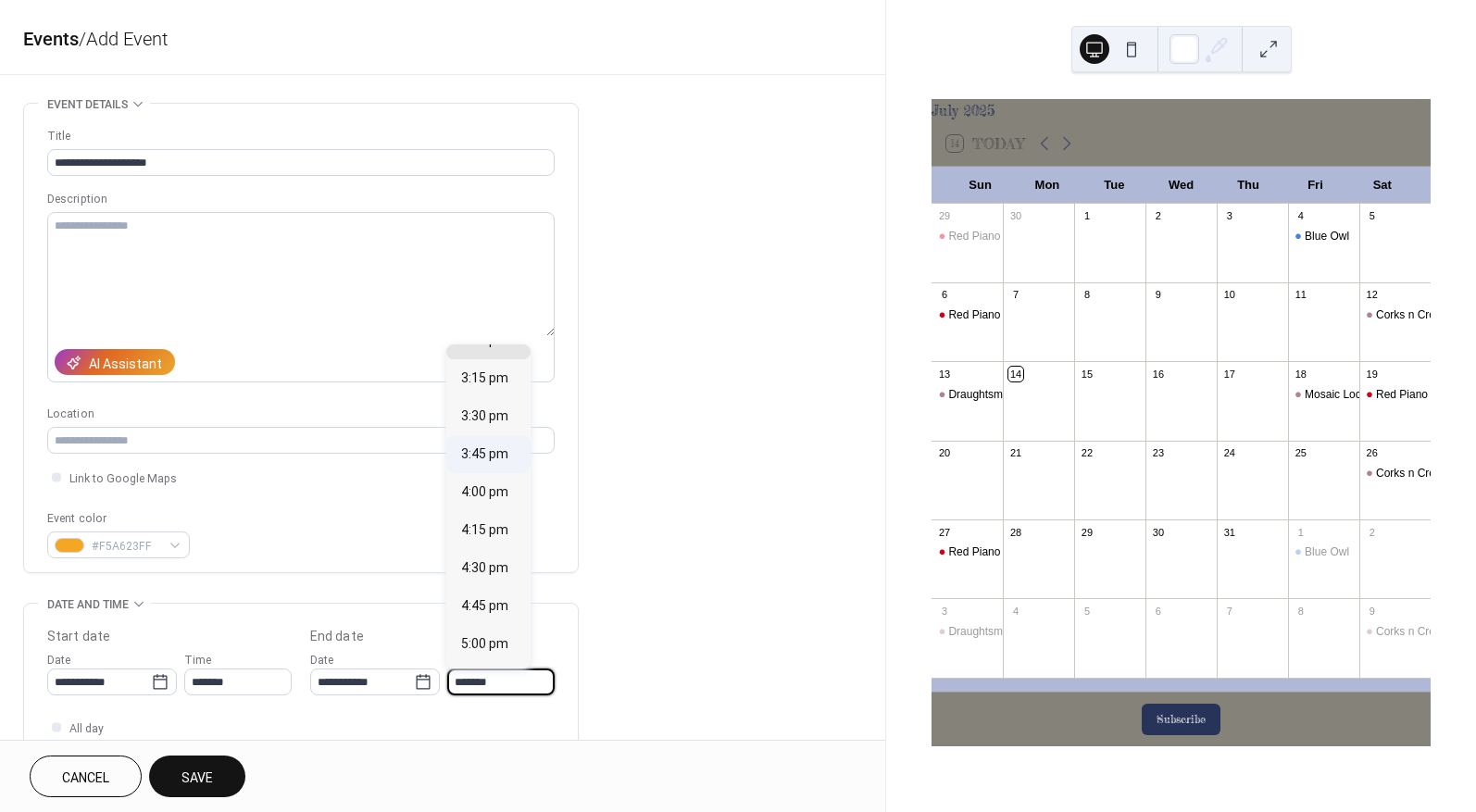 scroll, scrollTop: 185, scrollLeft: 0, axis: vertical 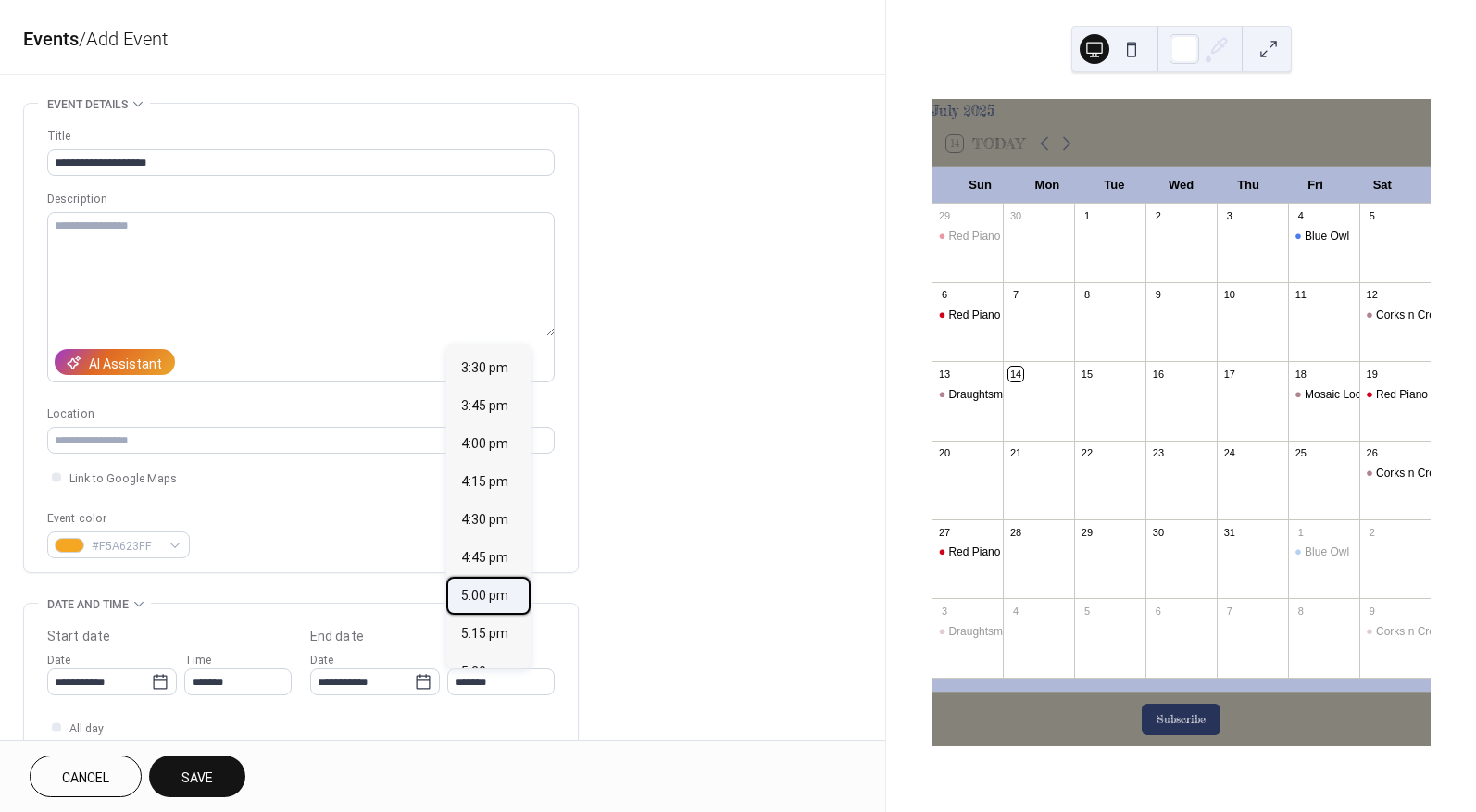 click on "5:00 pm" at bounding box center (484, 595) 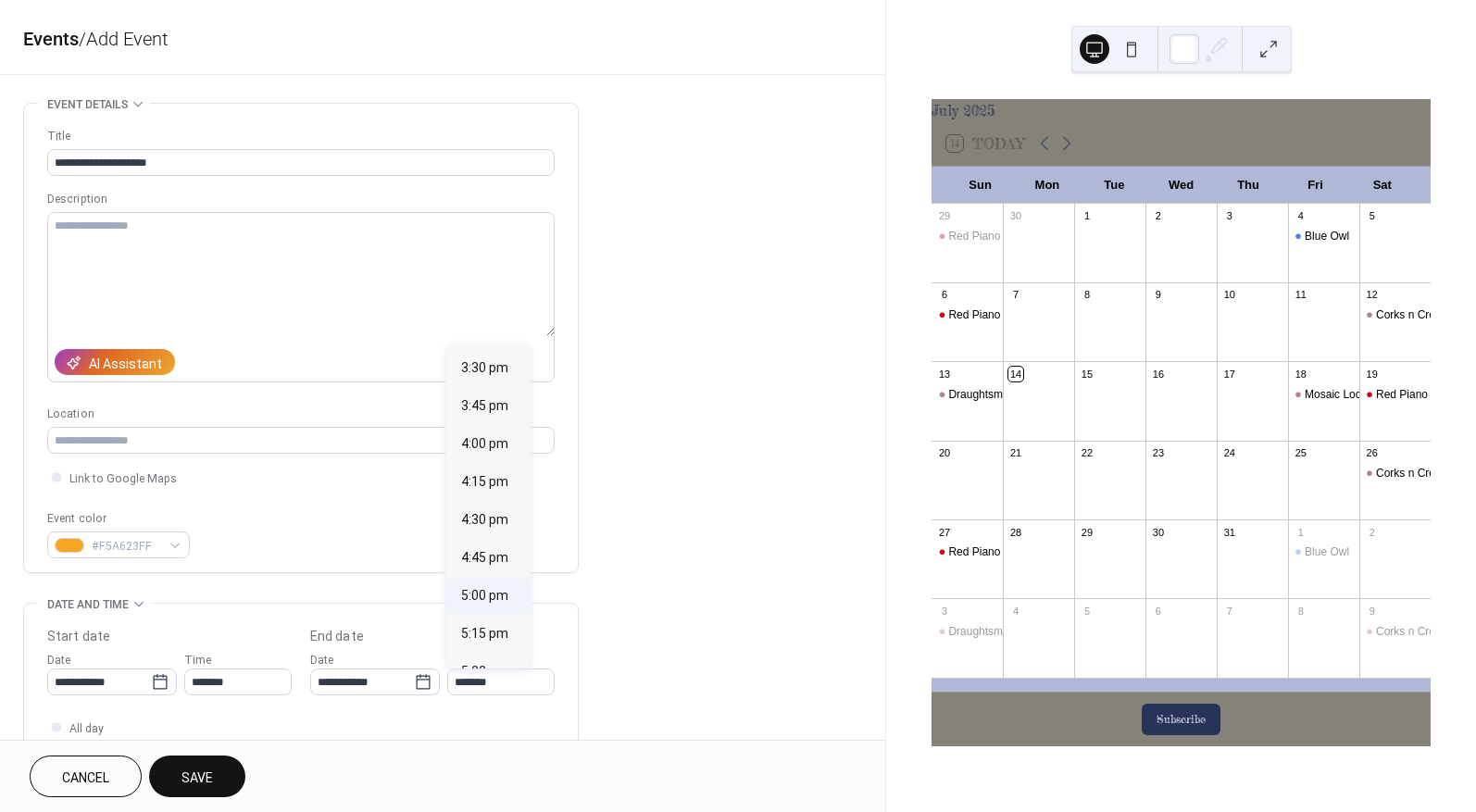 type on "*******" 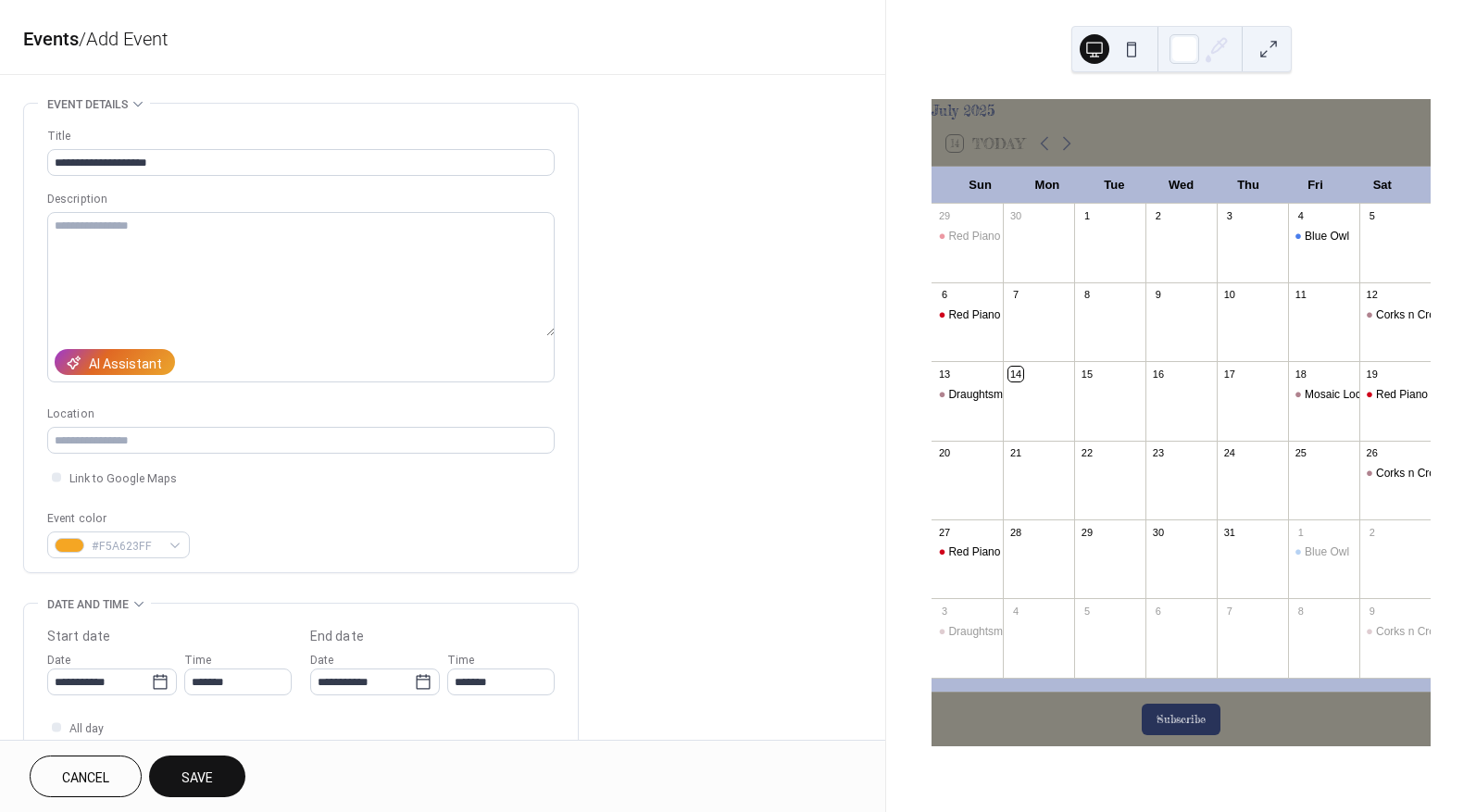 click on "Save" at bounding box center (197, 778) 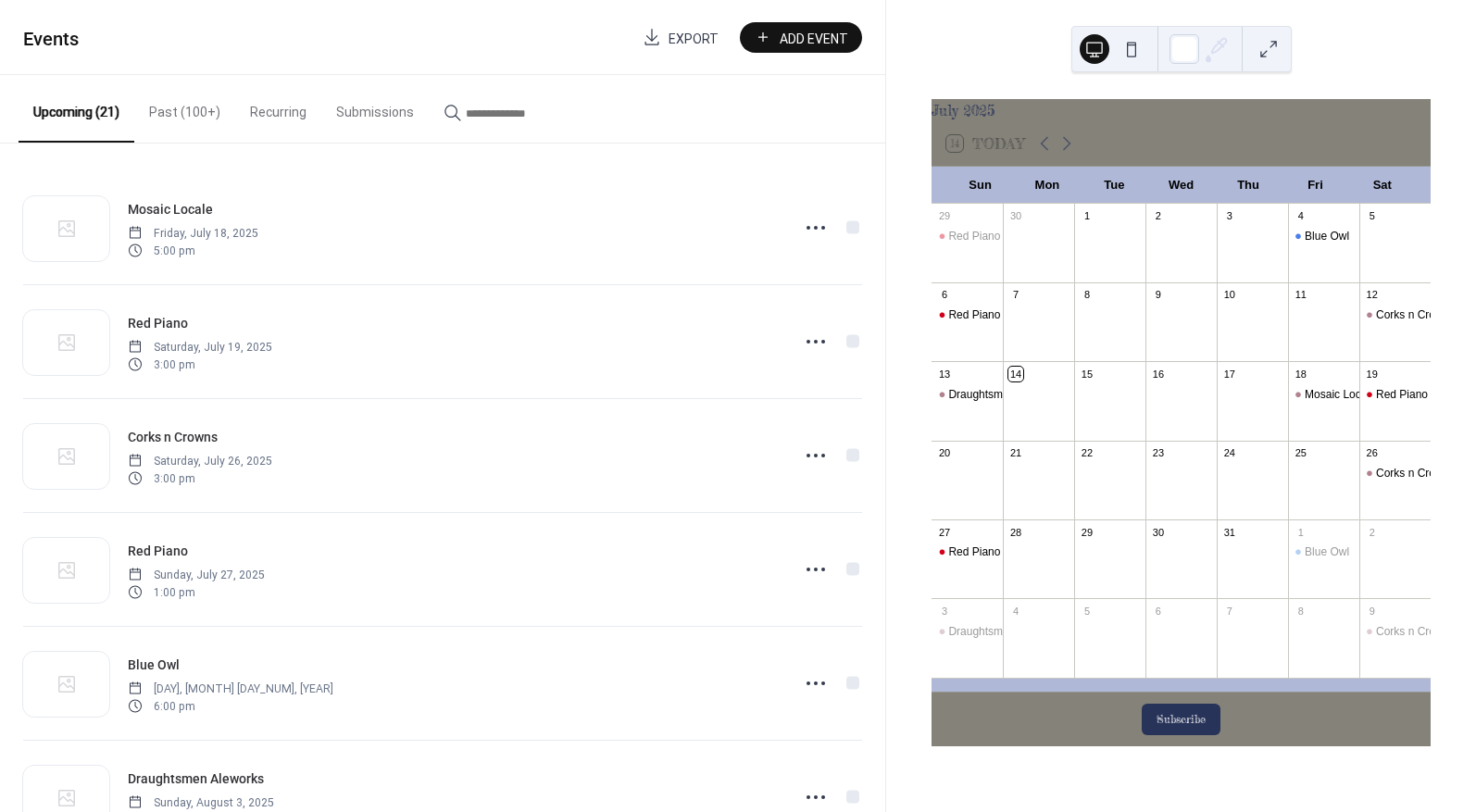 click on "Add Event" at bounding box center (814, 38) 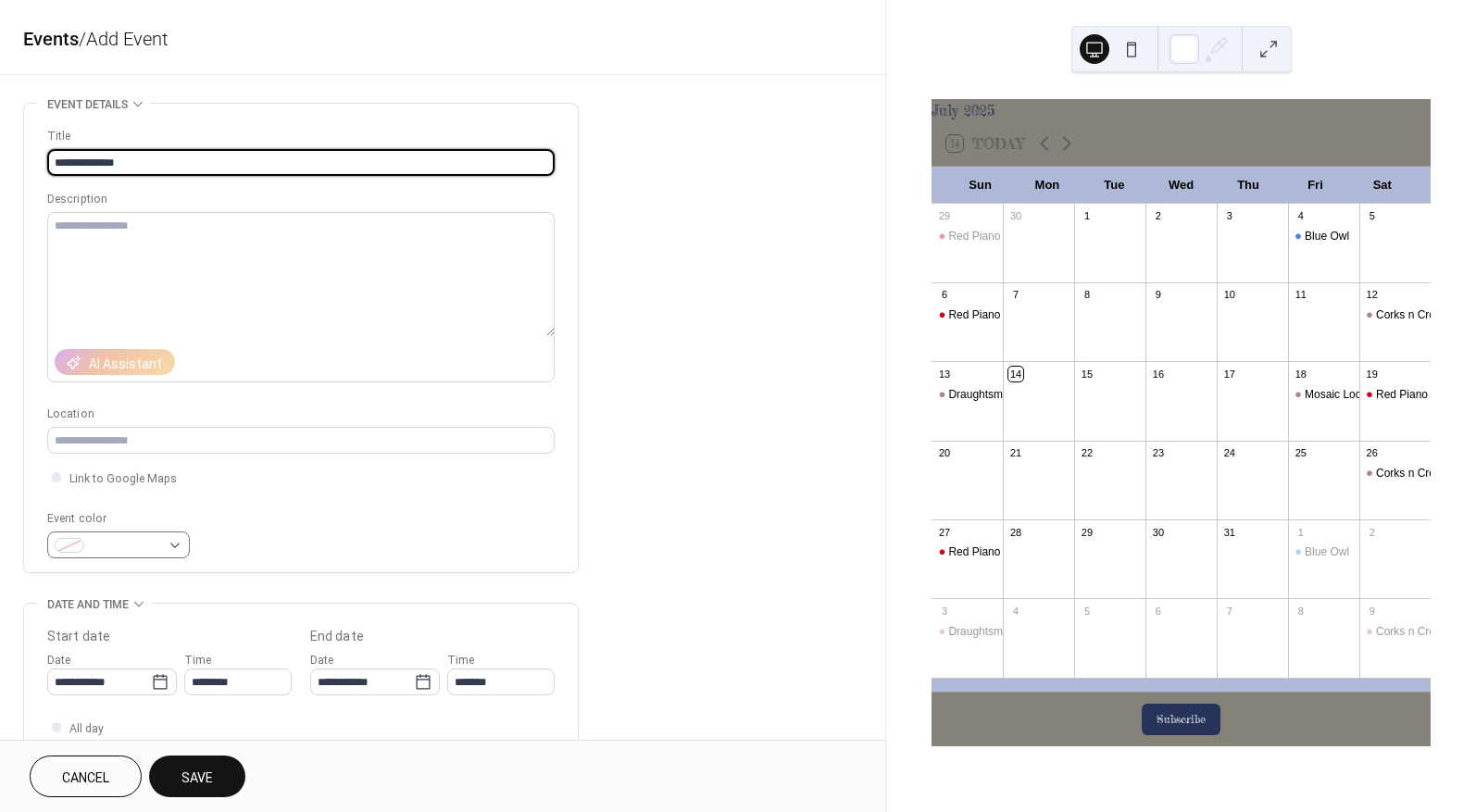 type on "**********" 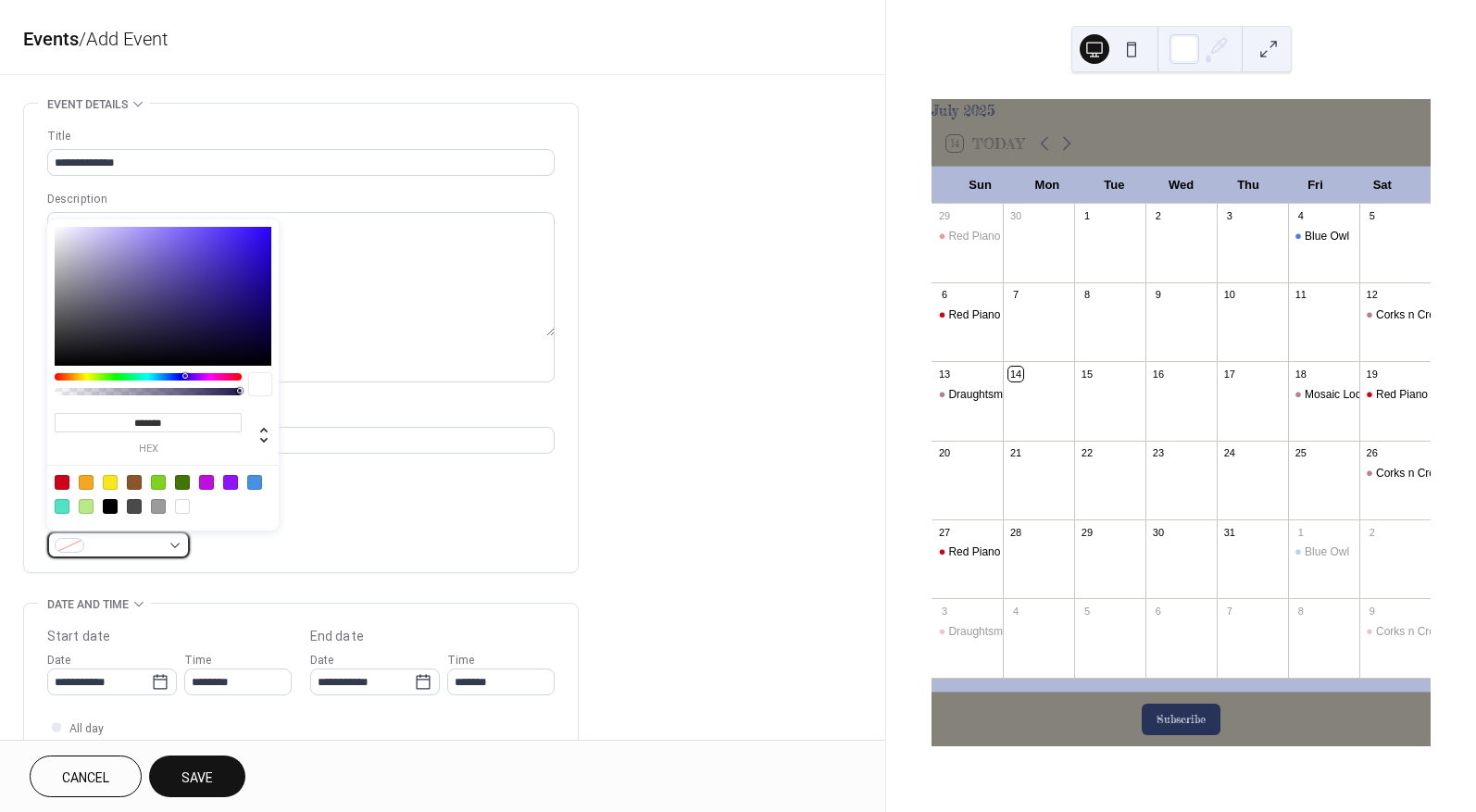 click at bounding box center (119, 544) 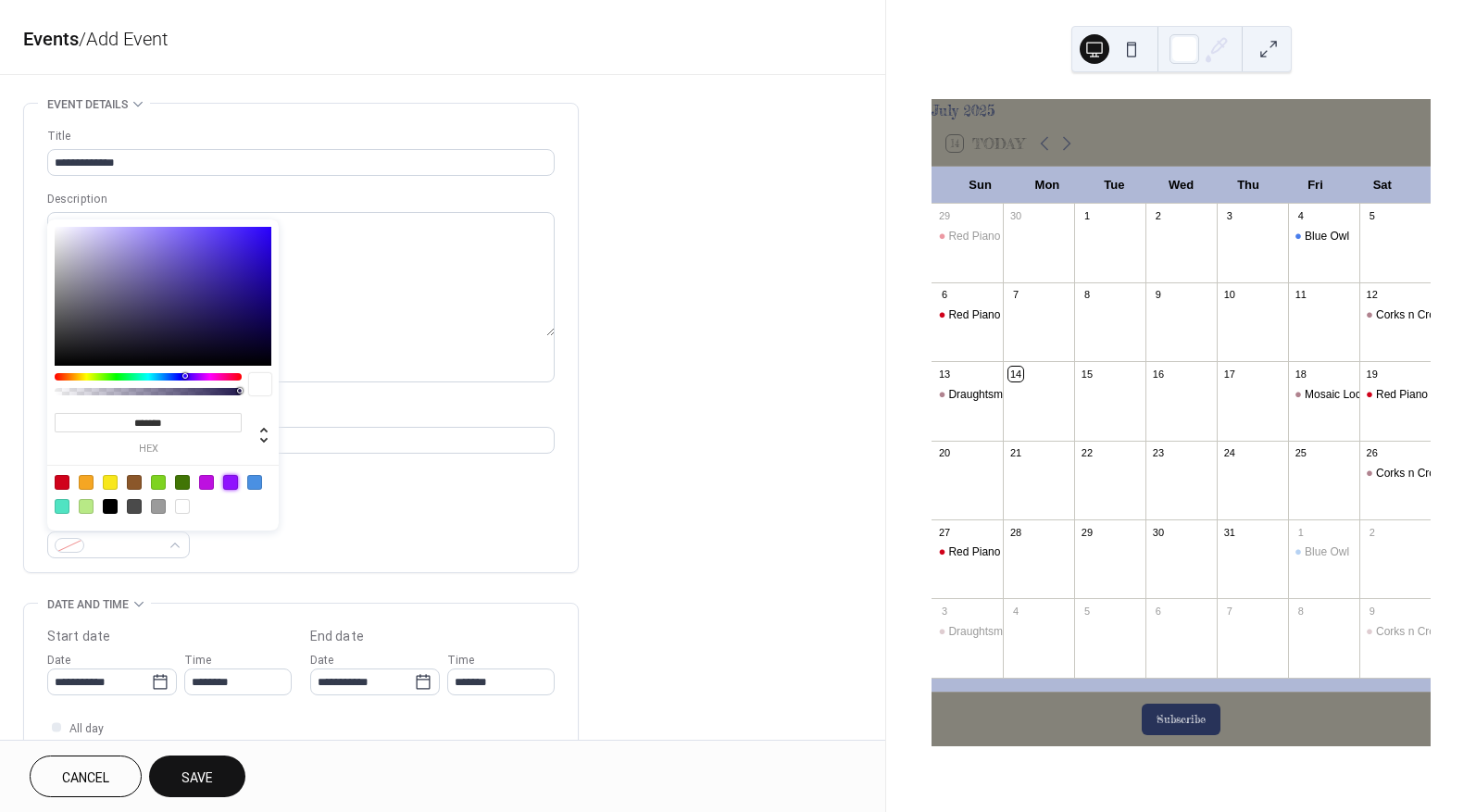 click at bounding box center (231, 482) 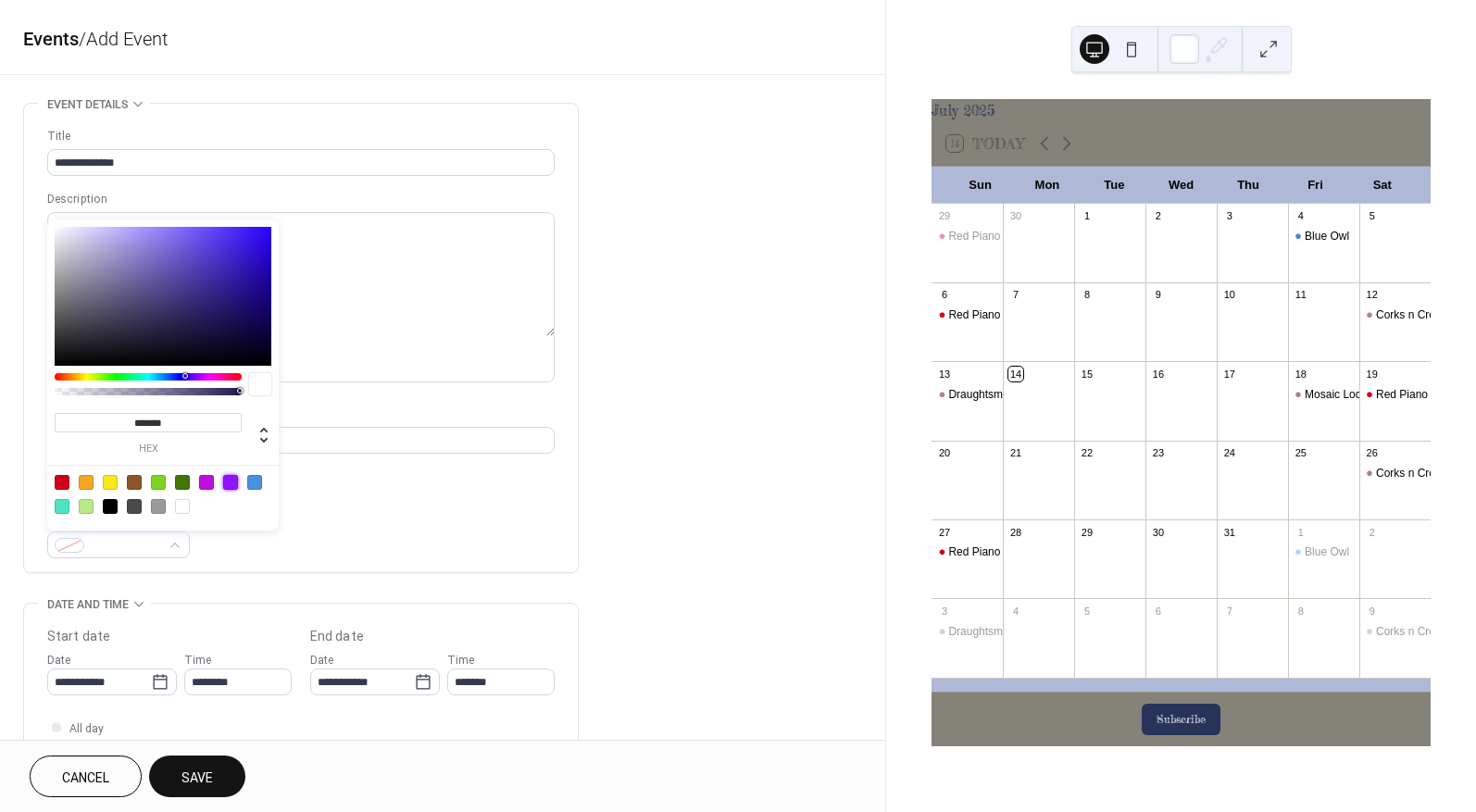 type on "*******" 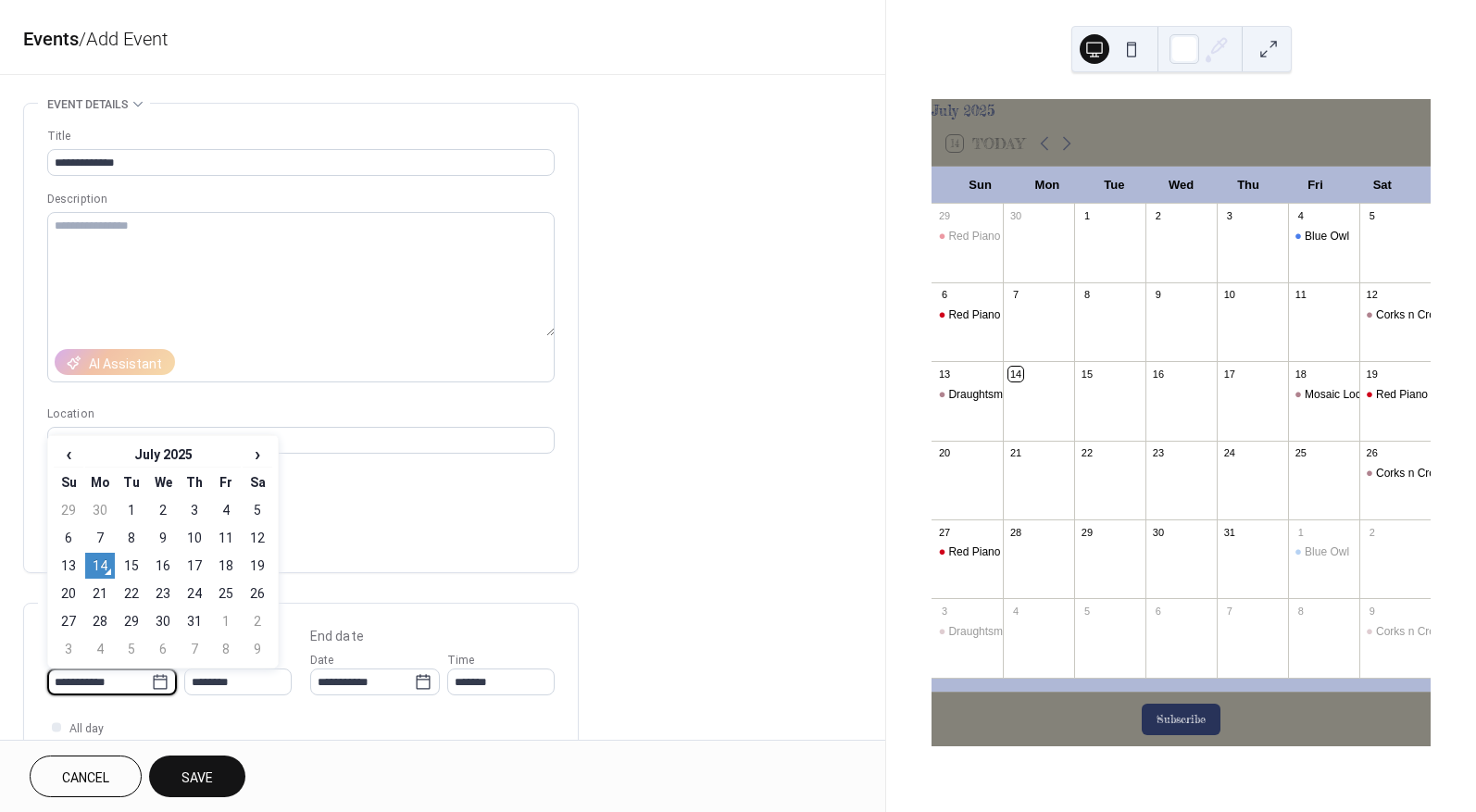 click on "**********" at bounding box center (99, 681) 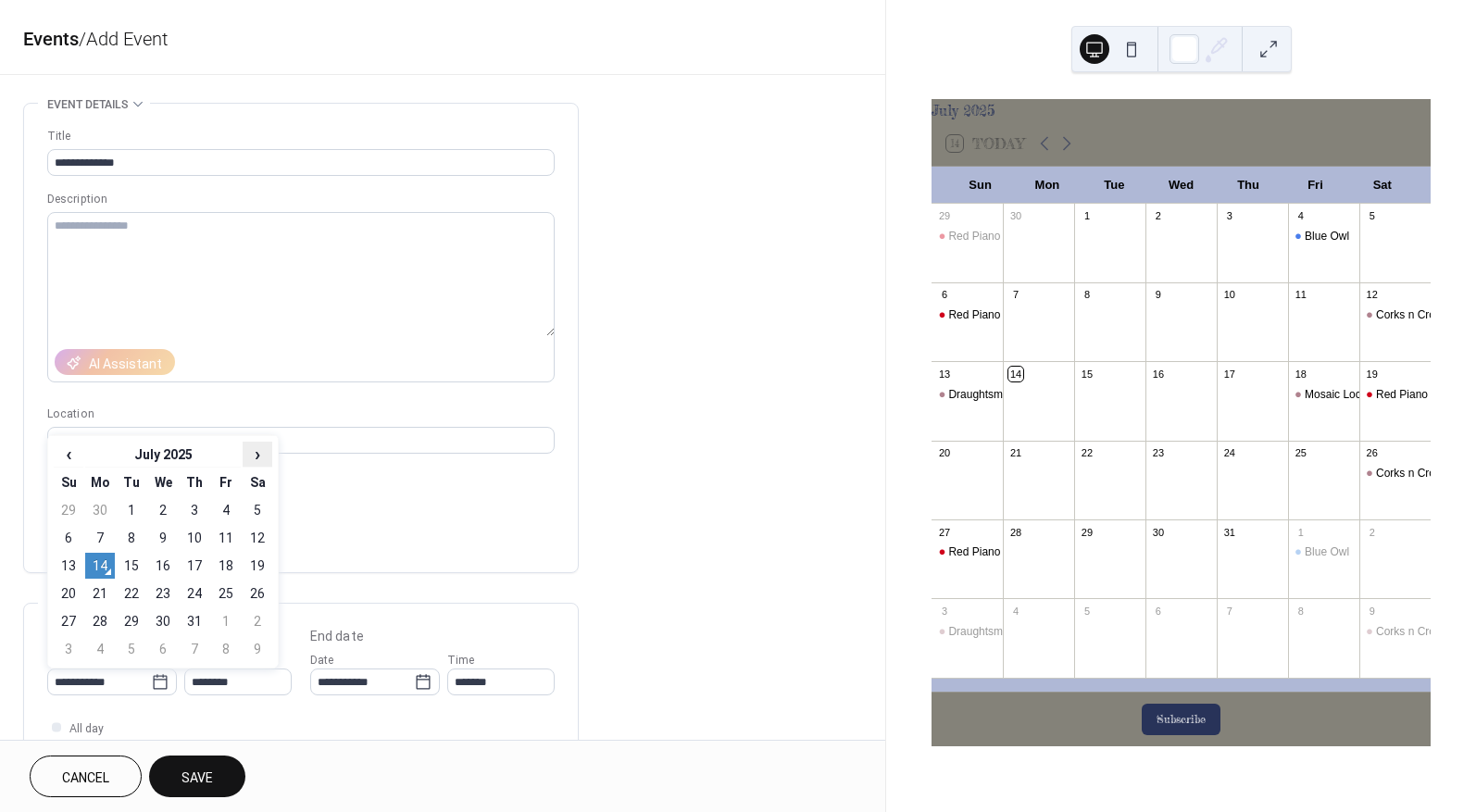 click on "›" at bounding box center (257, 454) 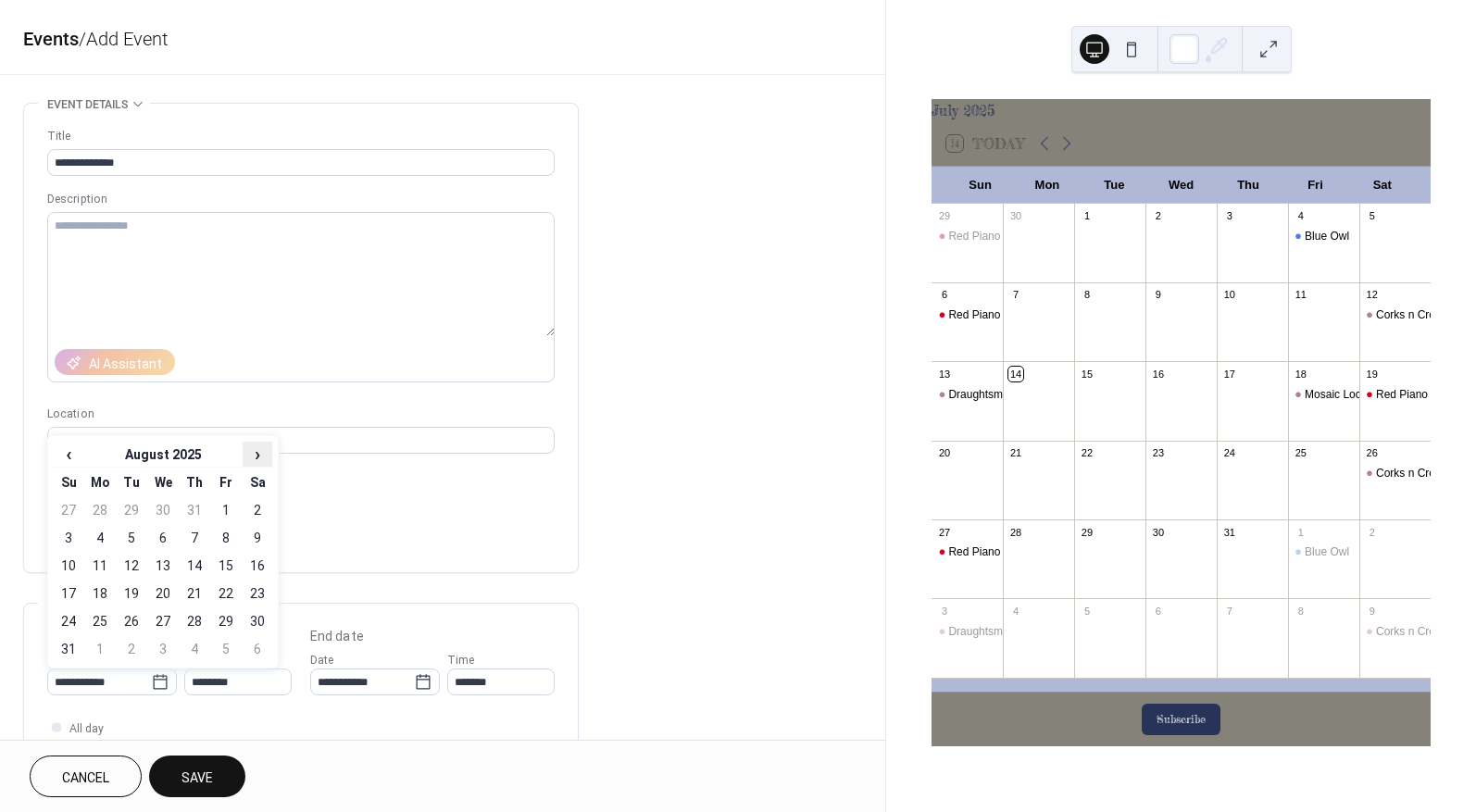 click on "›" at bounding box center (257, 454) 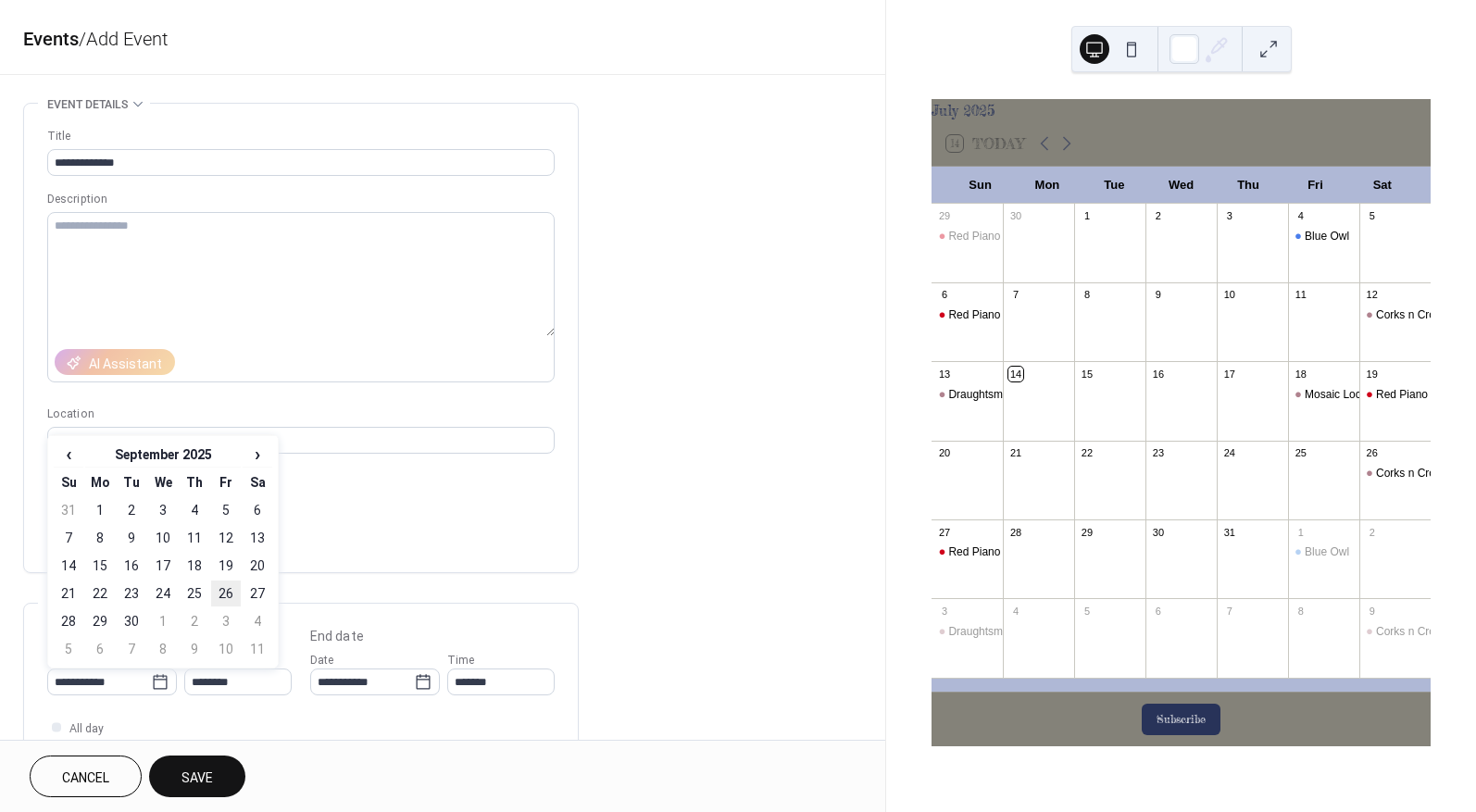 click on "26" at bounding box center (226, 593) 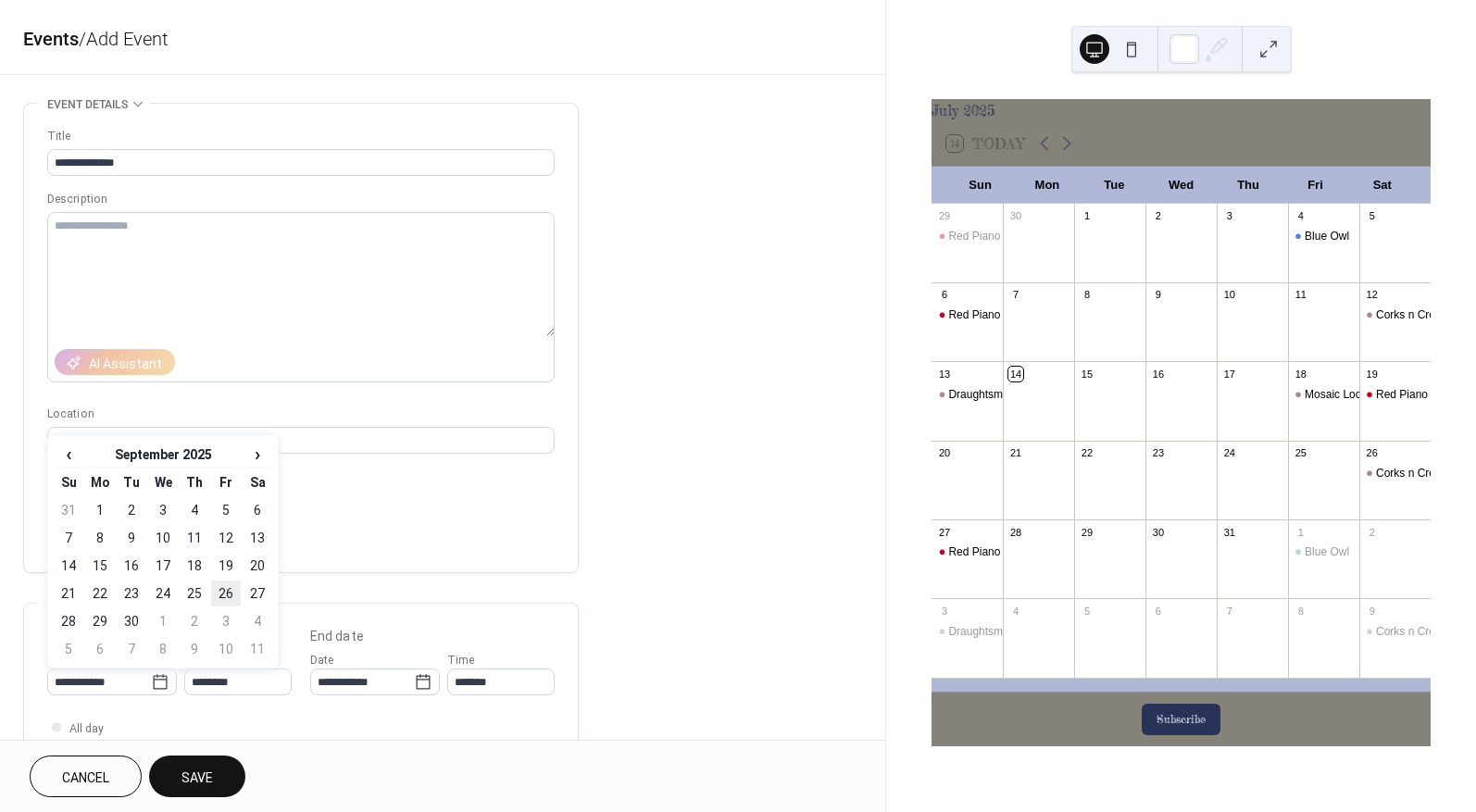 type on "**********" 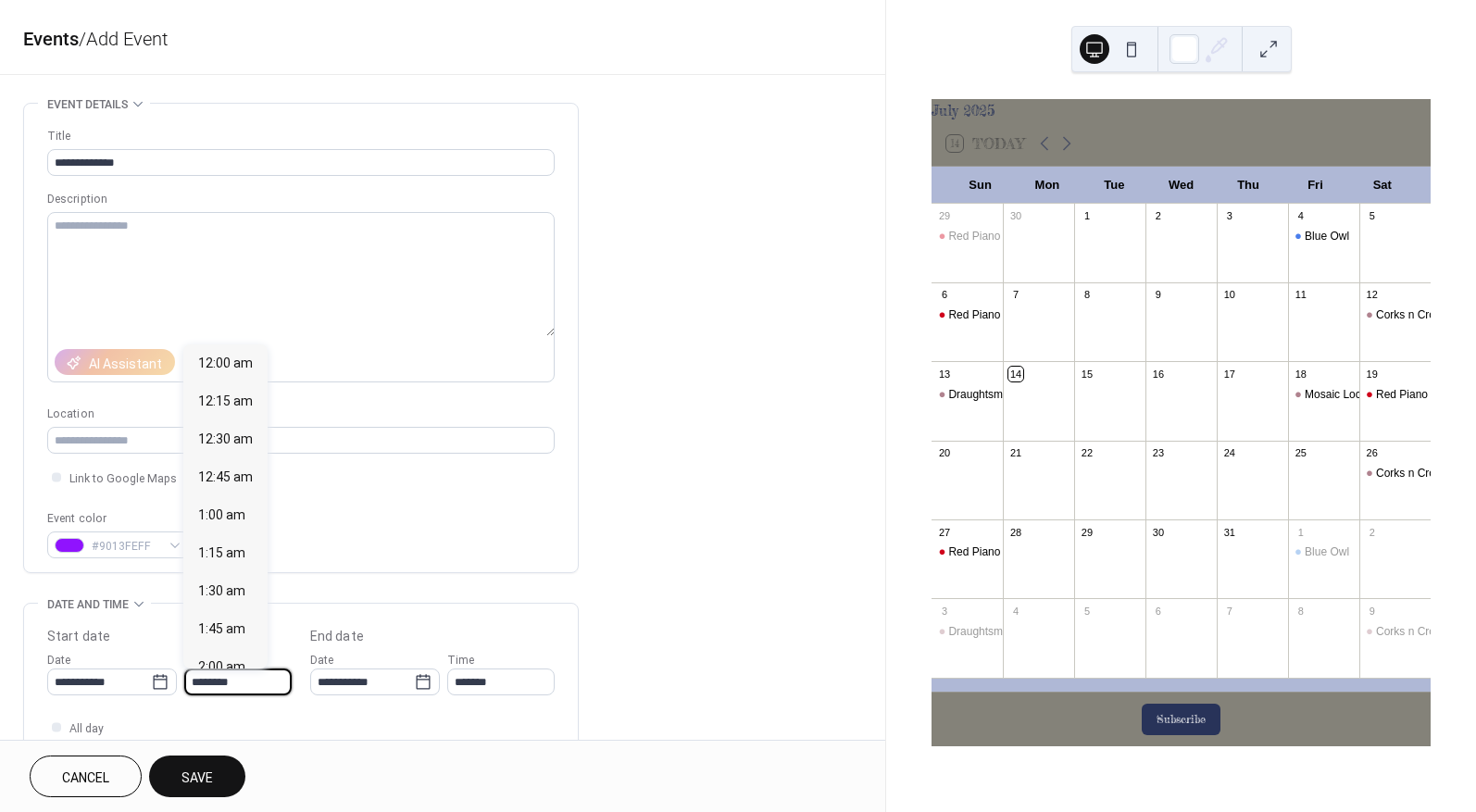 click on "********" at bounding box center (238, 681) 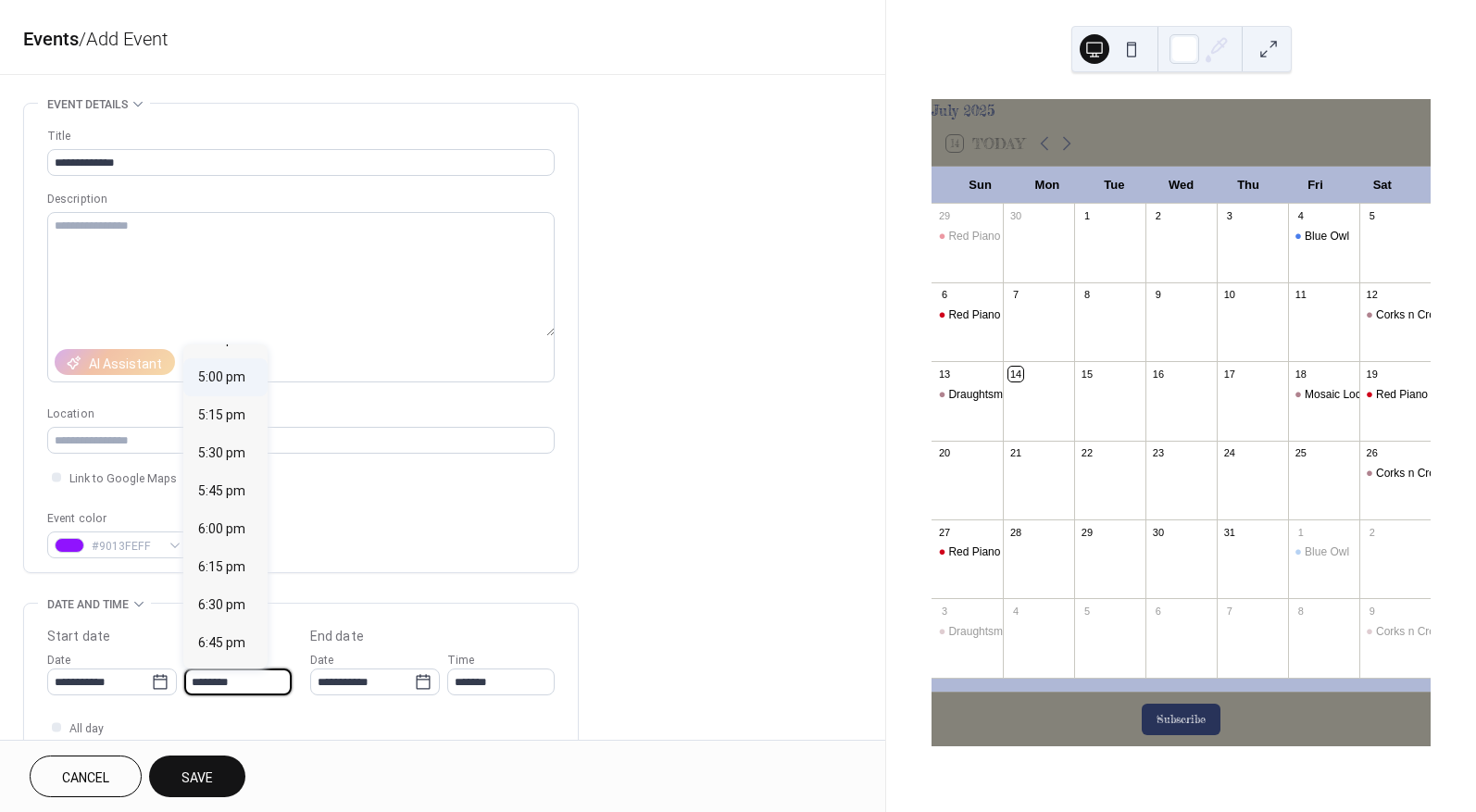 scroll, scrollTop: 2563, scrollLeft: 0, axis: vertical 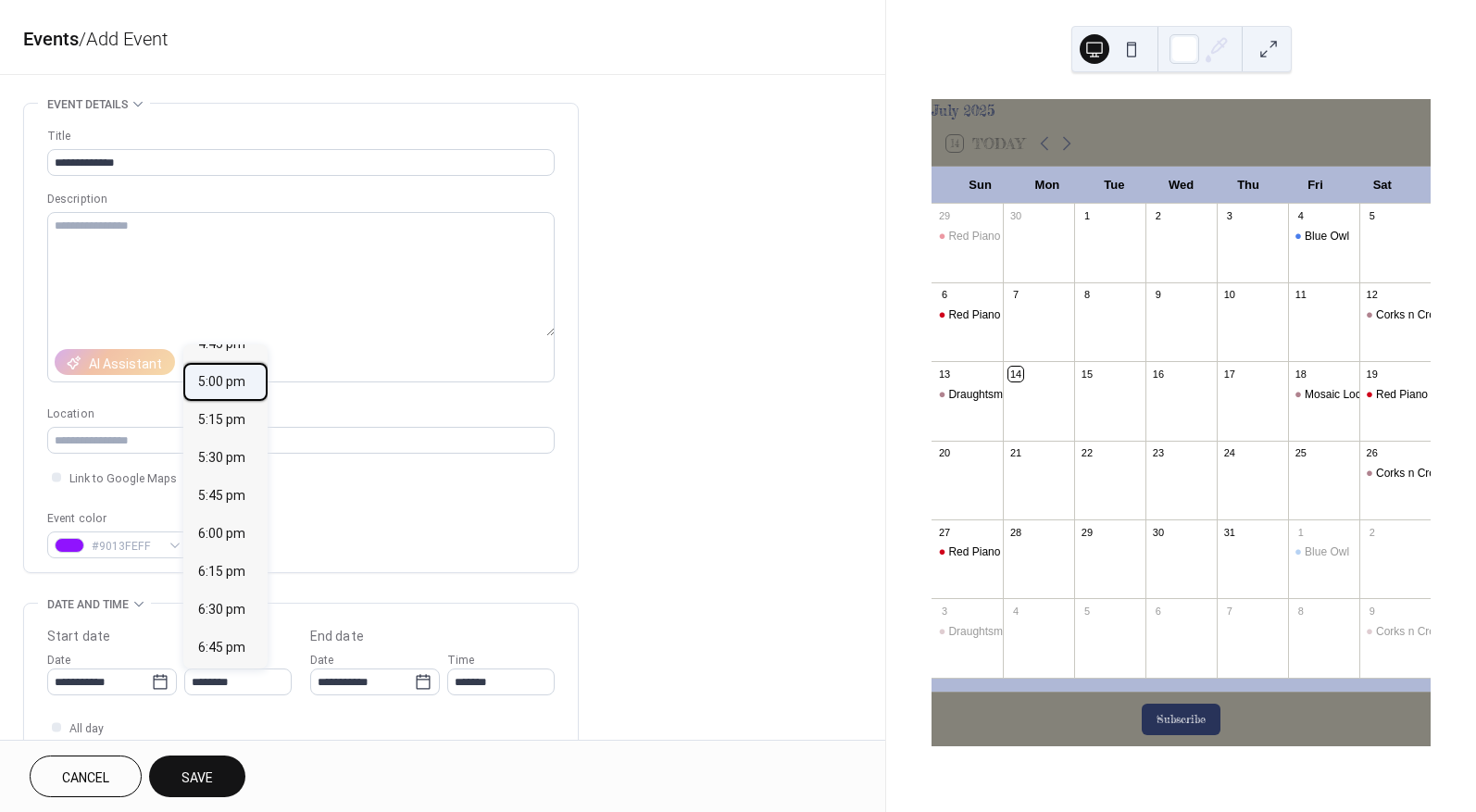 click on "5:00 pm" at bounding box center [221, 381] 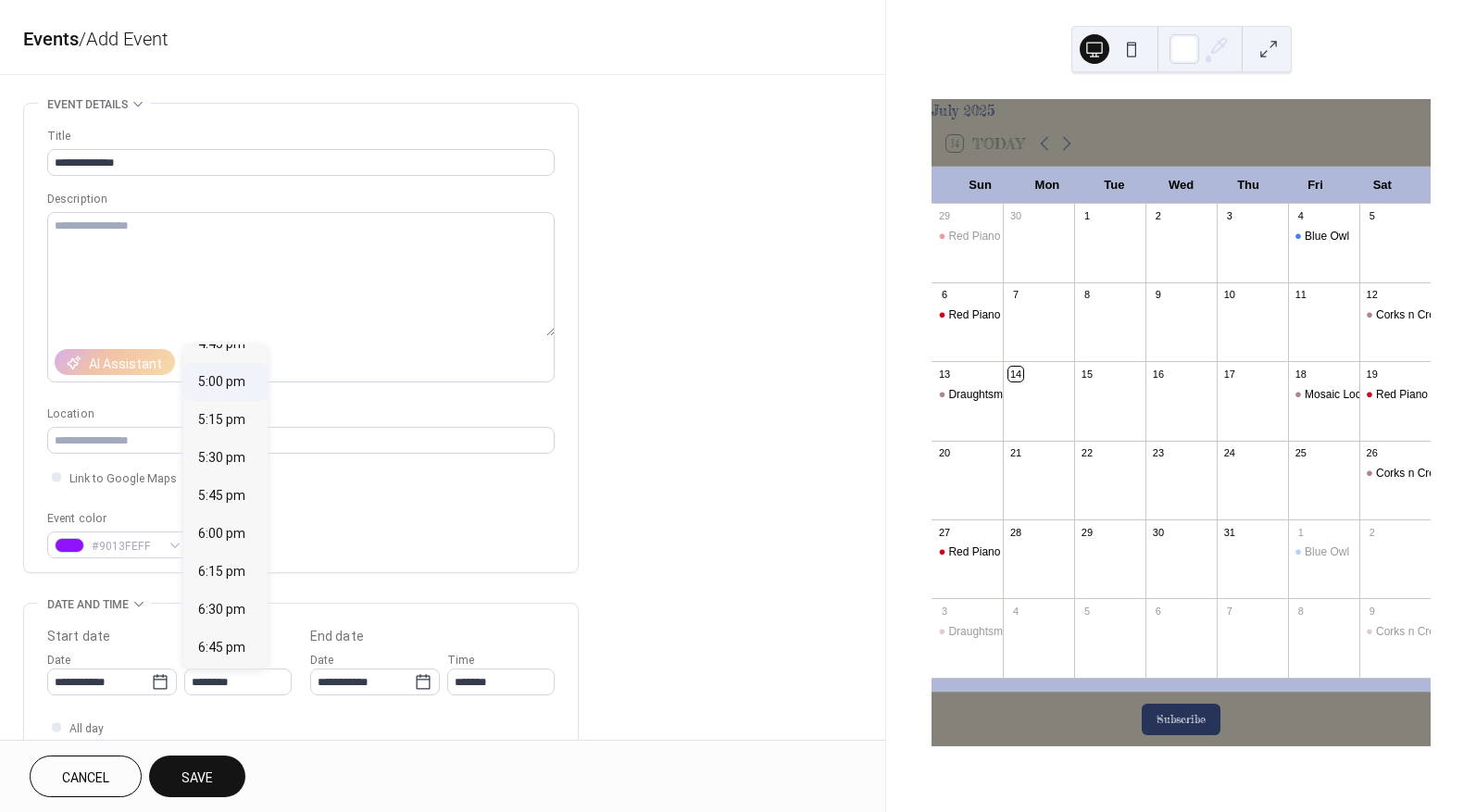 type on "*******" 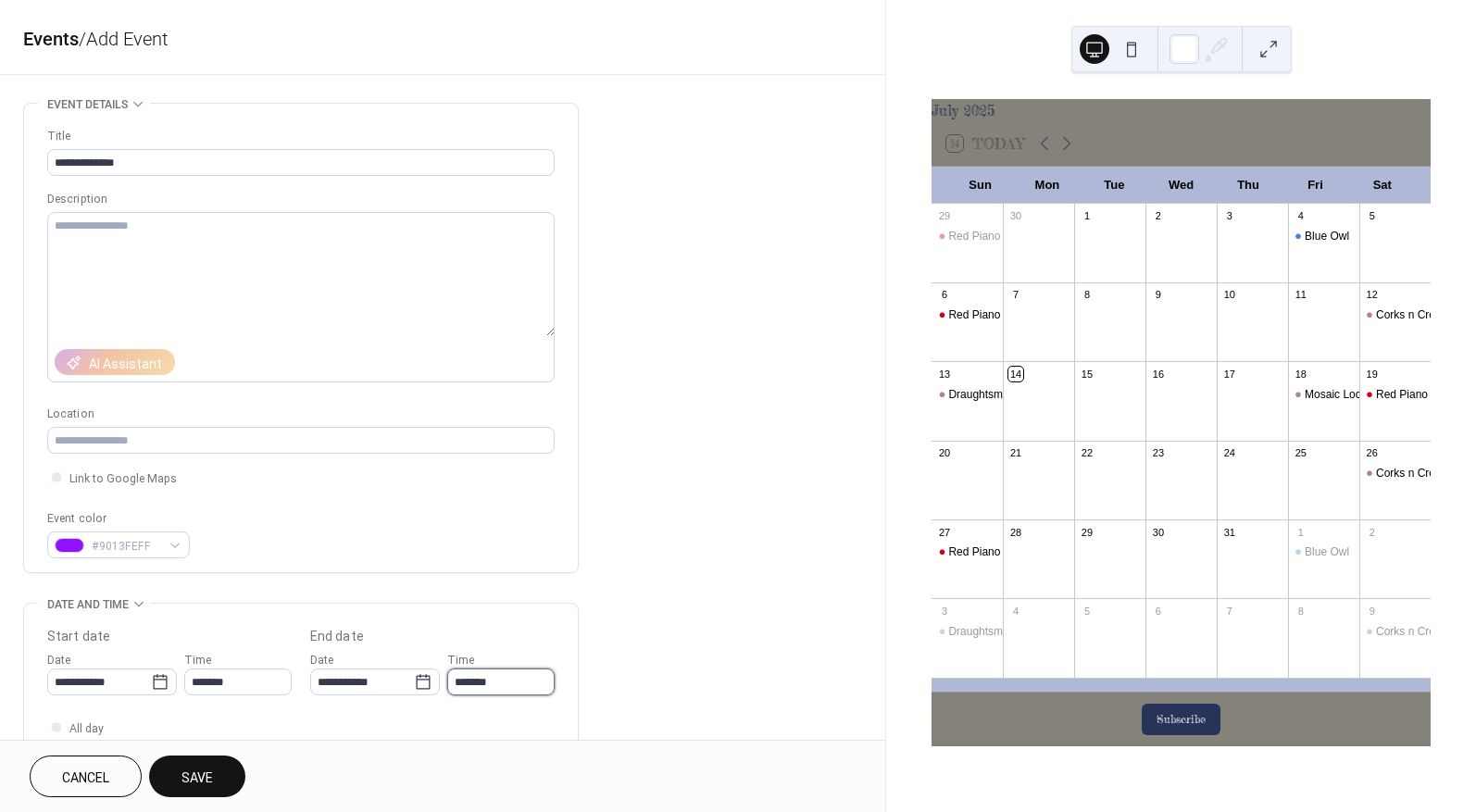 click on "*******" at bounding box center (501, 681) 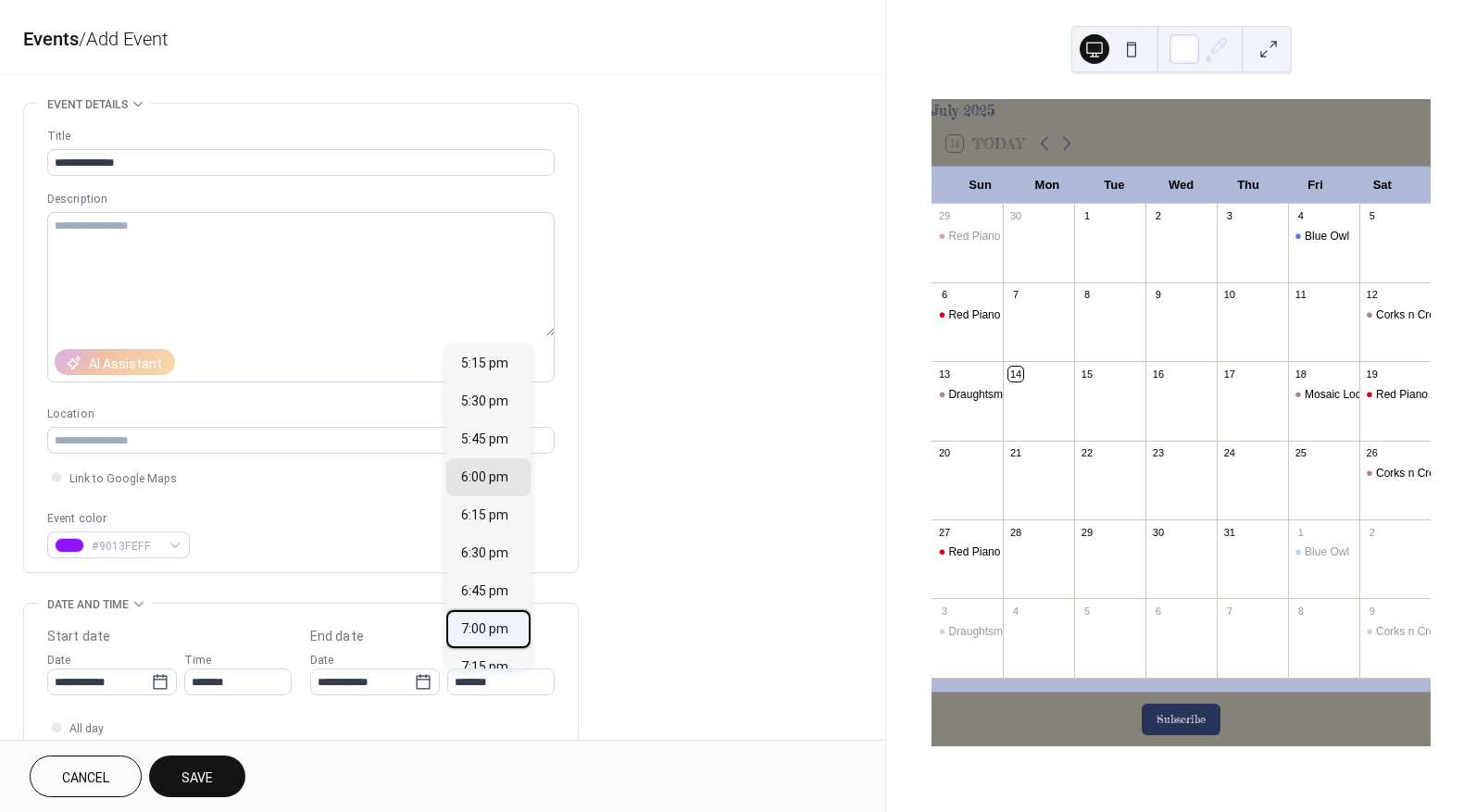 click on "7:00 pm" at bounding box center [484, 629] 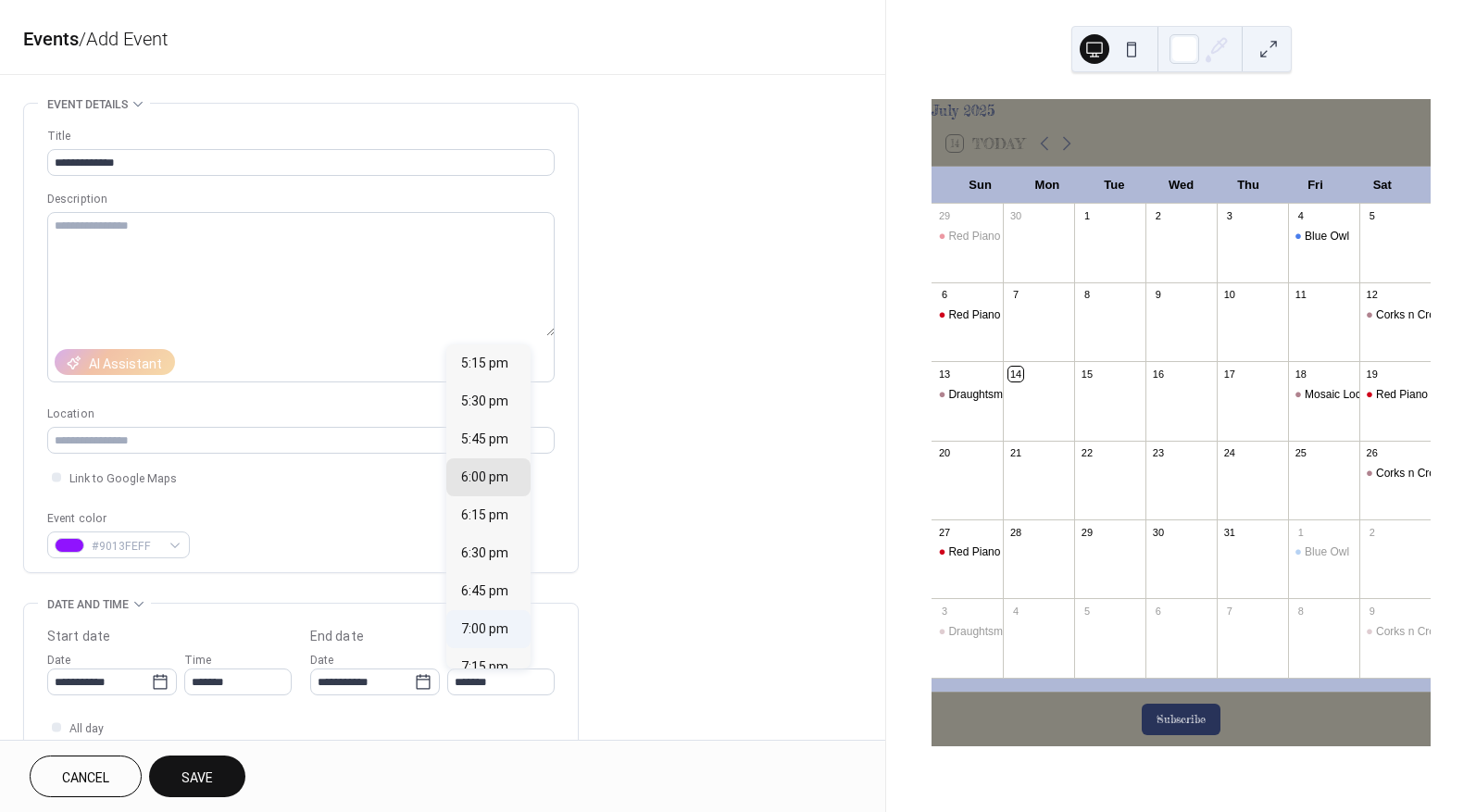 type on "*******" 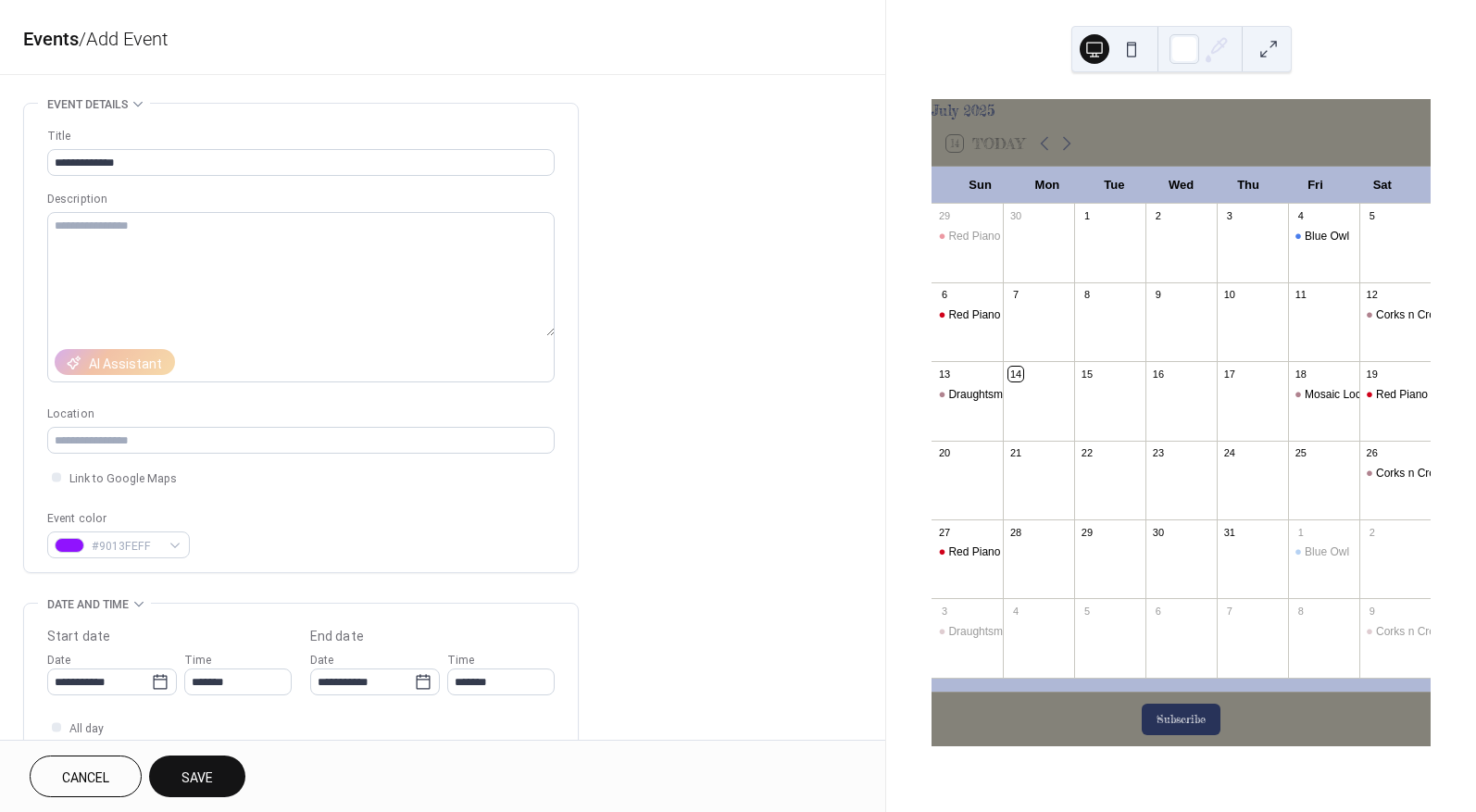click on "Save" at bounding box center (197, 778) 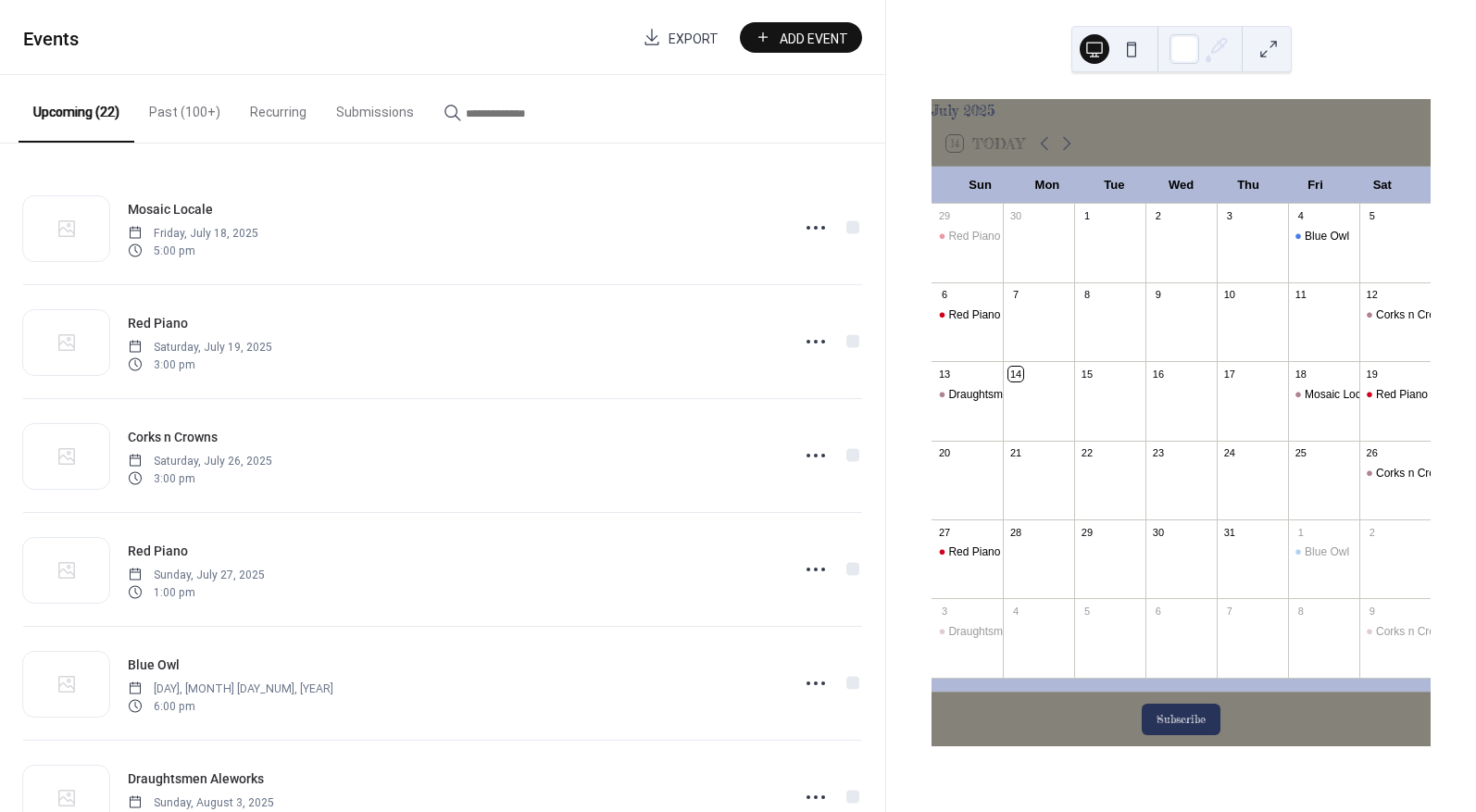 click on "Add Event" at bounding box center (814, 38) 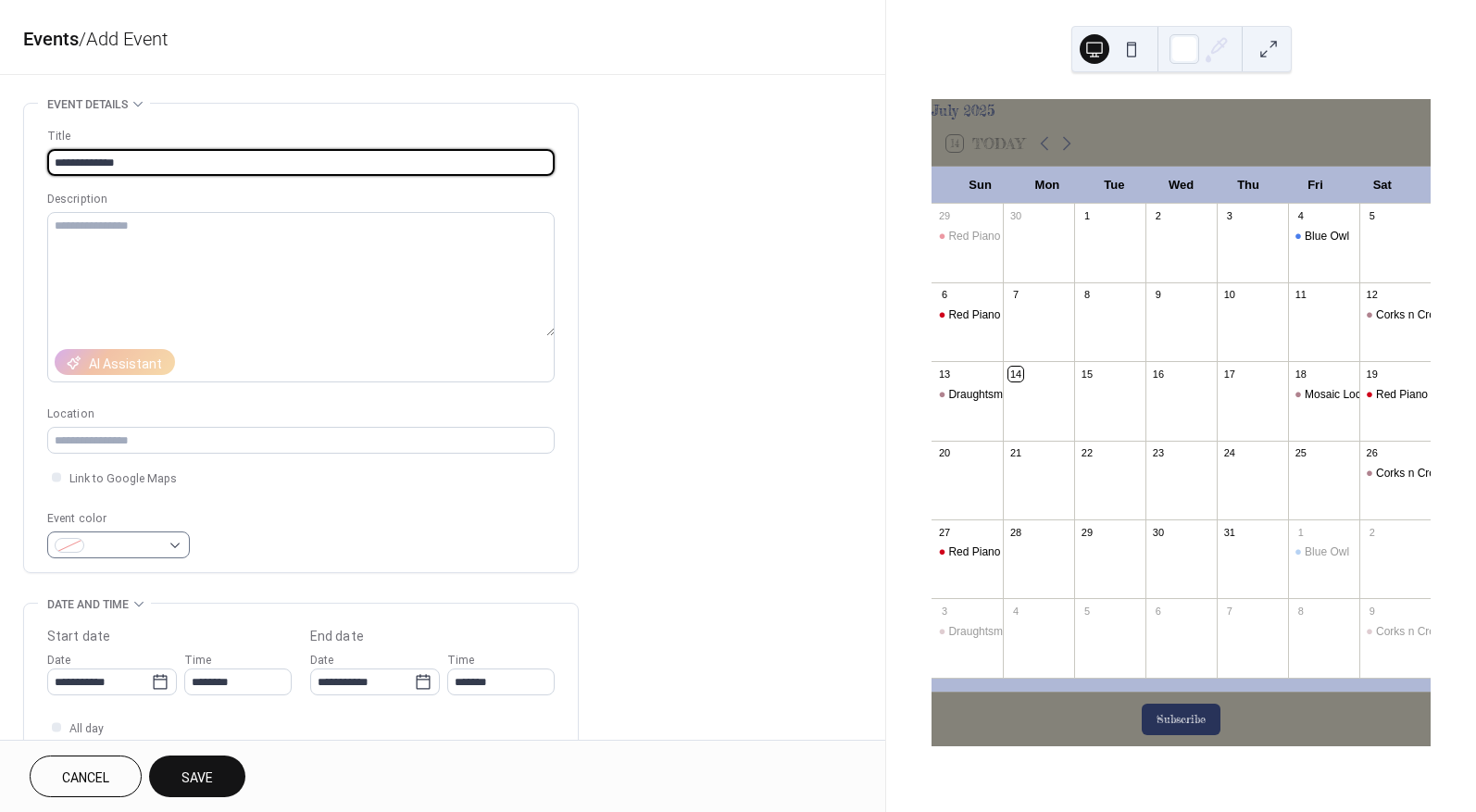 type on "**********" 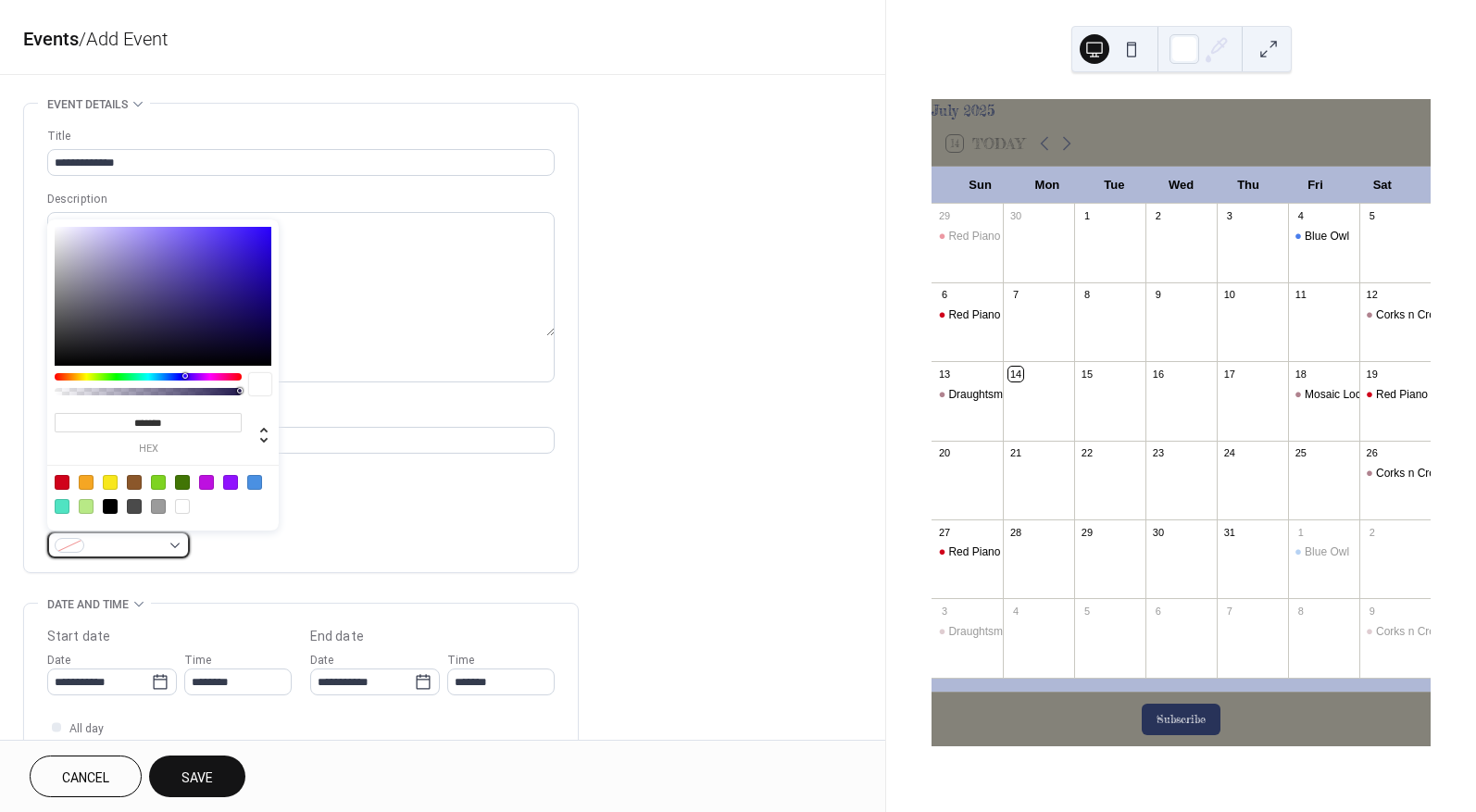 click at bounding box center [126, 546] 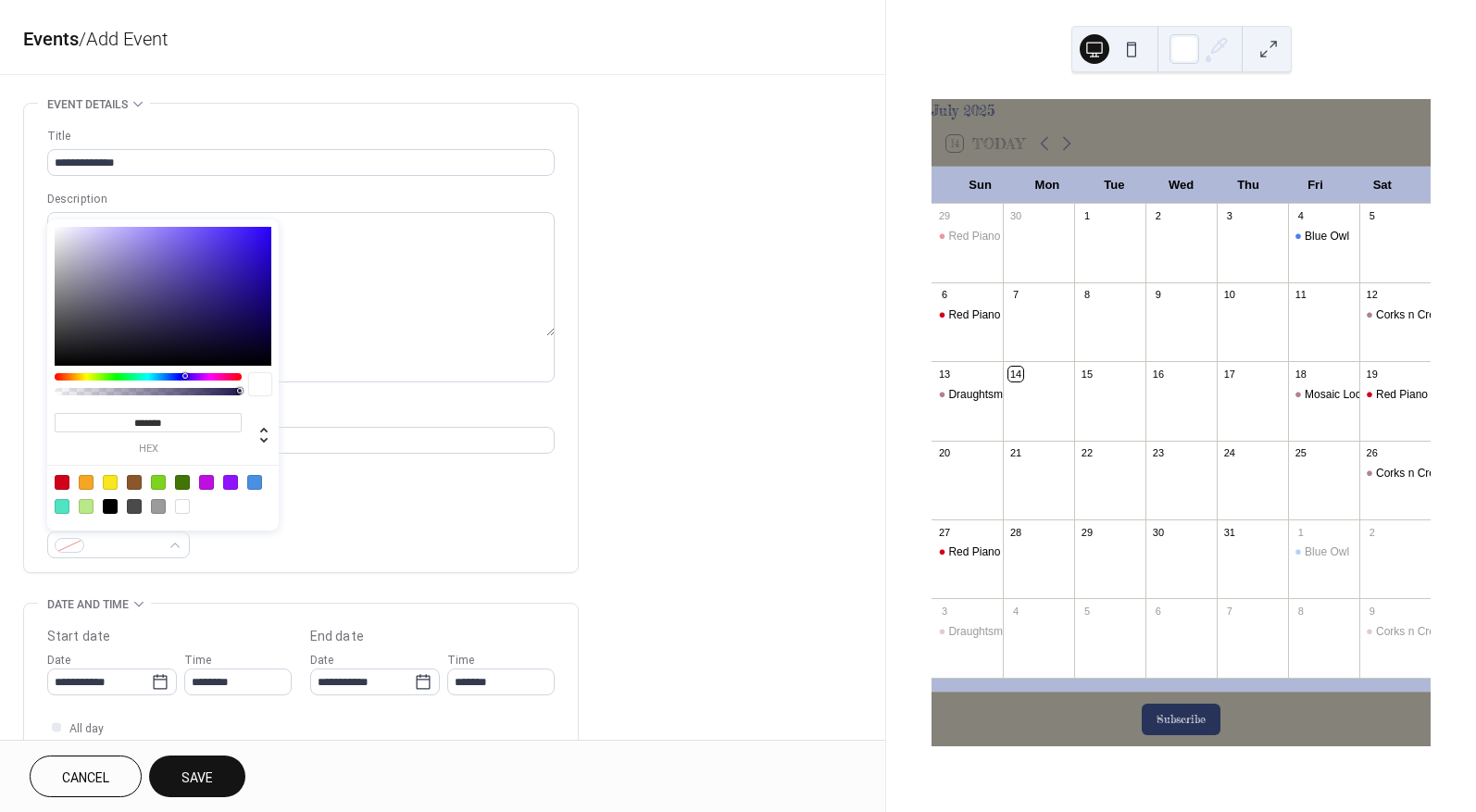 click at bounding box center [231, 482] 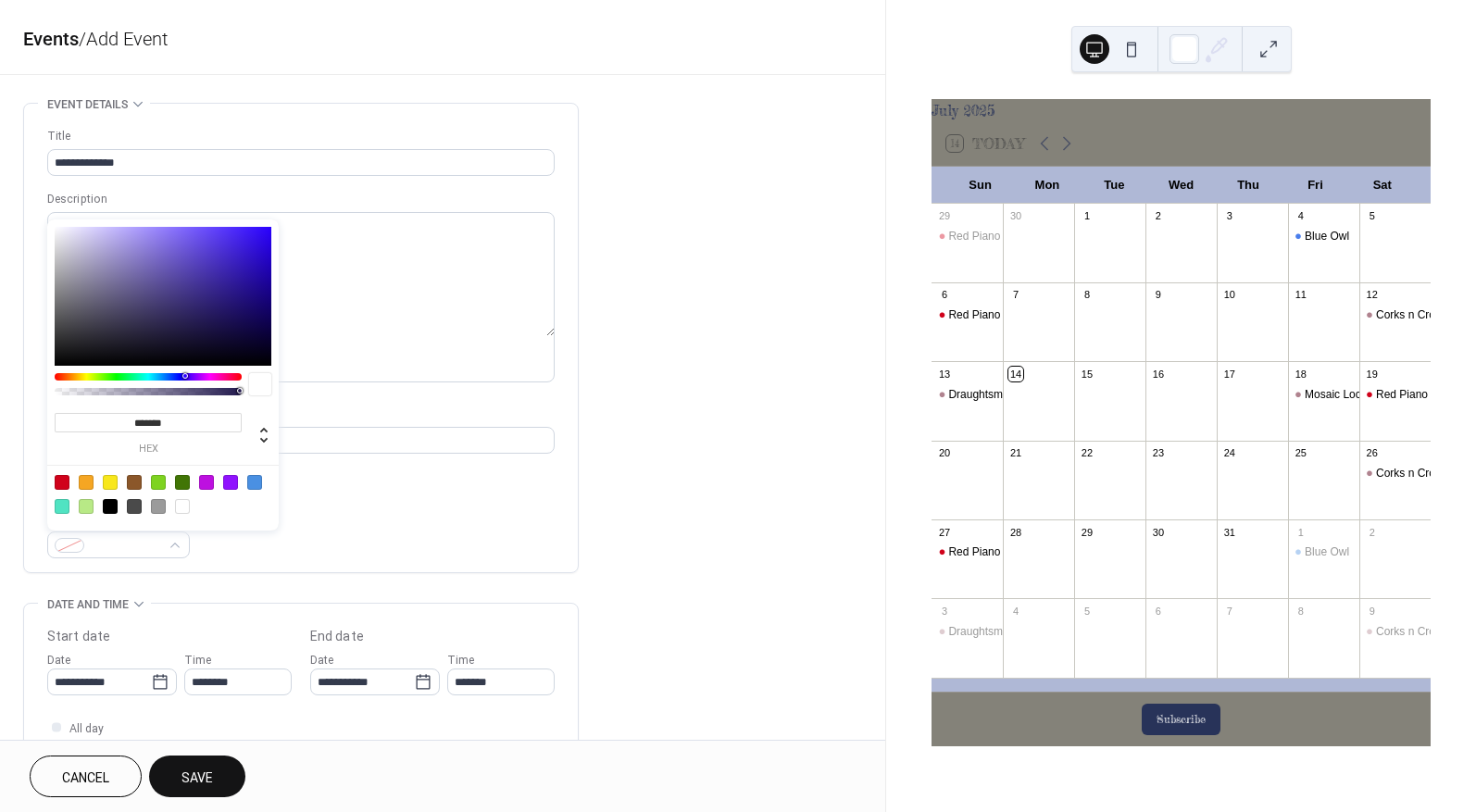 type on "*******" 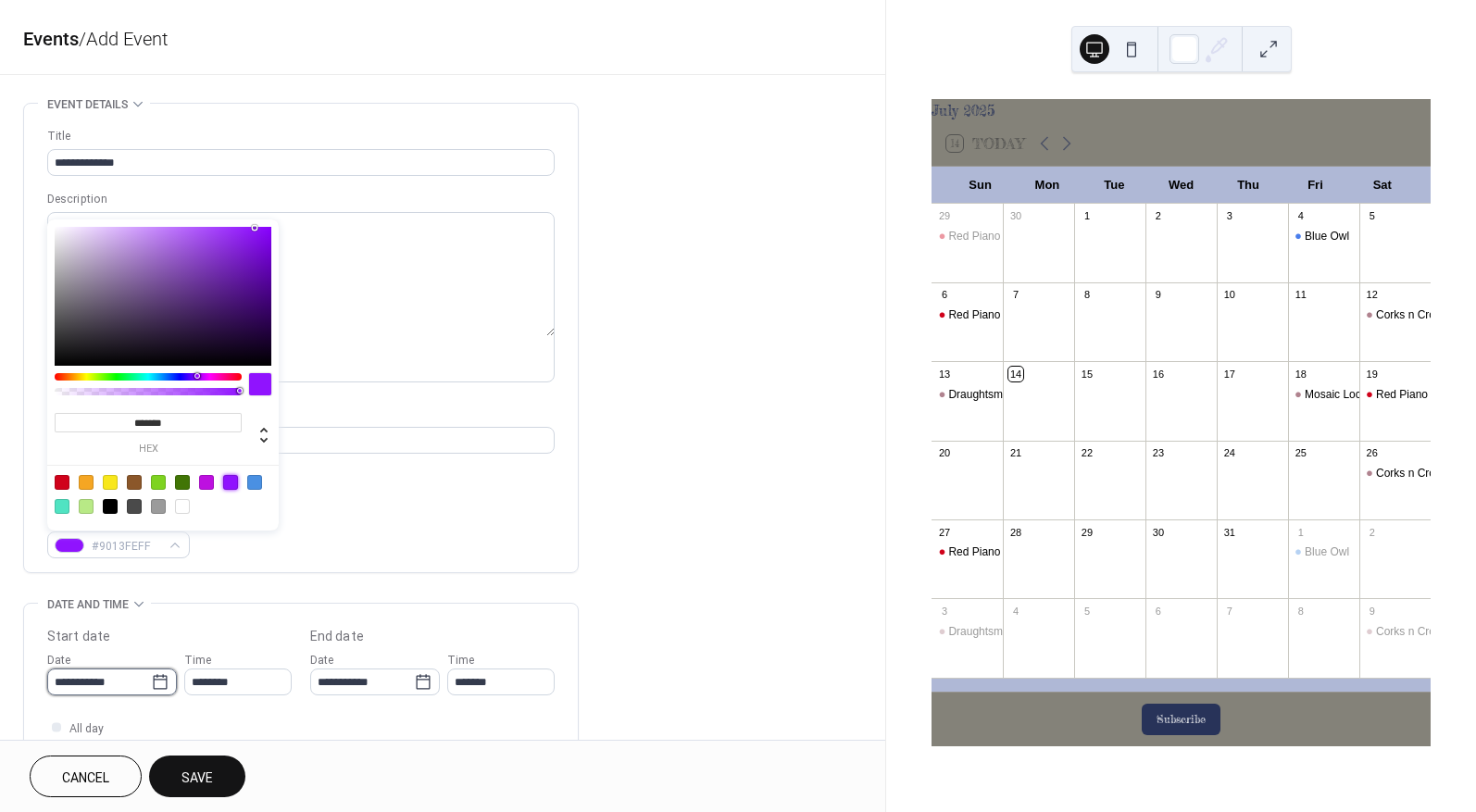 click on "**********" at bounding box center (99, 681) 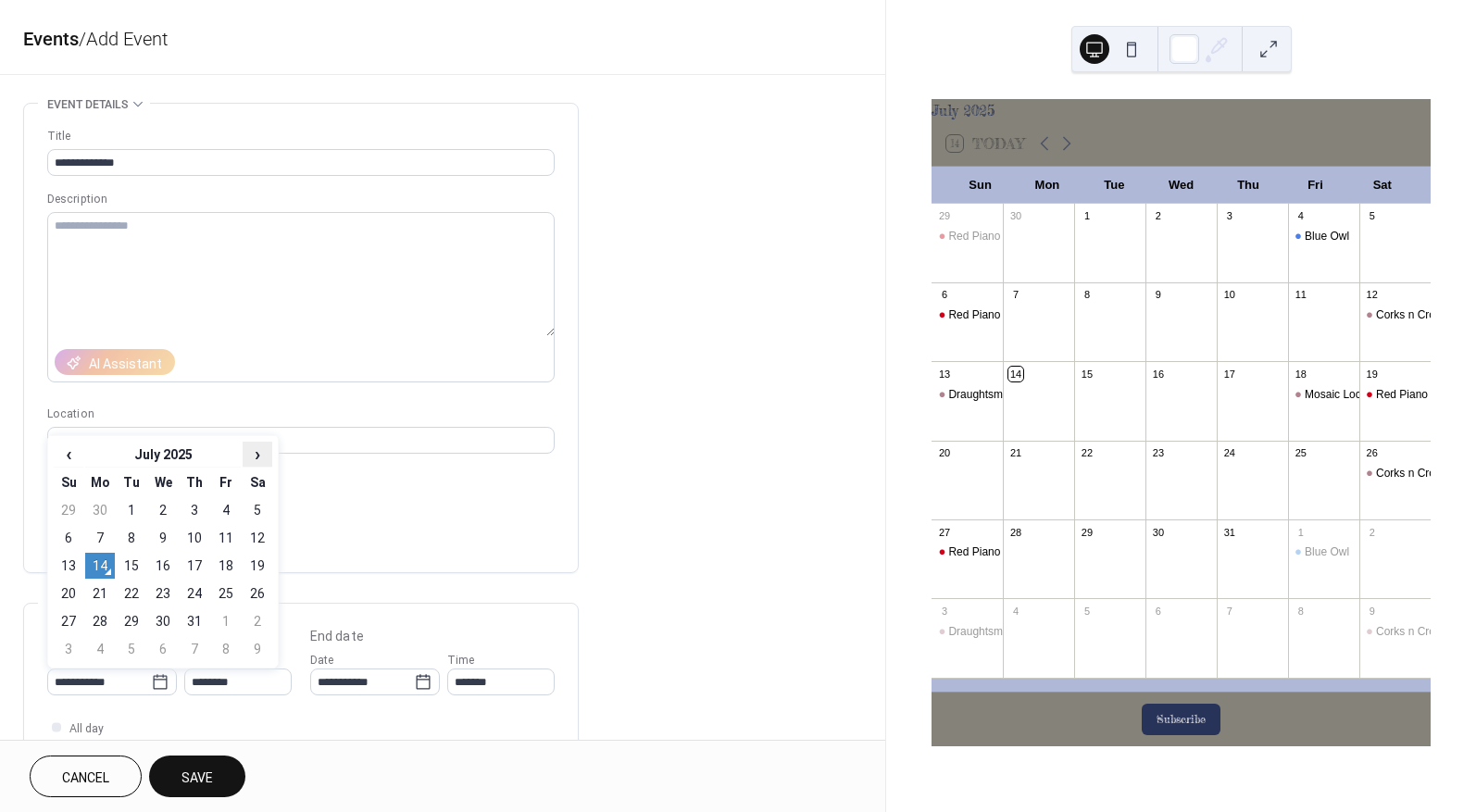click on "›" at bounding box center (257, 454) 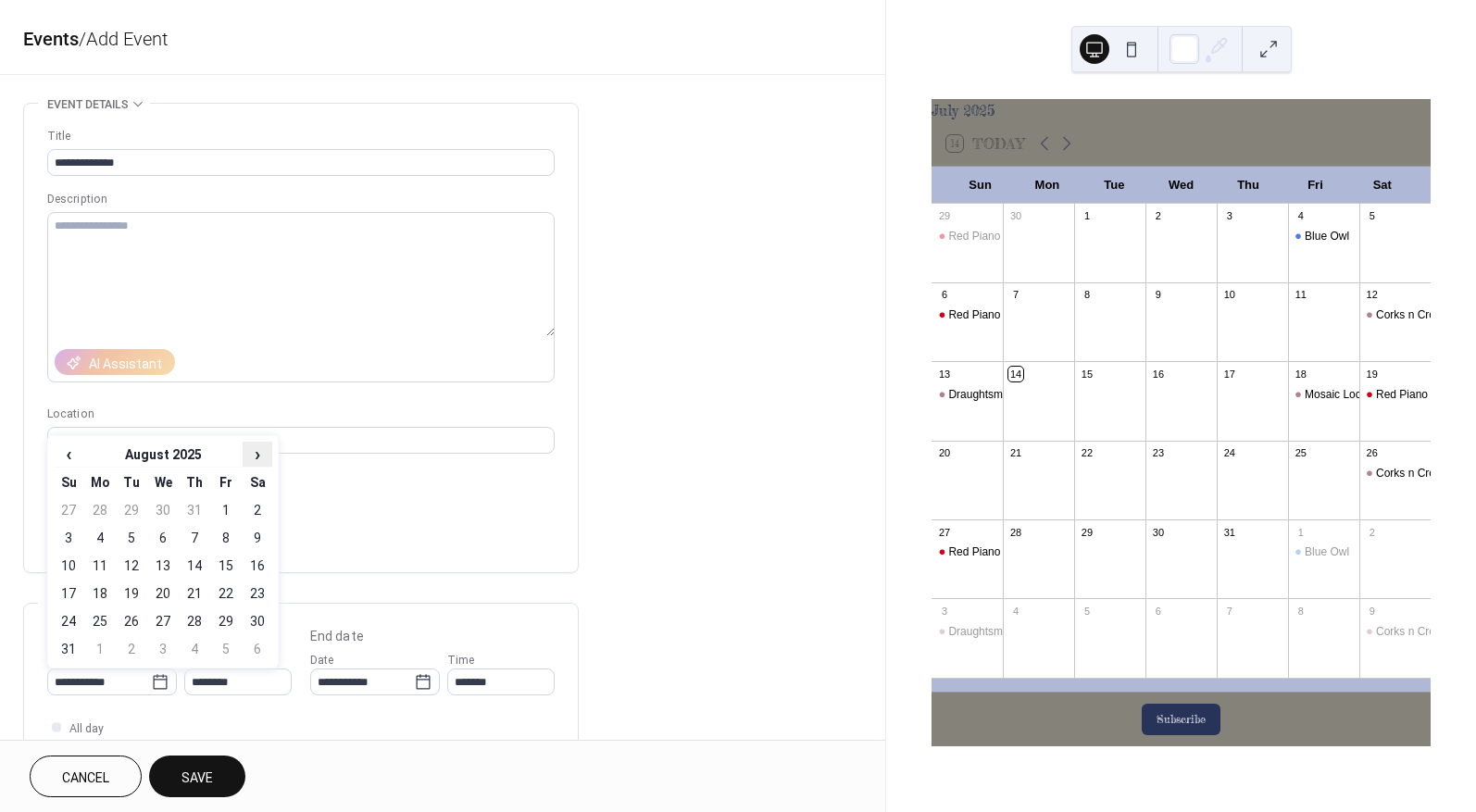 click on "›" at bounding box center [257, 454] 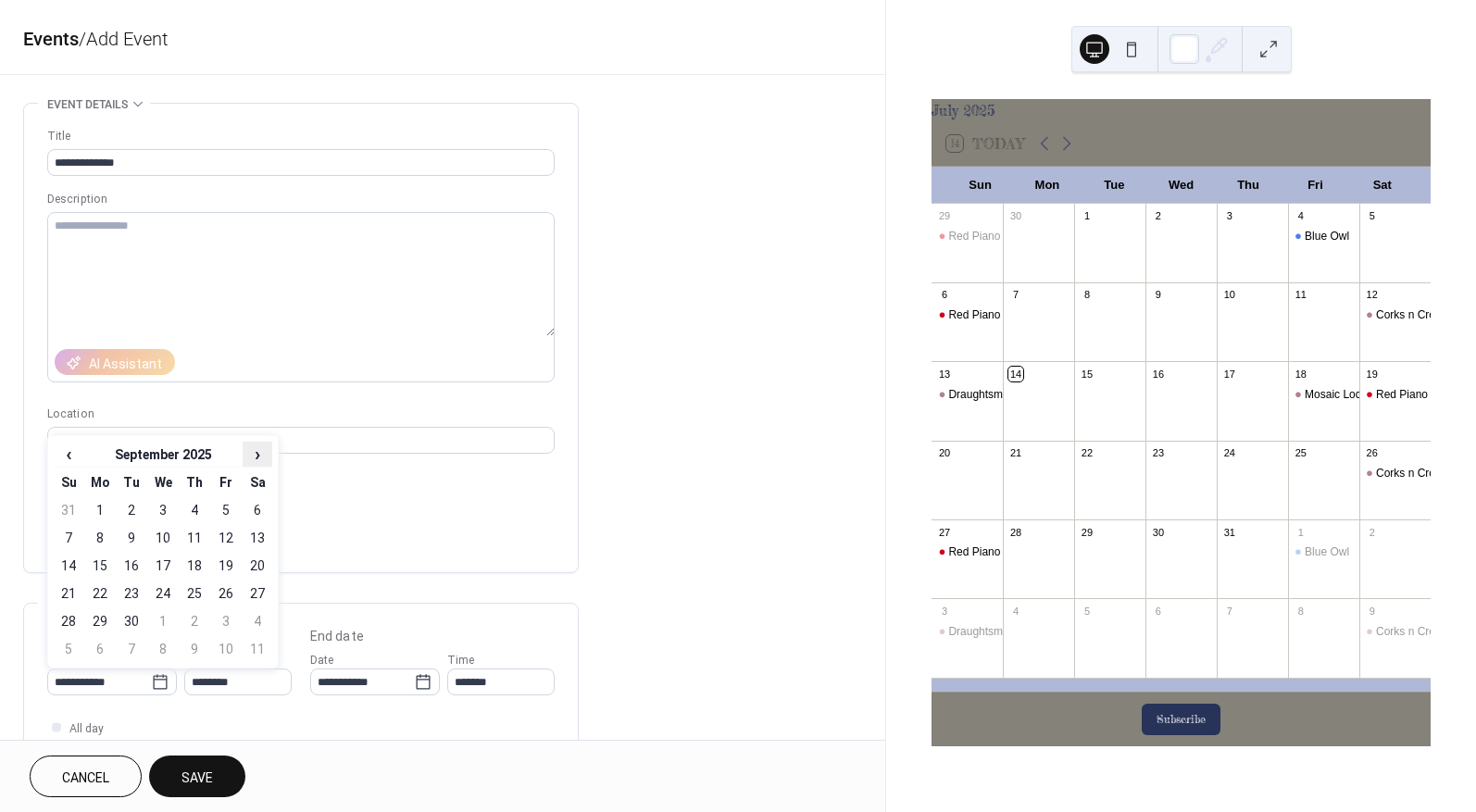 click on "›" at bounding box center [257, 454] 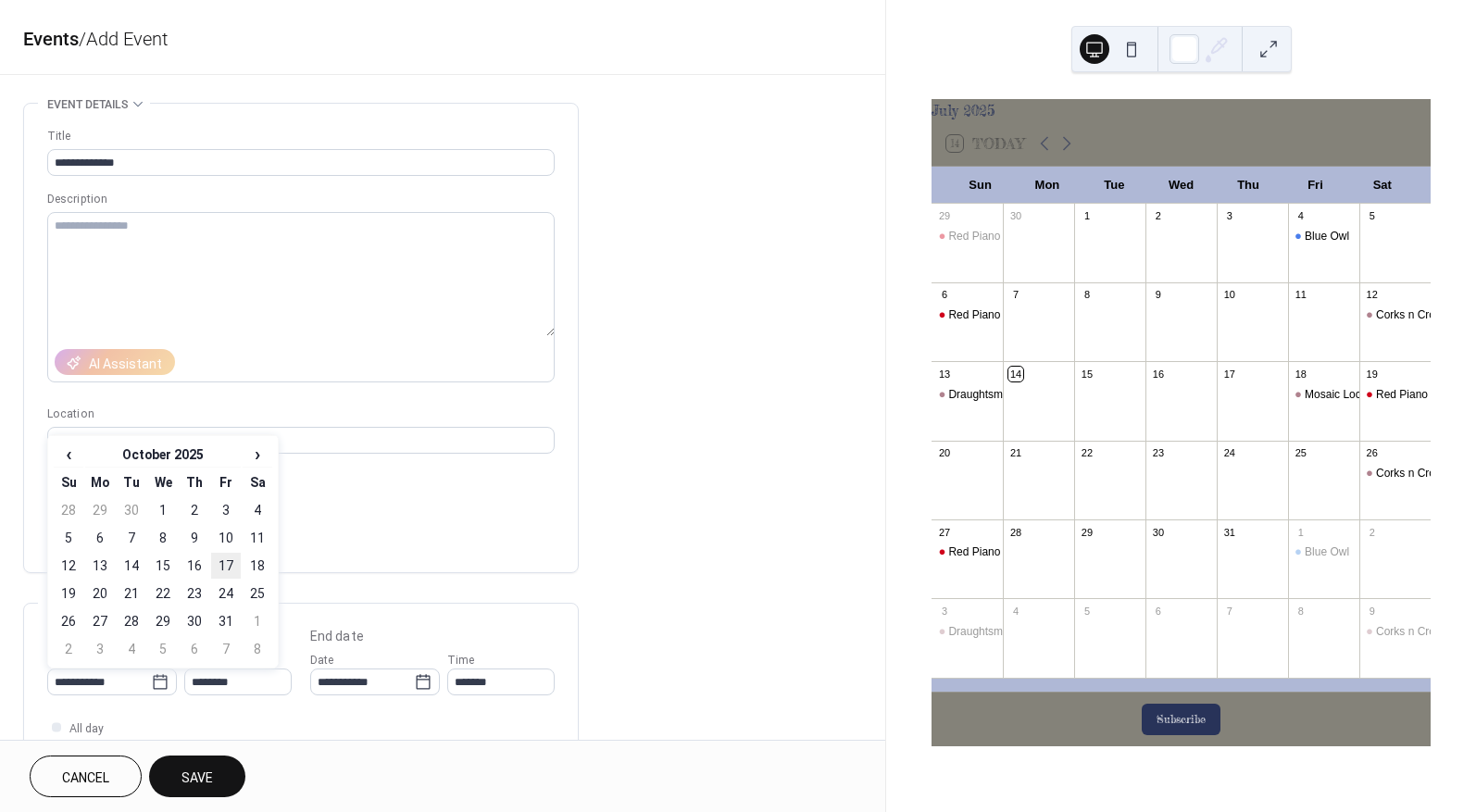 click on "17" at bounding box center (226, 566) 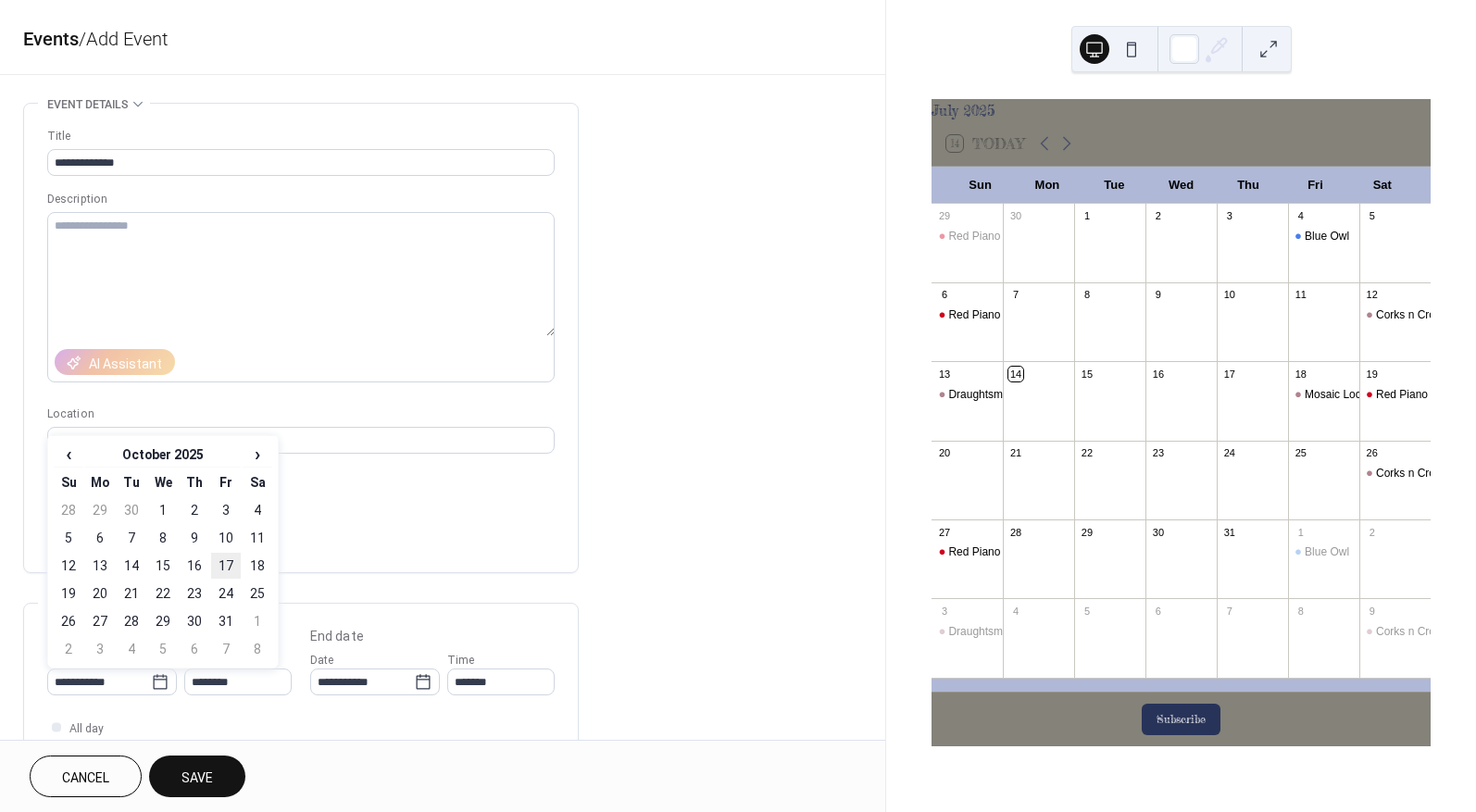 type on "**********" 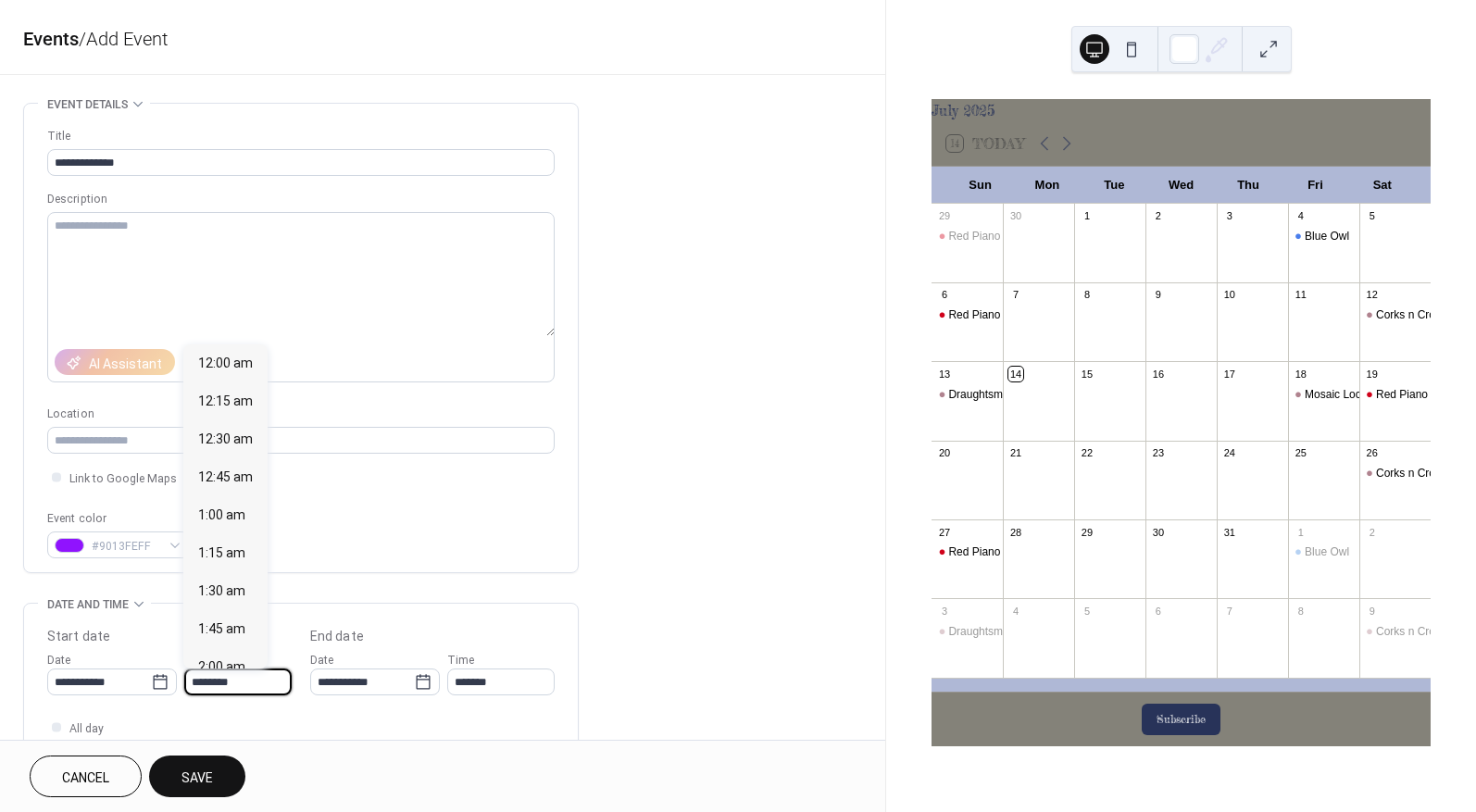 click on "********" at bounding box center [238, 681] 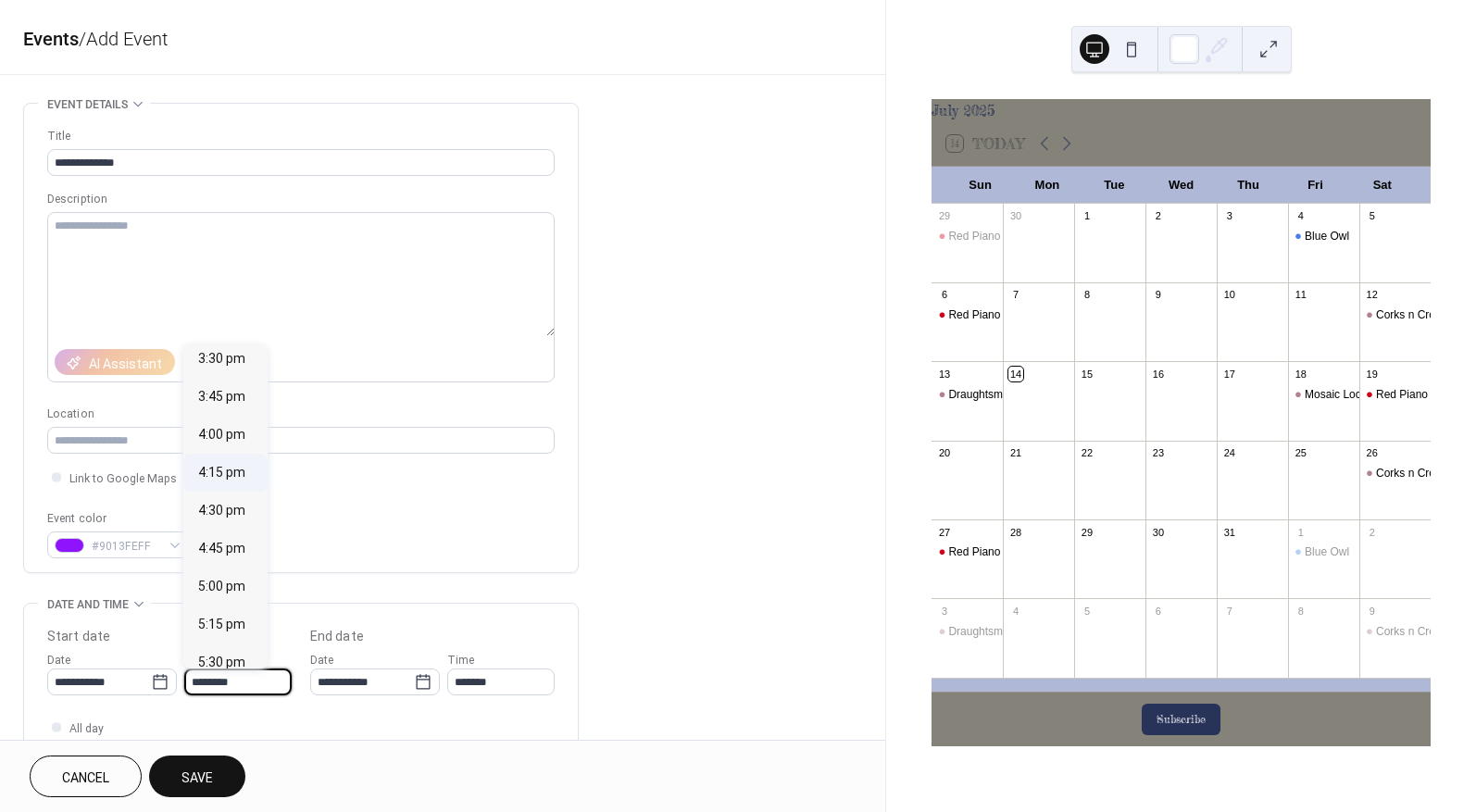 scroll, scrollTop: 2378, scrollLeft: 0, axis: vertical 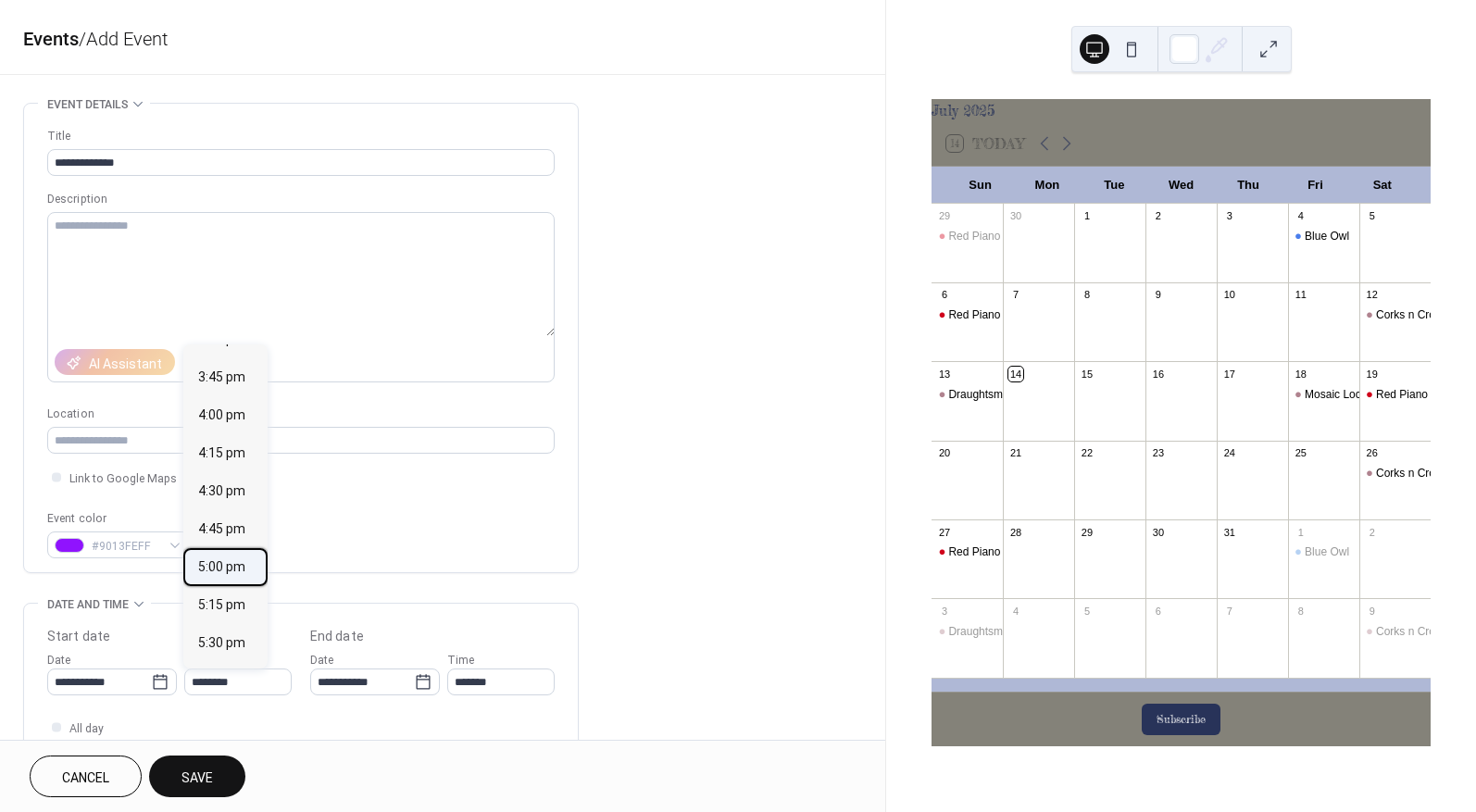 click on "5:00 pm" at bounding box center [221, 567] 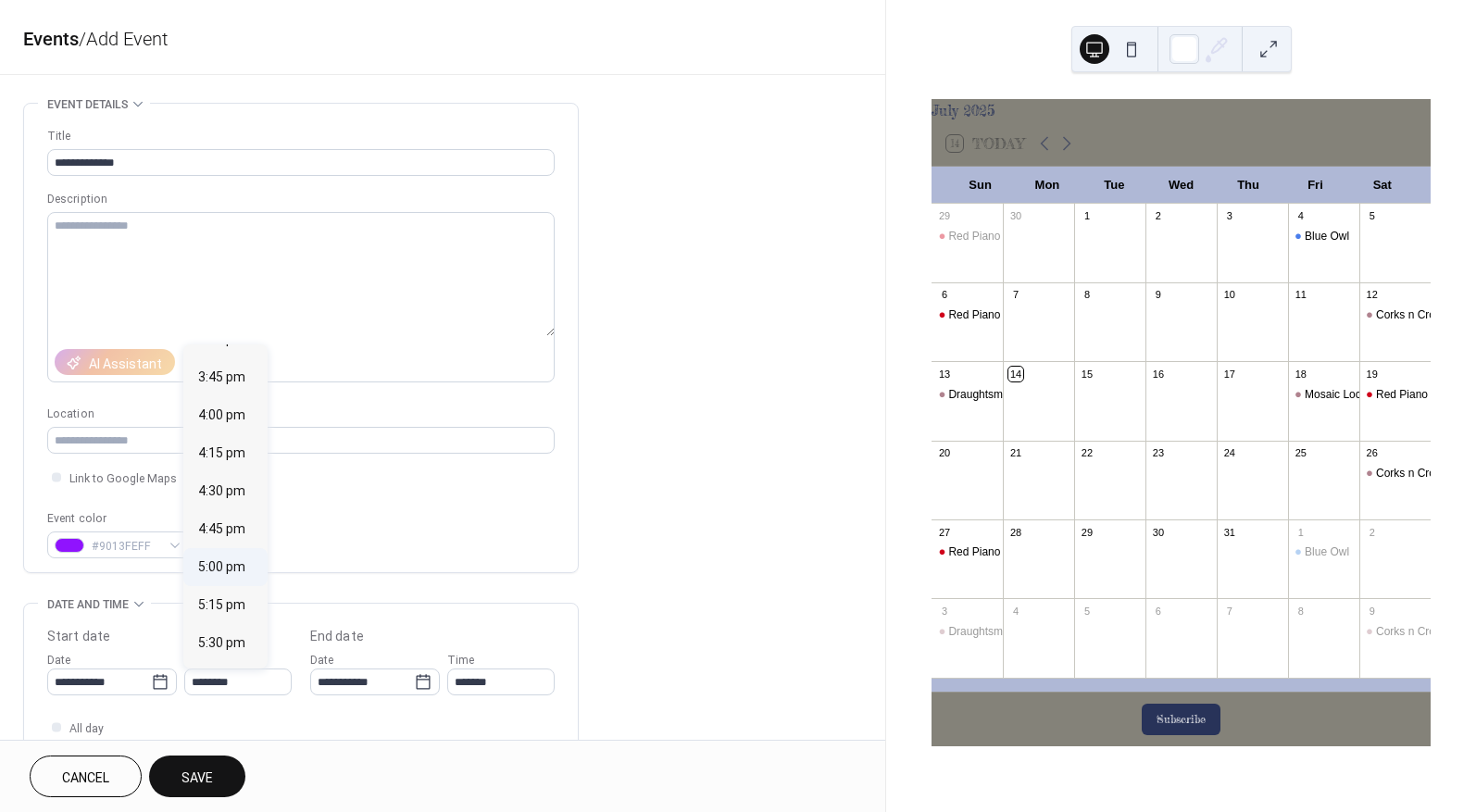 type on "*******" 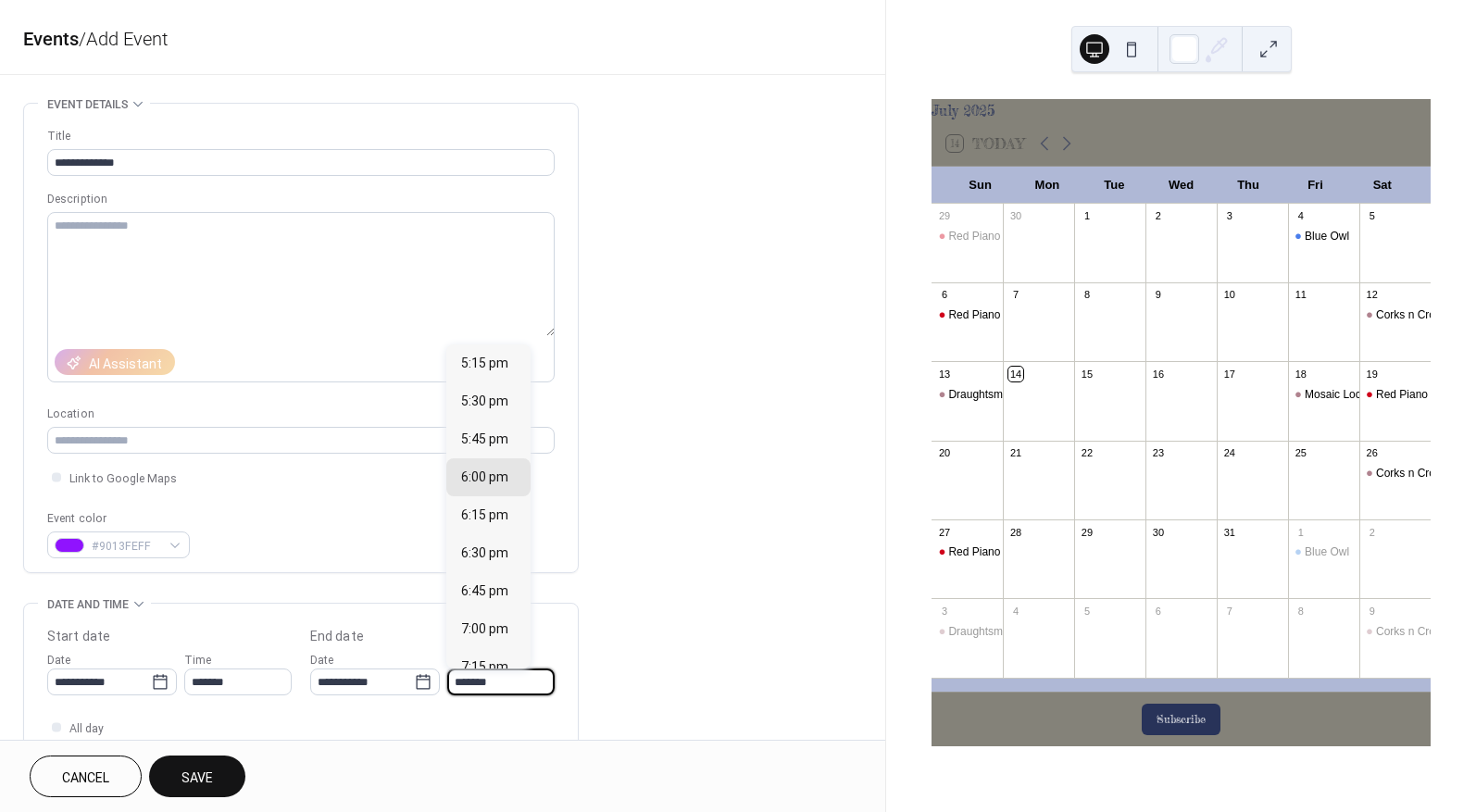 click on "*******" at bounding box center (501, 681) 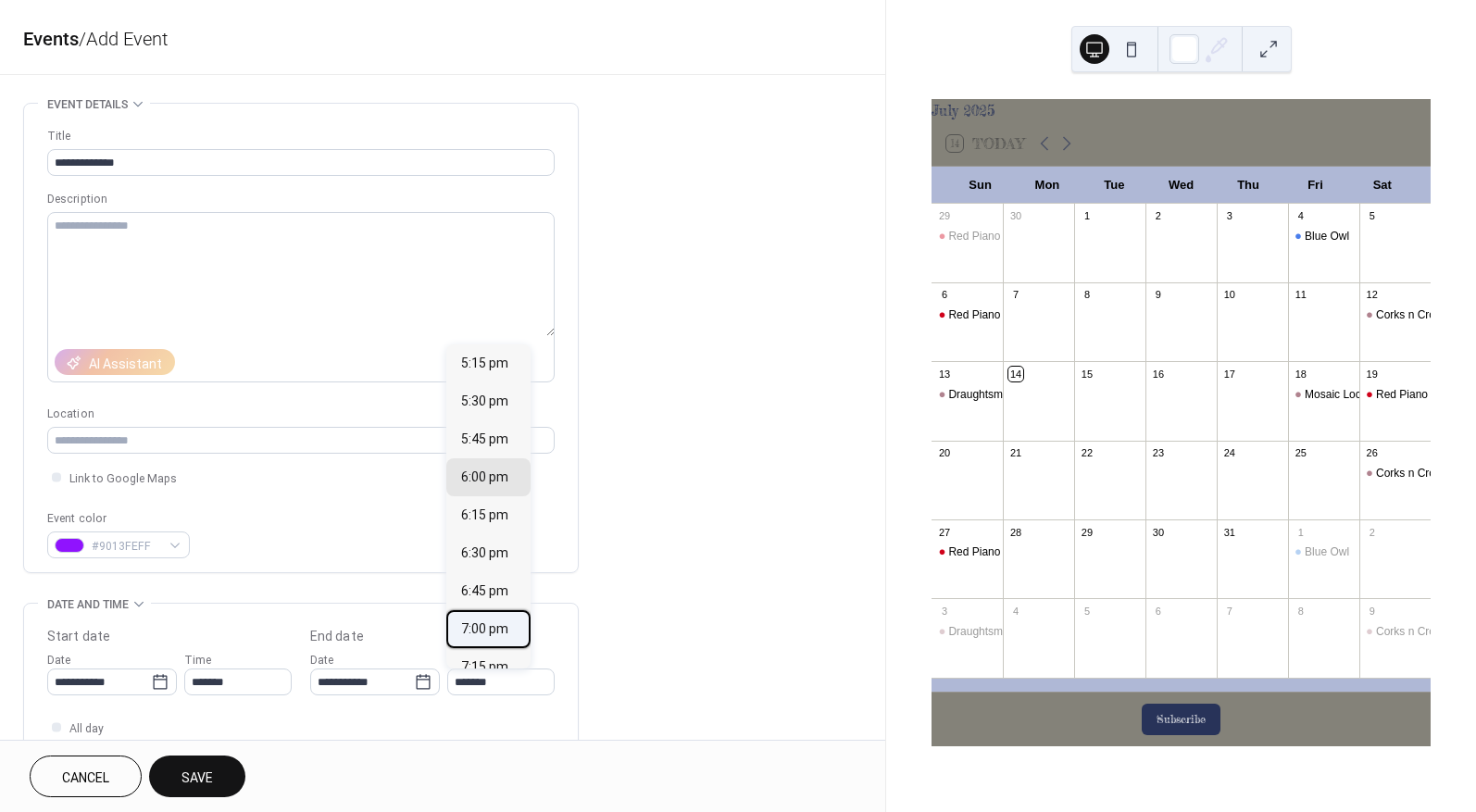 click on "7:00 pm" at bounding box center [484, 629] 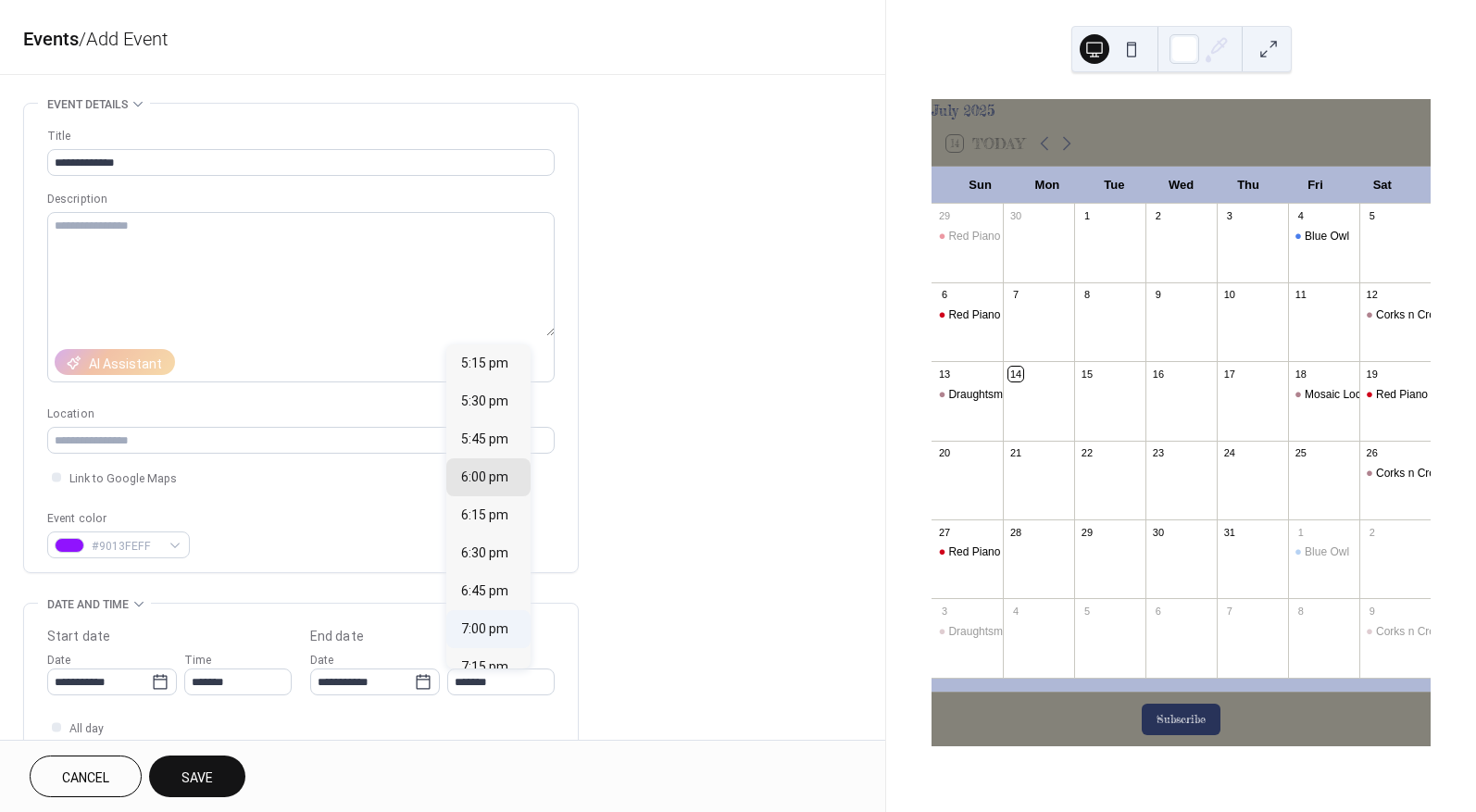 type on "*******" 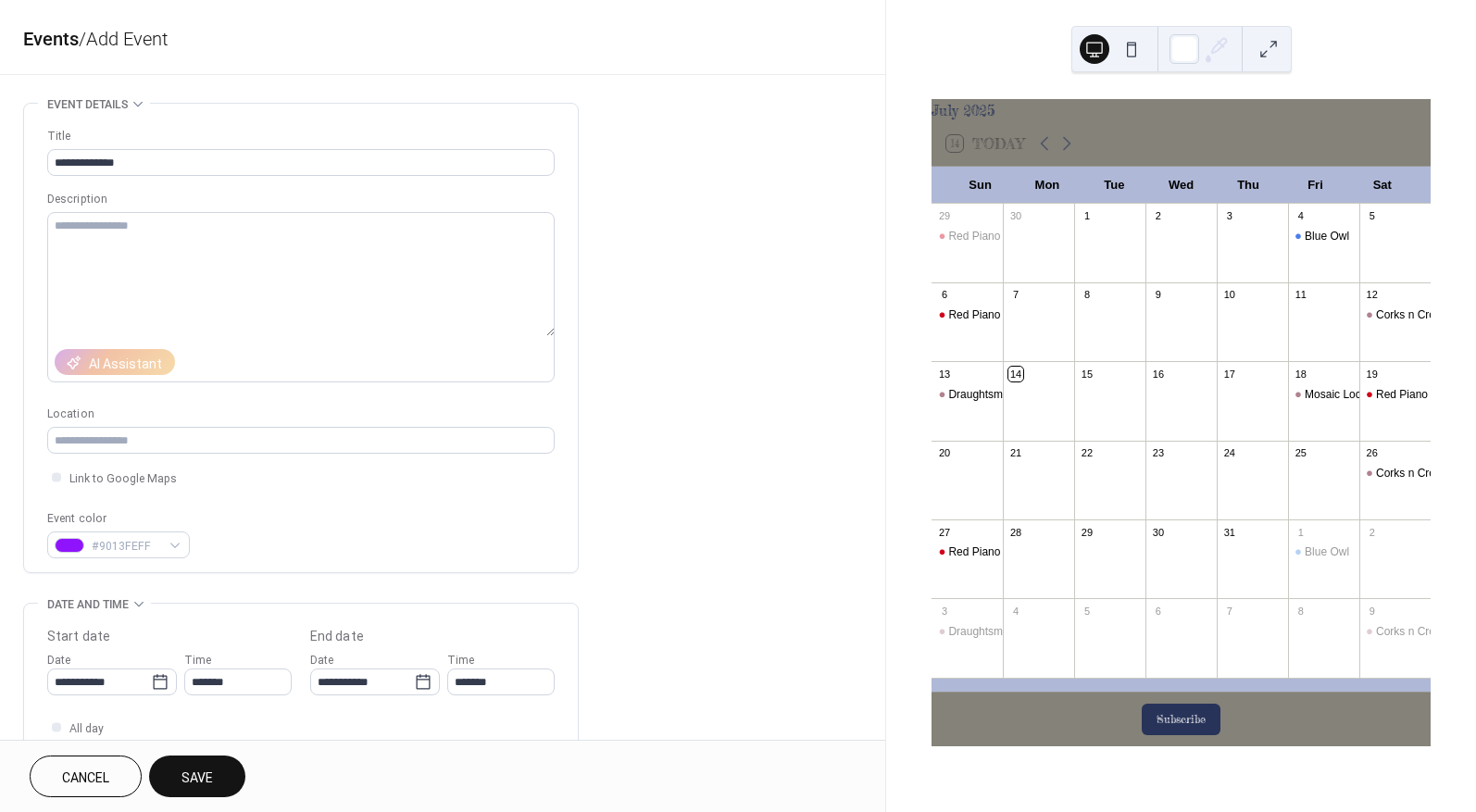click on "Save" at bounding box center (197, 778) 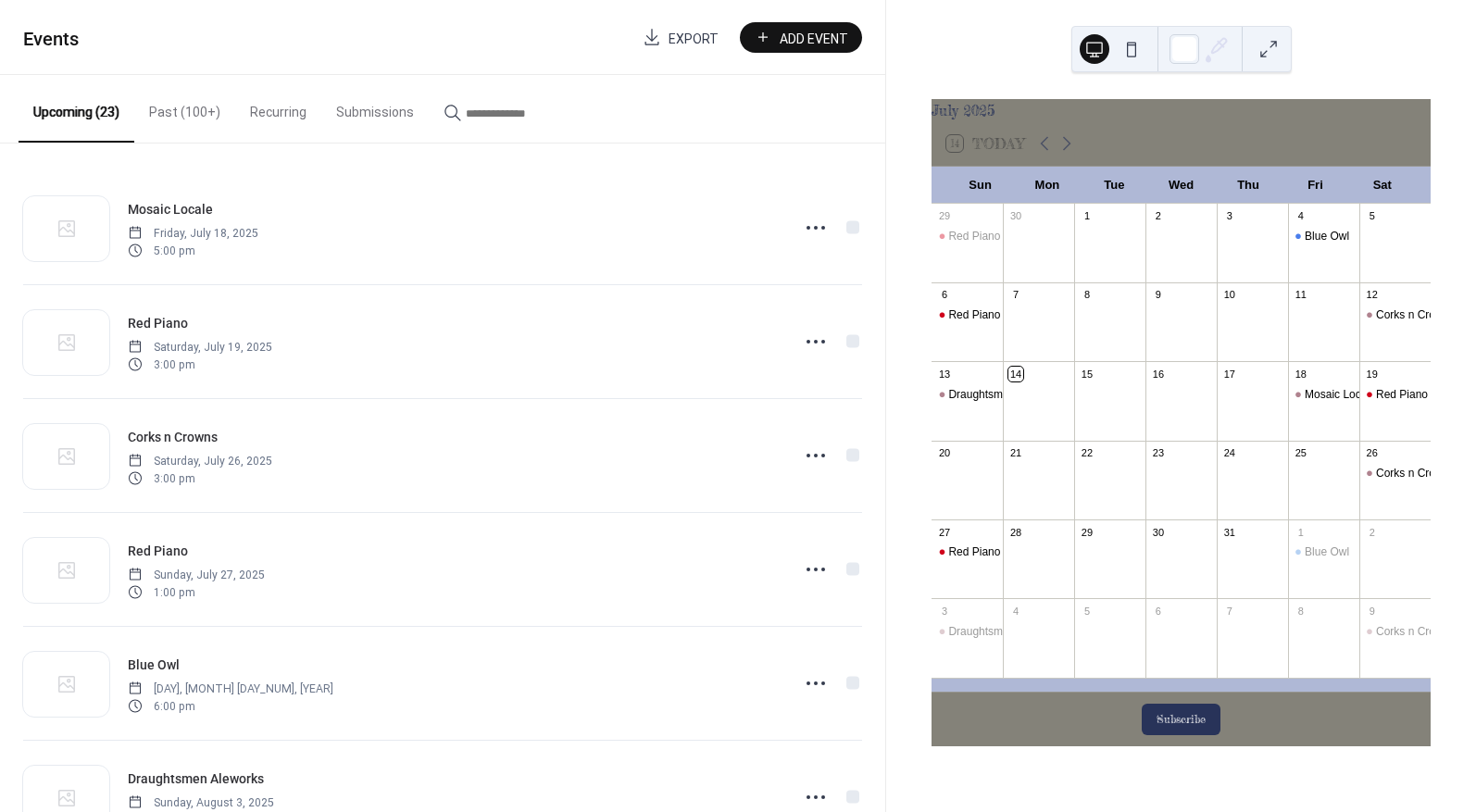 click on "Add Event" at bounding box center (814, 38) 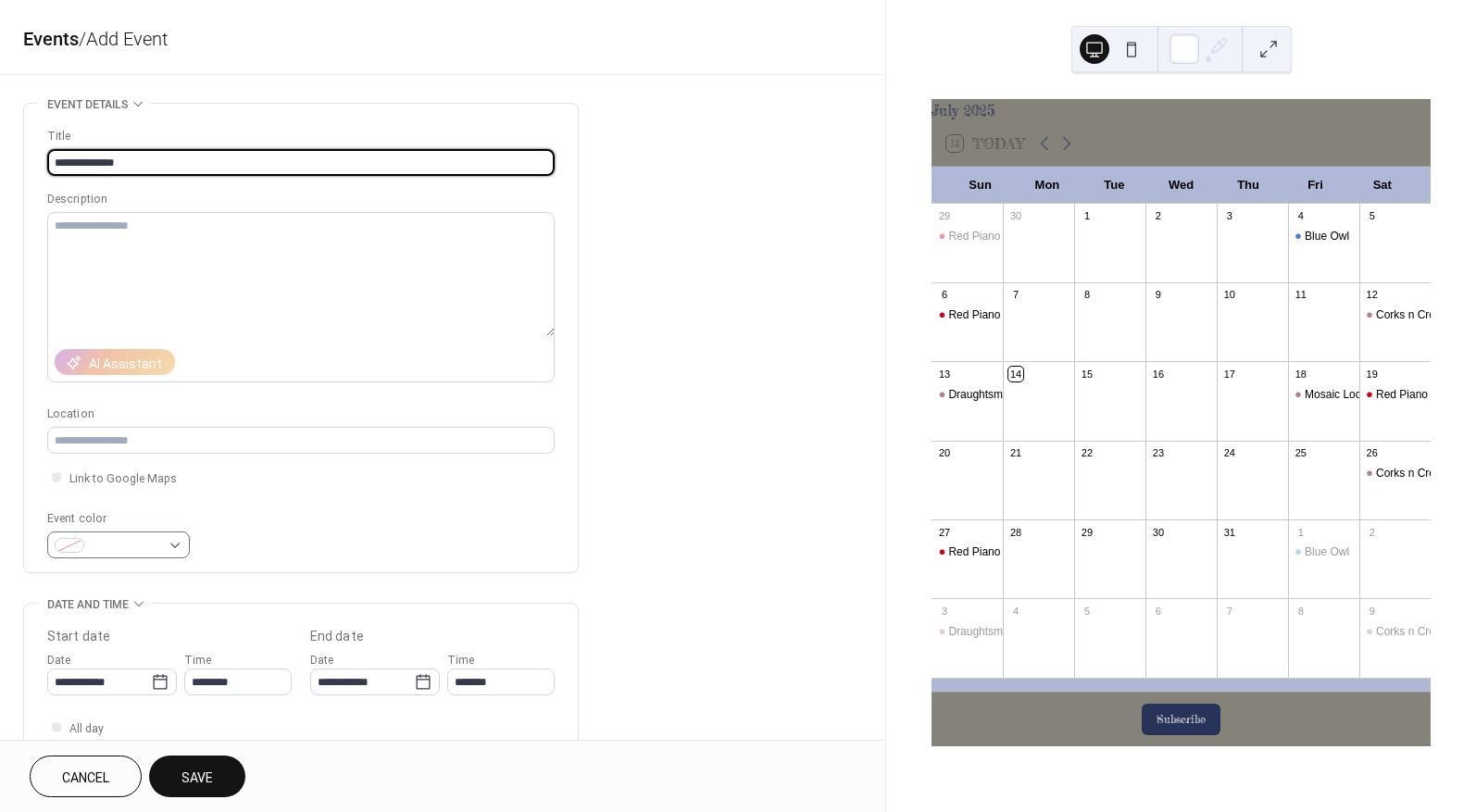 type on "**********" 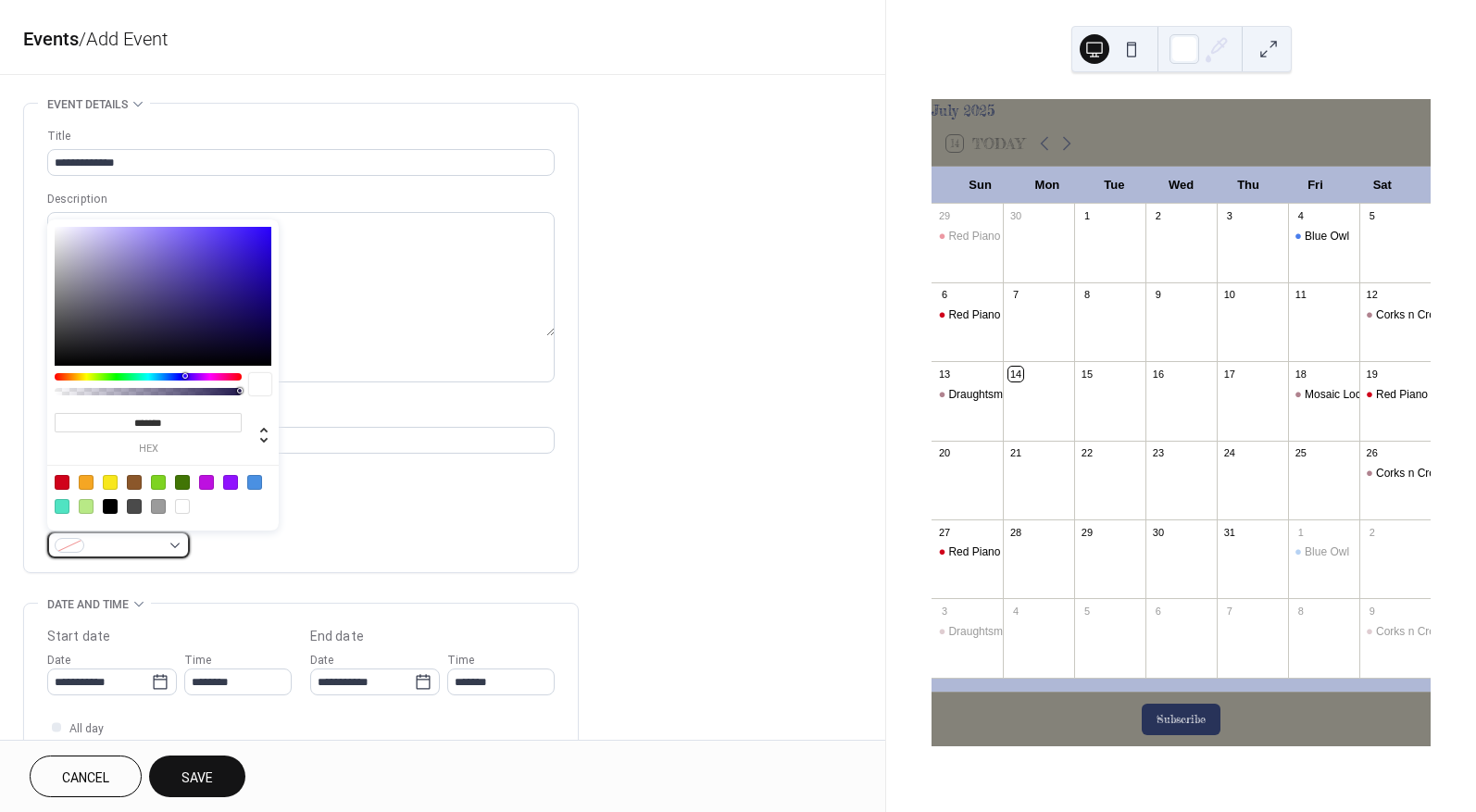 click at bounding box center [126, 546] 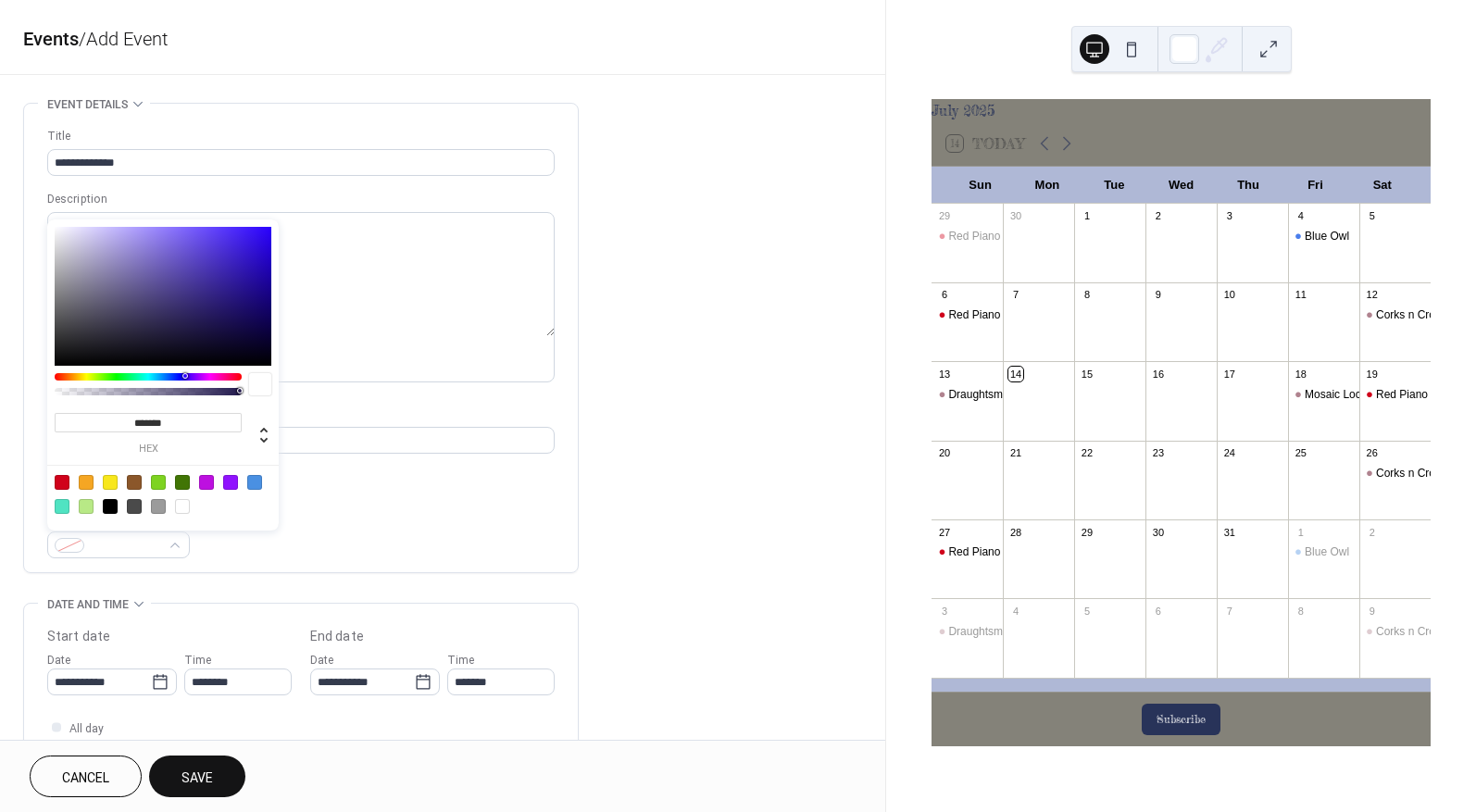 click at bounding box center [231, 482] 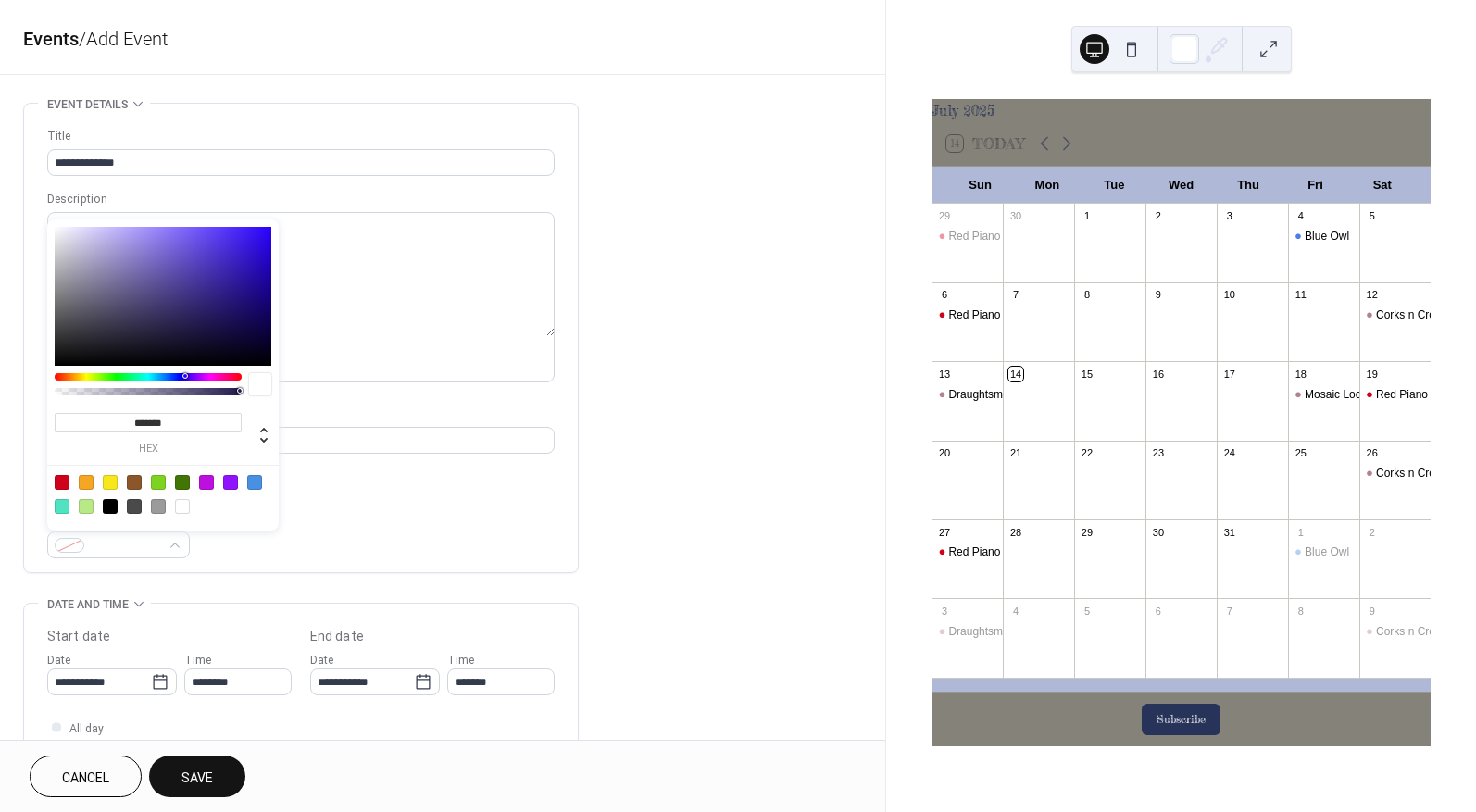 type on "*******" 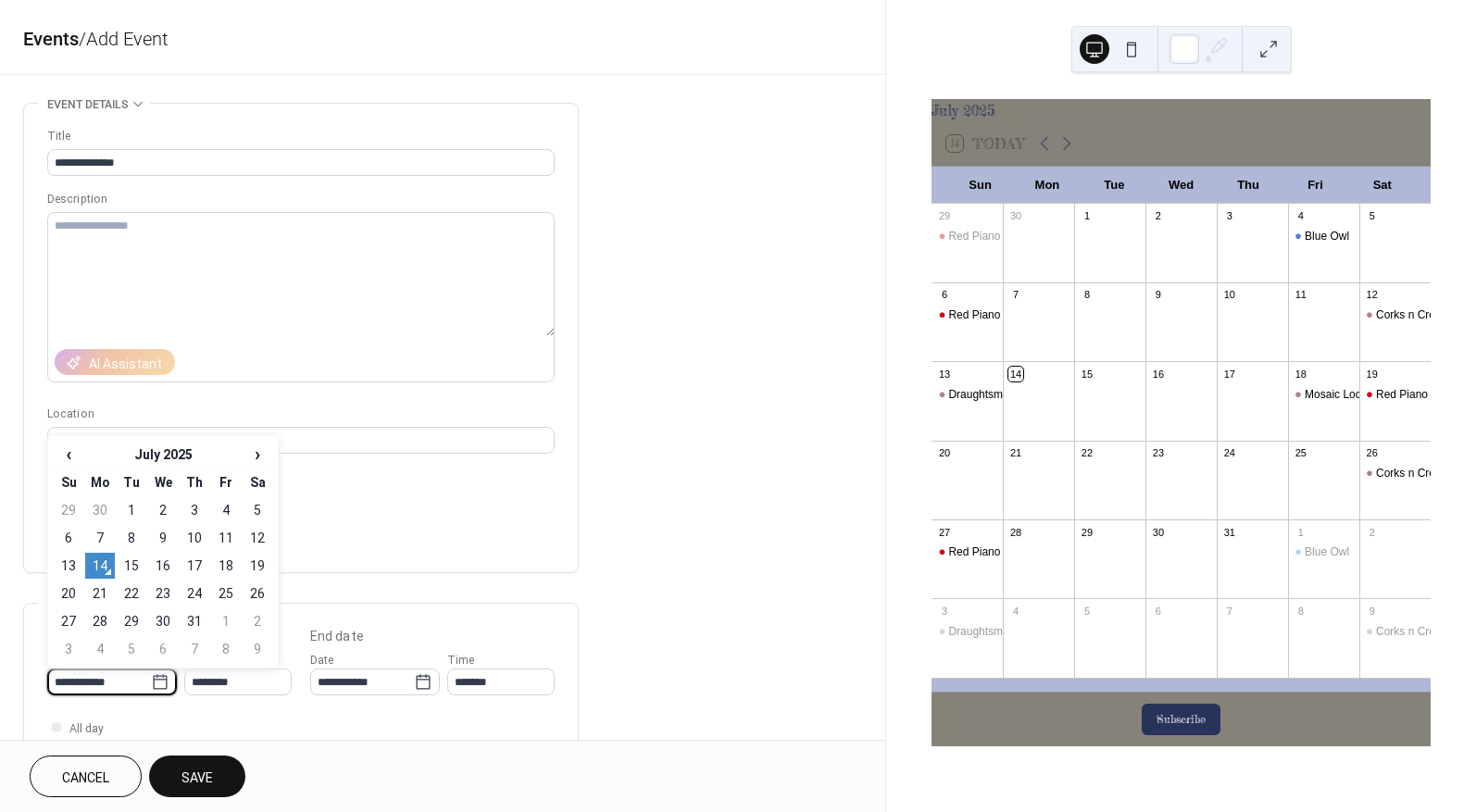 click on "**********" at bounding box center (99, 681) 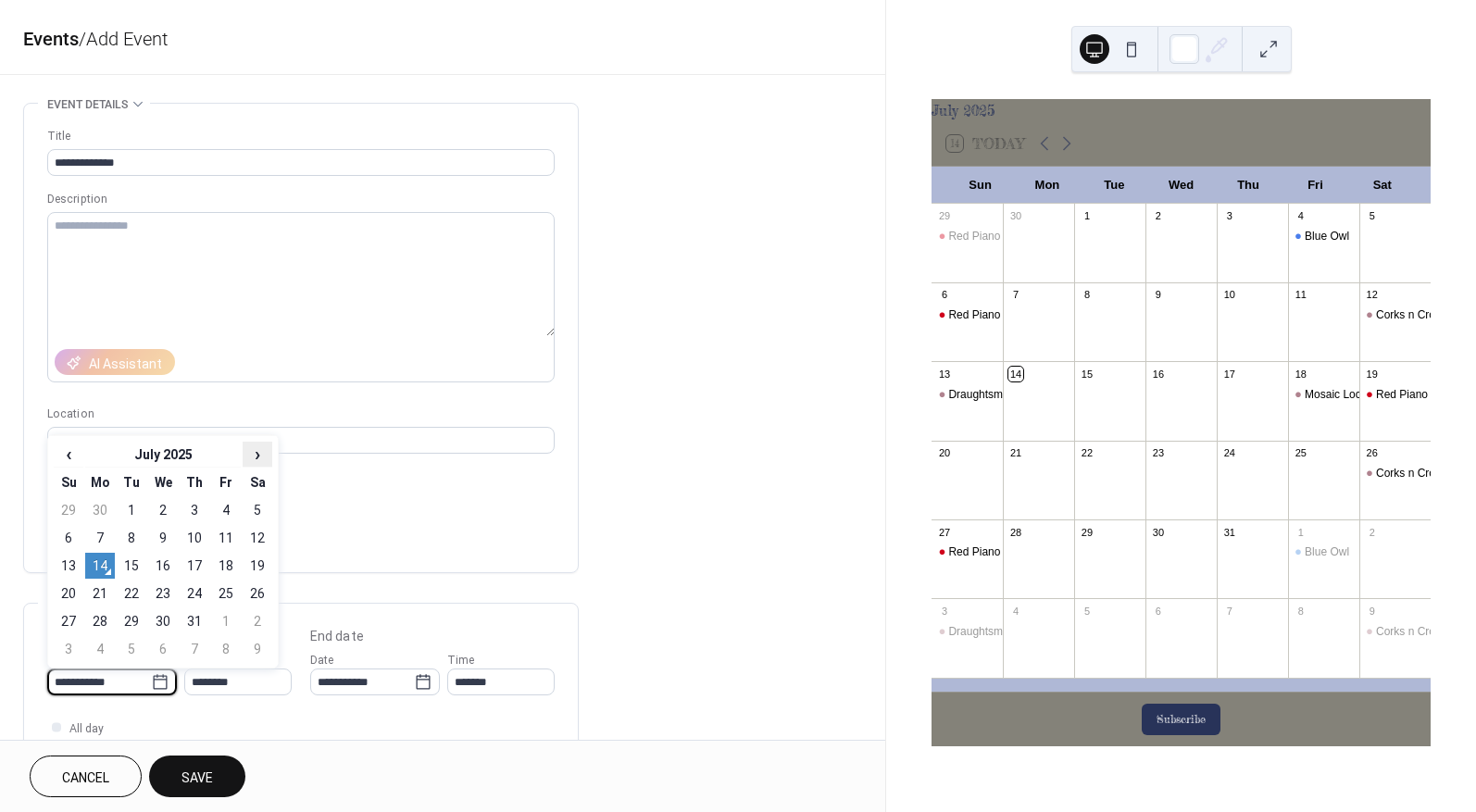 click on "›" at bounding box center (257, 454) 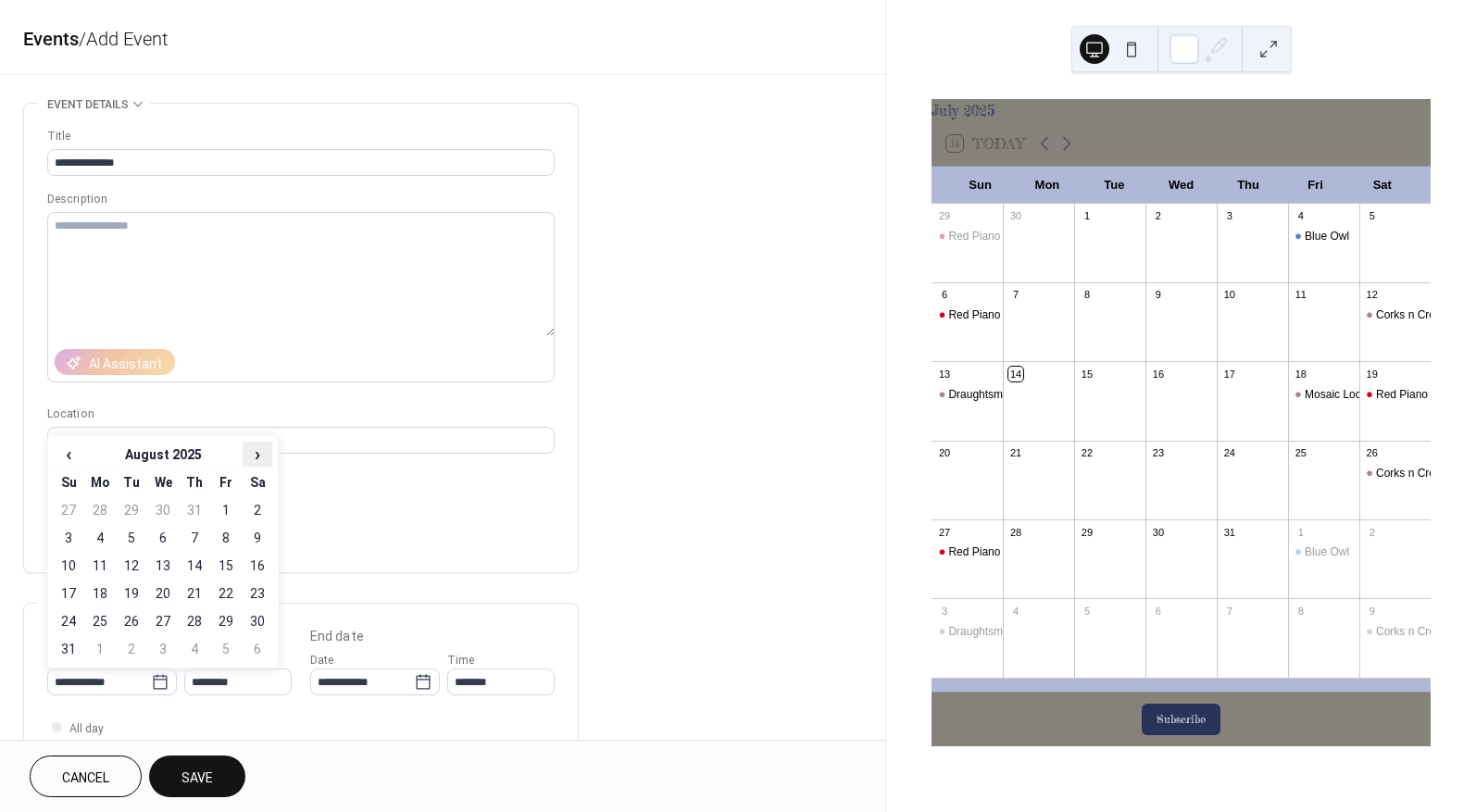 click on "›" at bounding box center (257, 454) 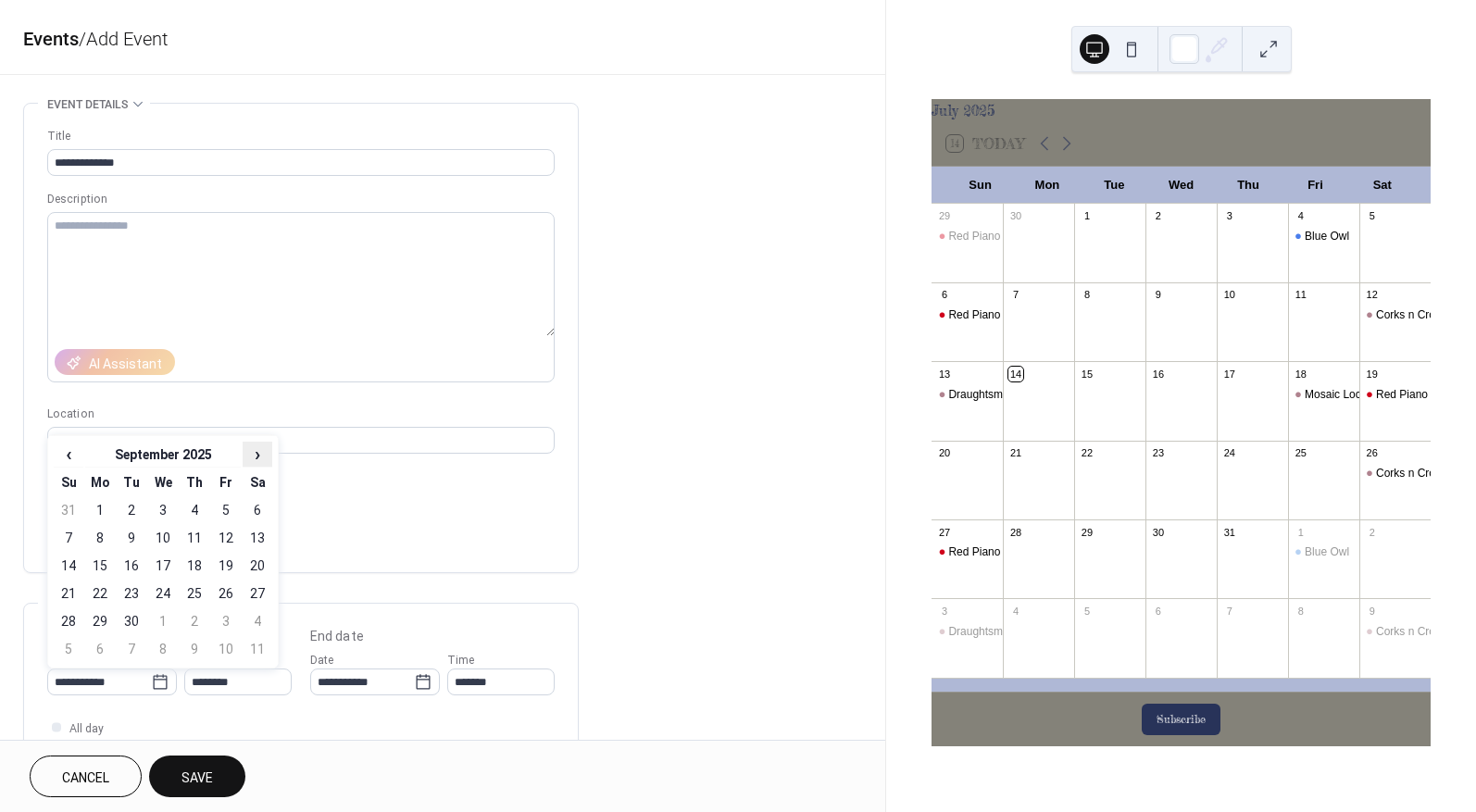 click on "›" at bounding box center [257, 454] 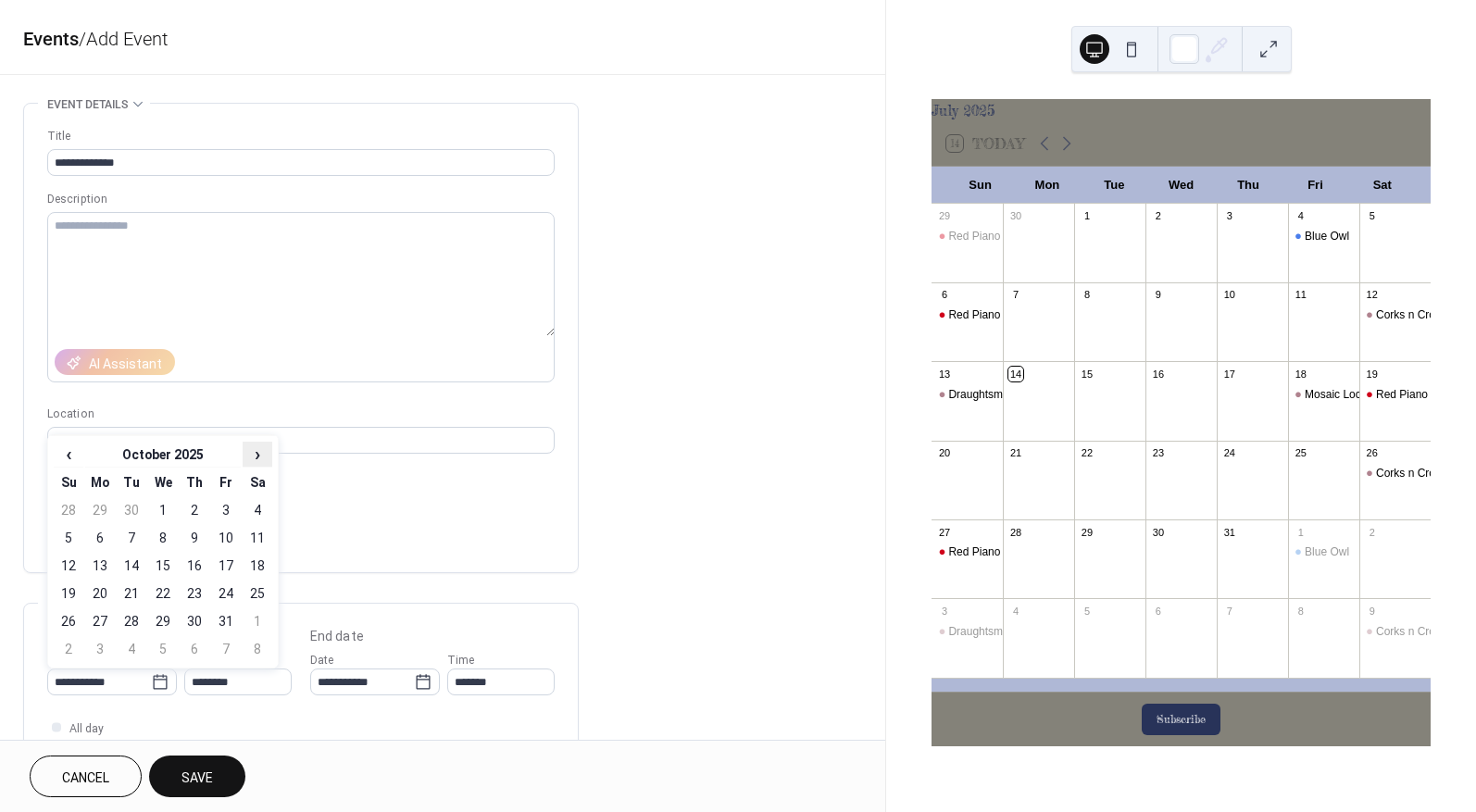 click on "›" at bounding box center (257, 454) 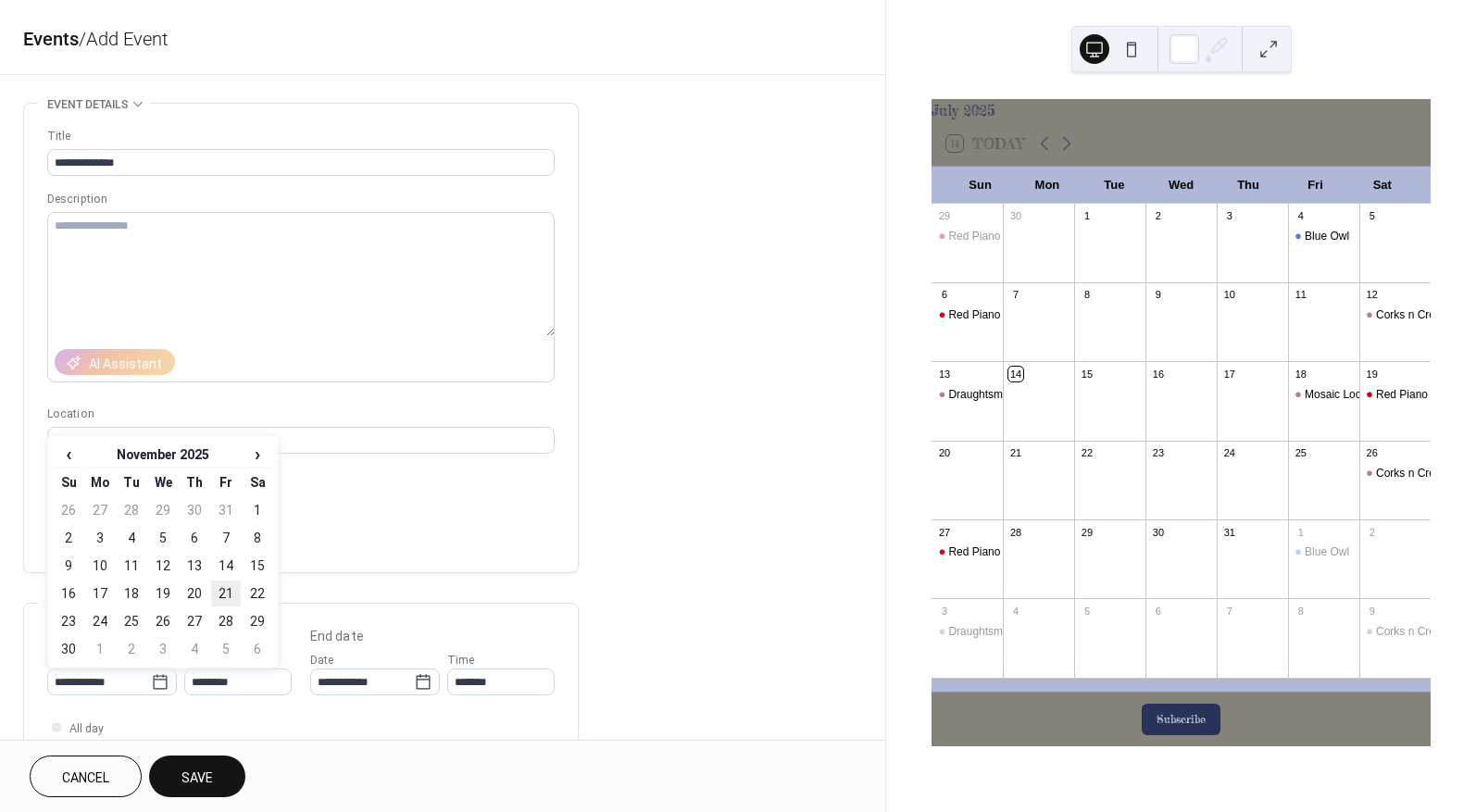 click on "21" at bounding box center (226, 593) 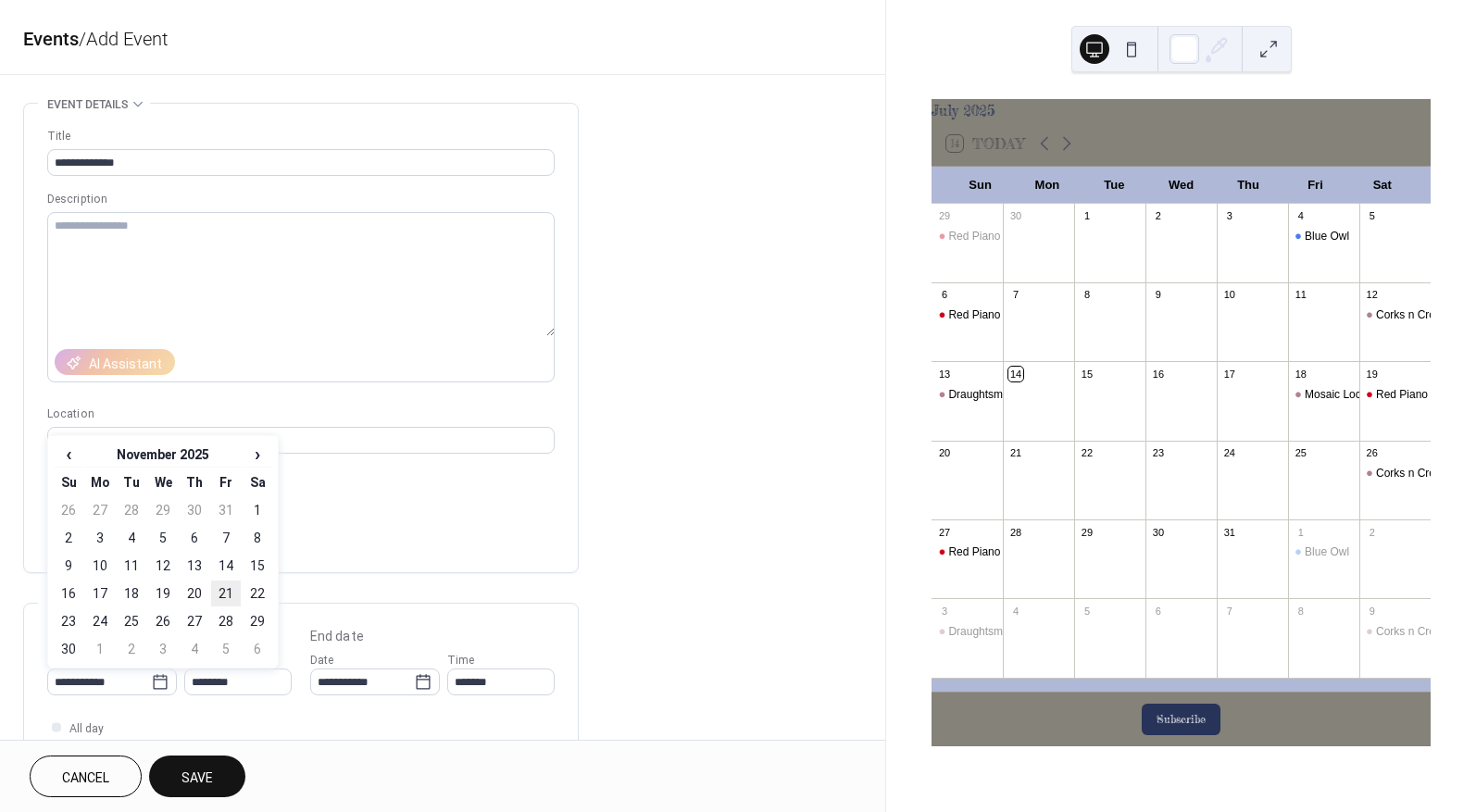 type on "**********" 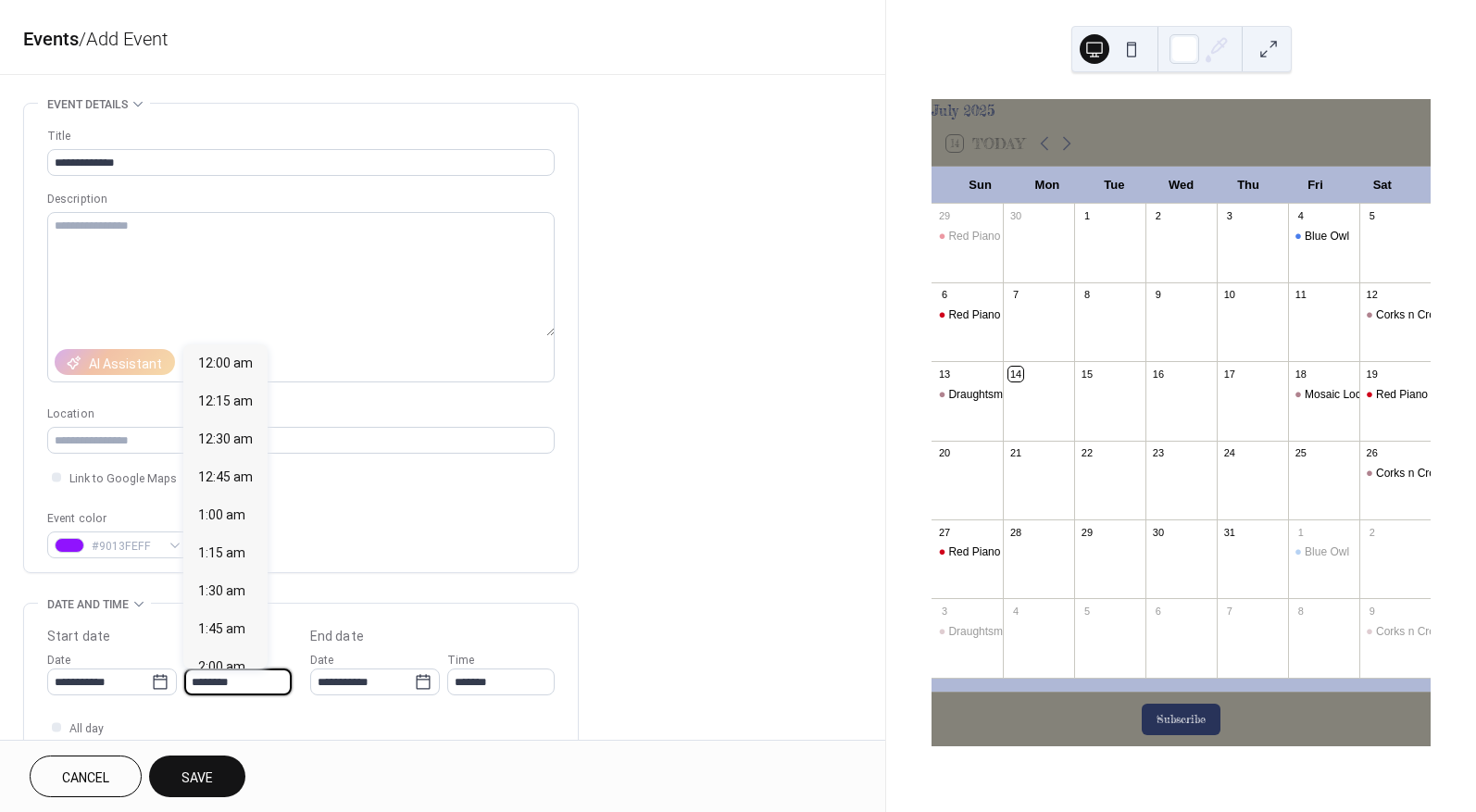 click on "********" at bounding box center (238, 681) 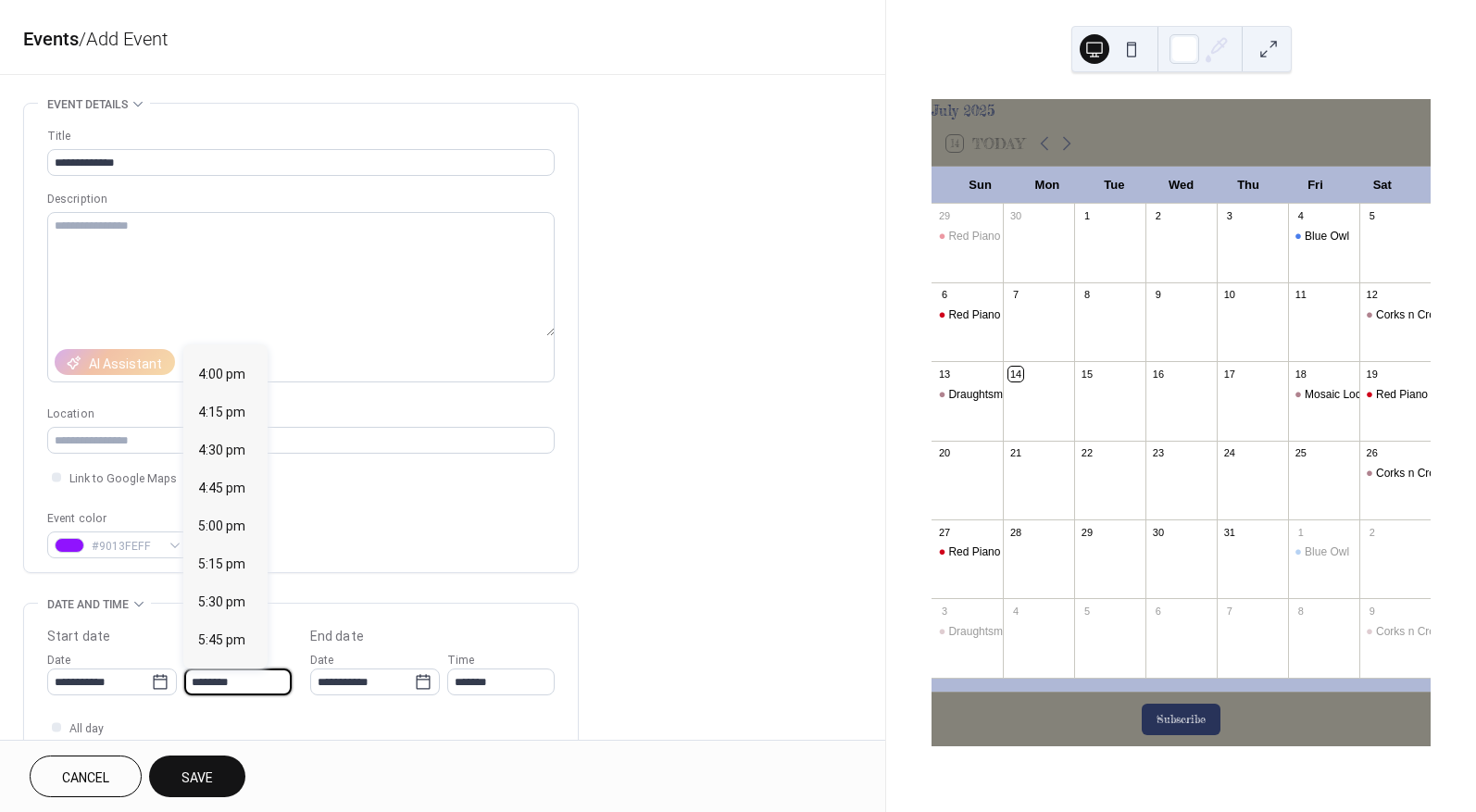 scroll, scrollTop: 2470, scrollLeft: 0, axis: vertical 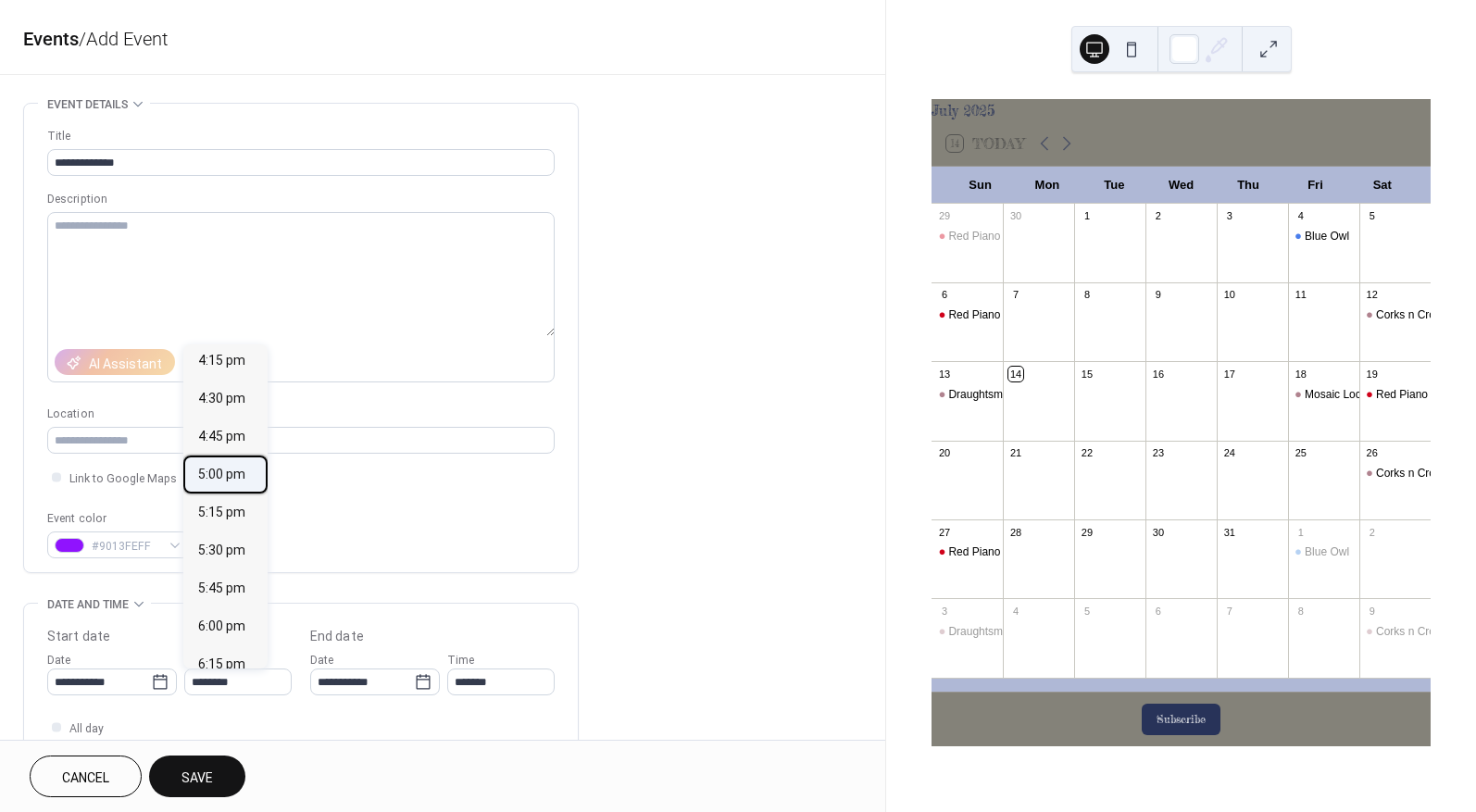 click on "5:00 pm" at bounding box center (221, 474) 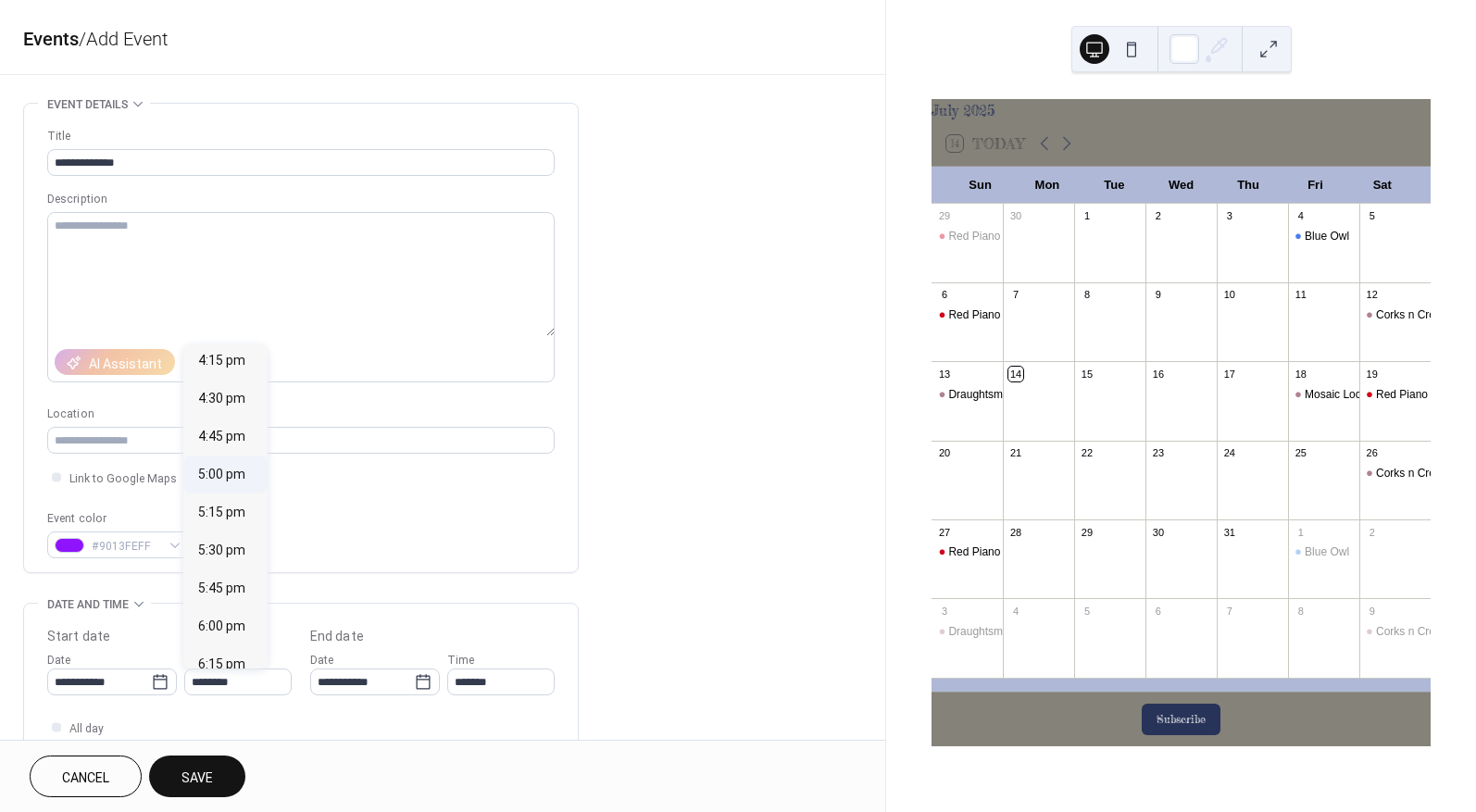 type on "*******" 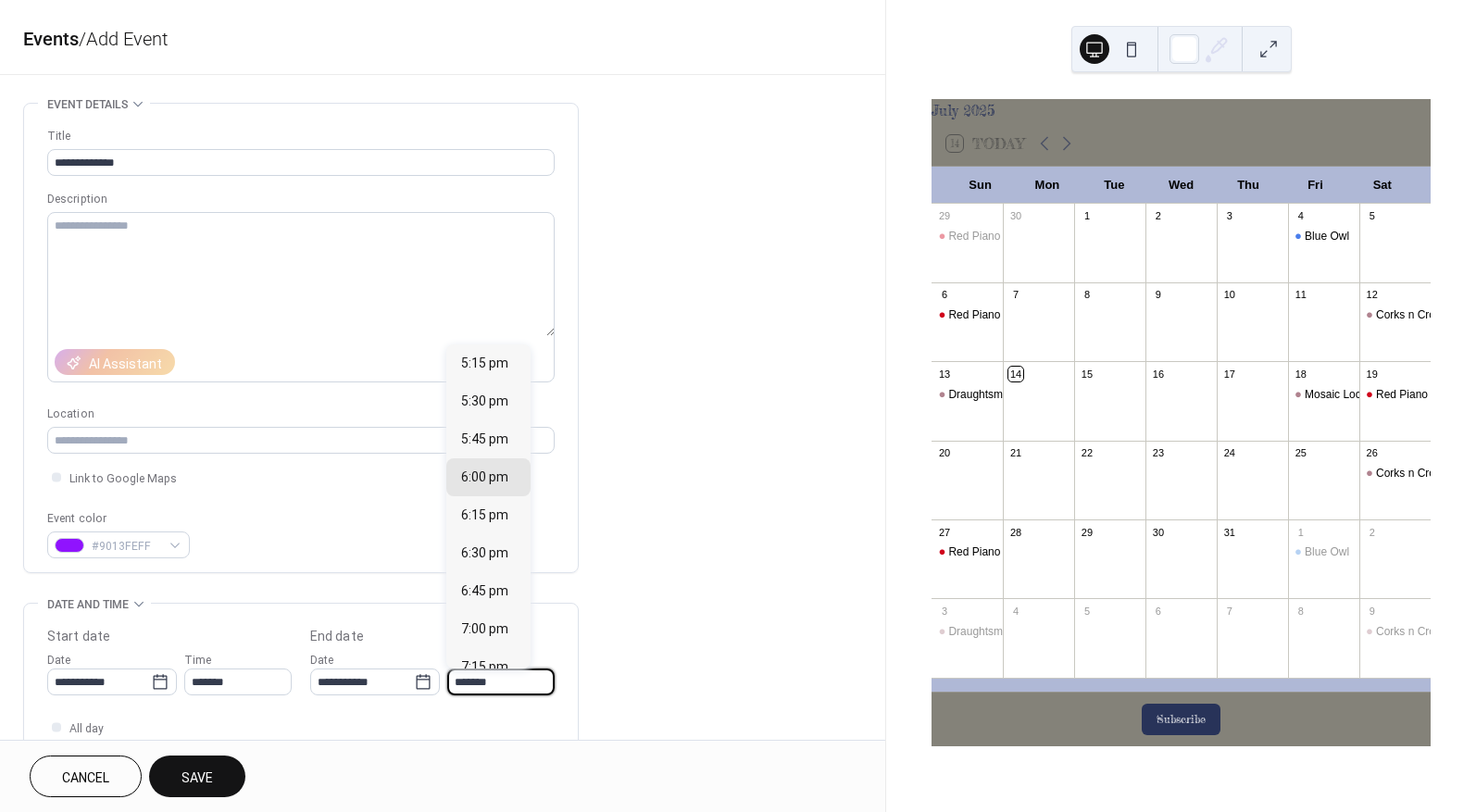 click on "*******" at bounding box center [501, 681] 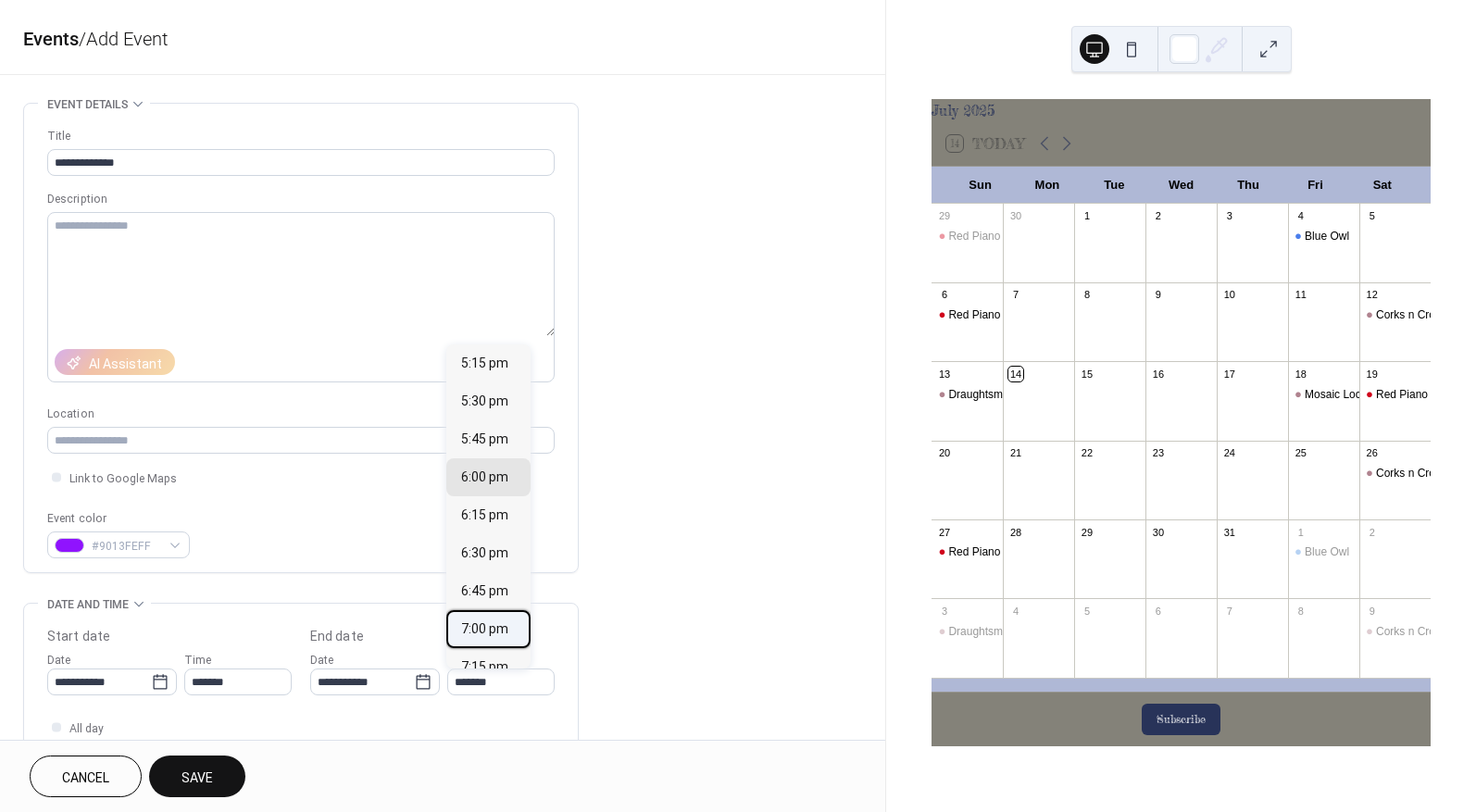click on "7:00 pm" at bounding box center (484, 629) 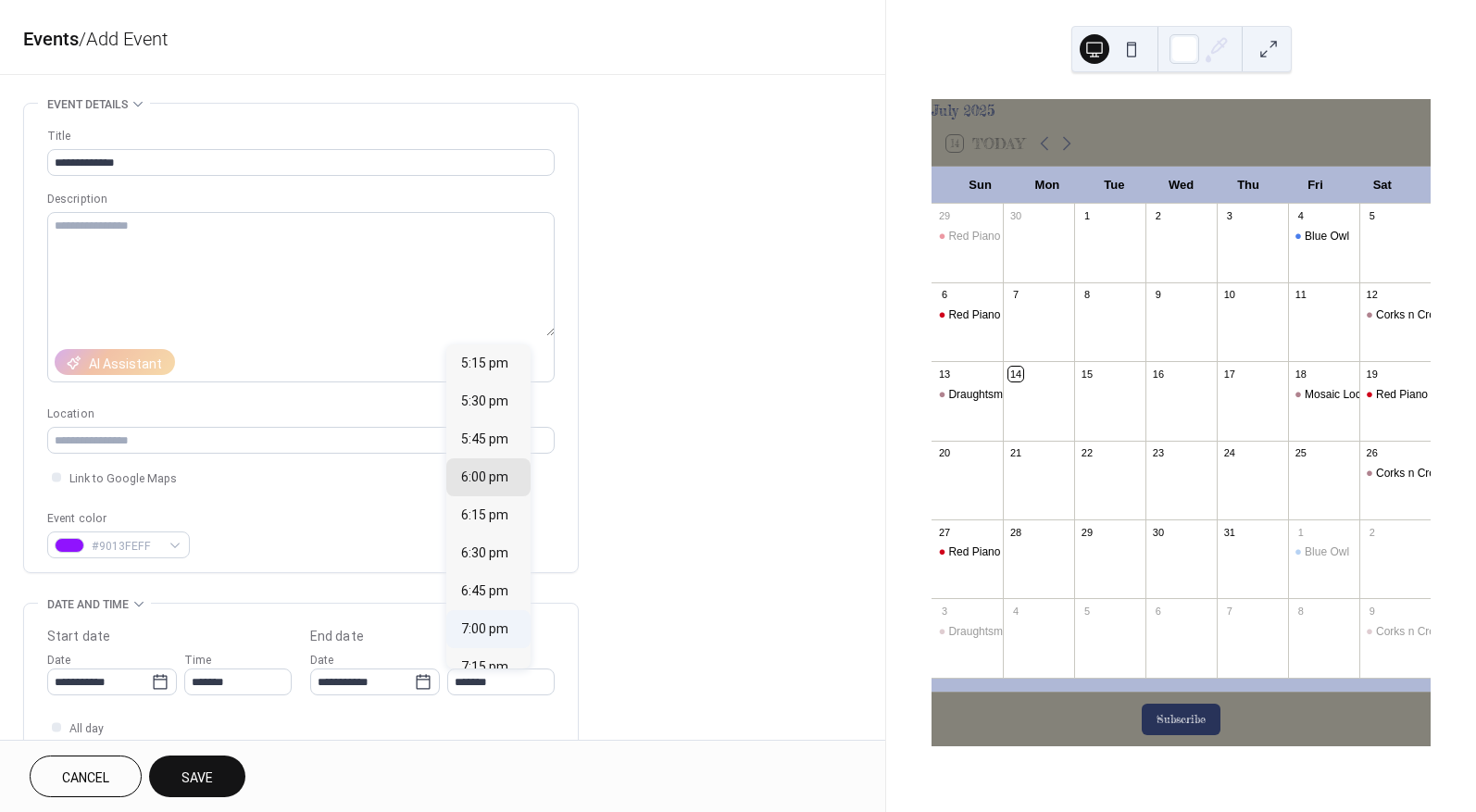 type on "*******" 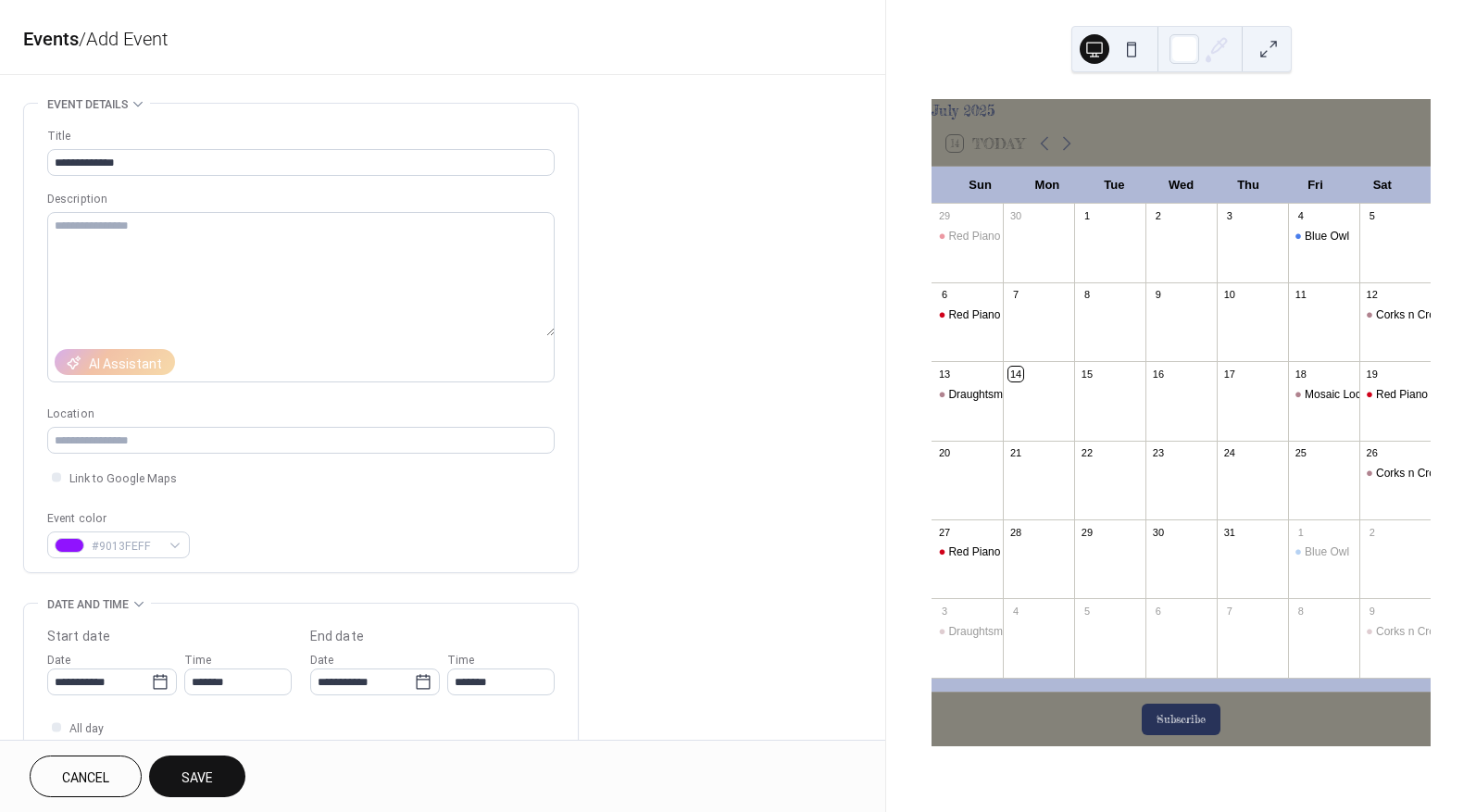 click on "Save" at bounding box center (197, 778) 